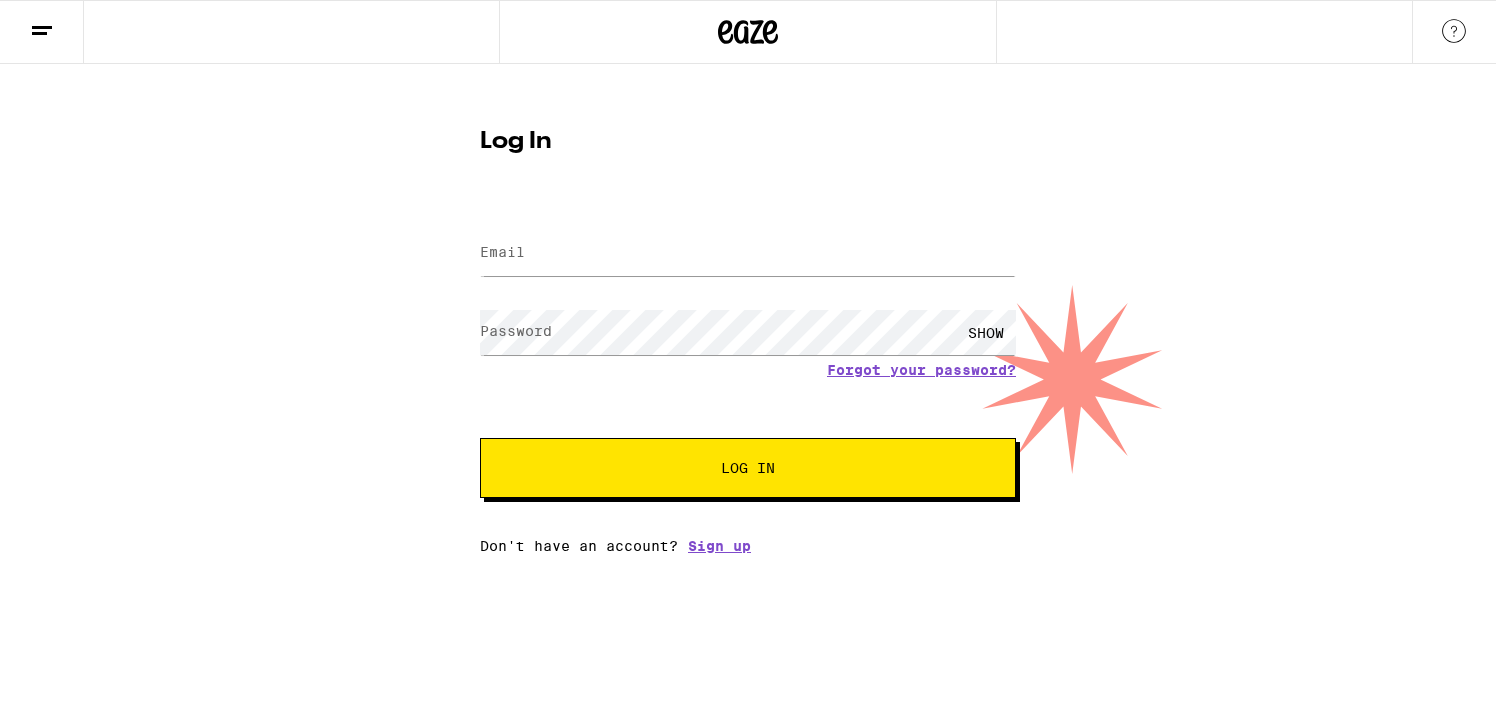 scroll, scrollTop: 0, scrollLeft: 0, axis: both 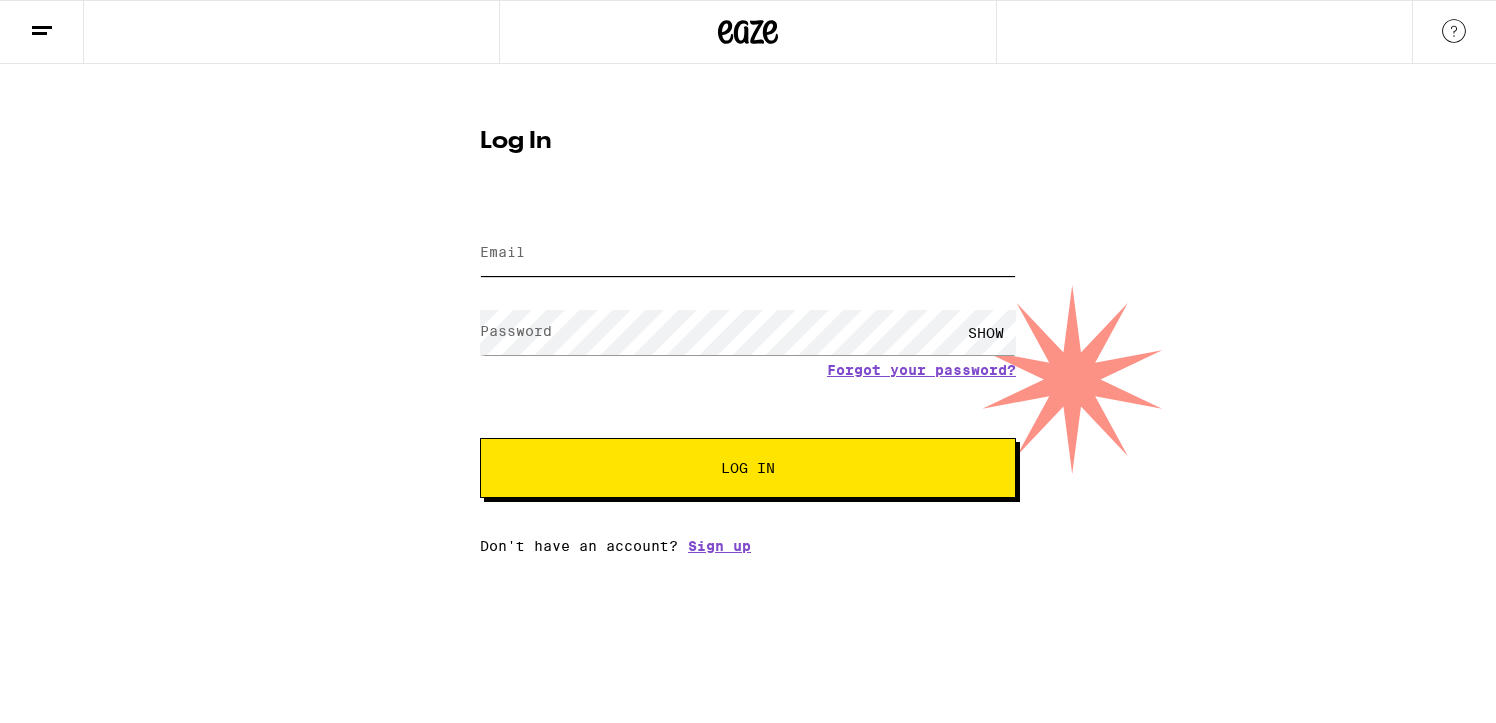 type on "[EMAIL]" 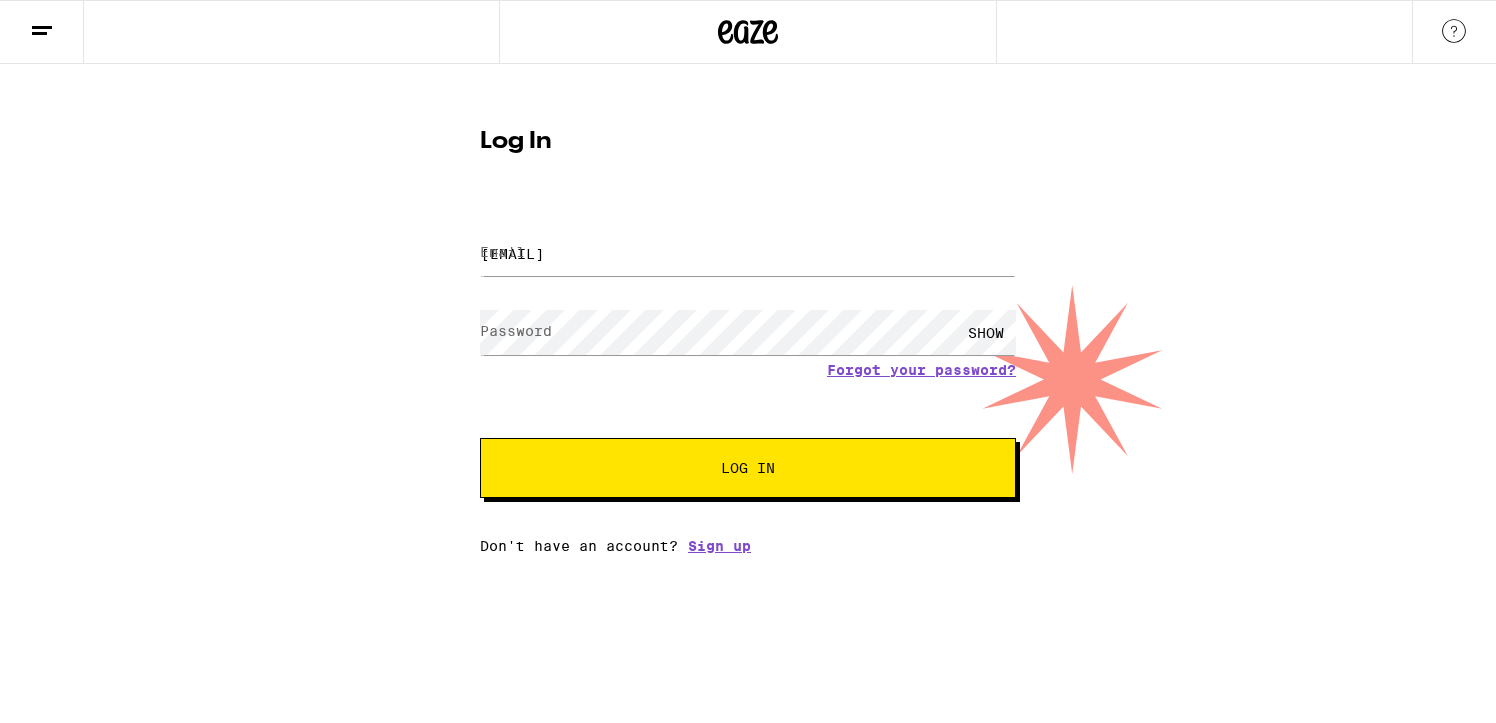 click on "SHOW" at bounding box center (986, 332) 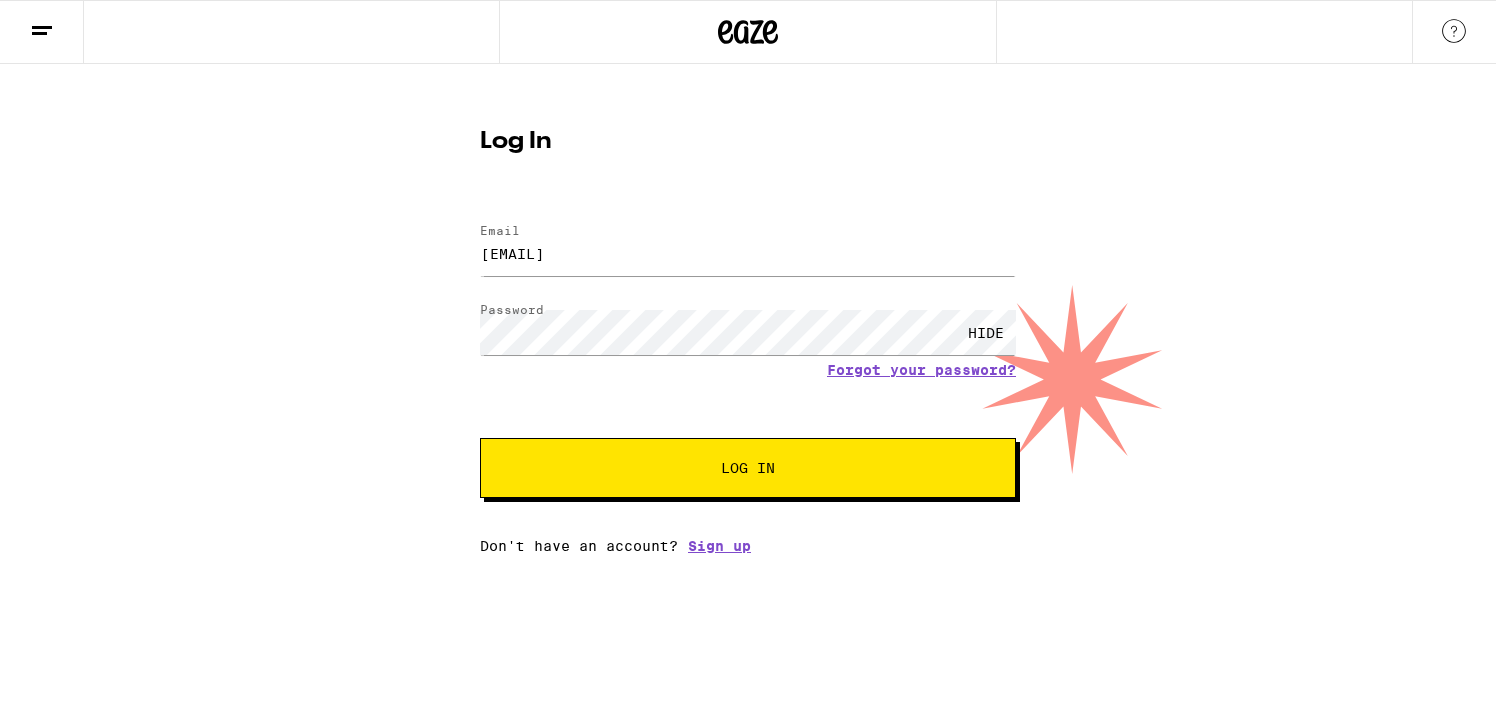 click on "Log In" at bounding box center [748, 468] 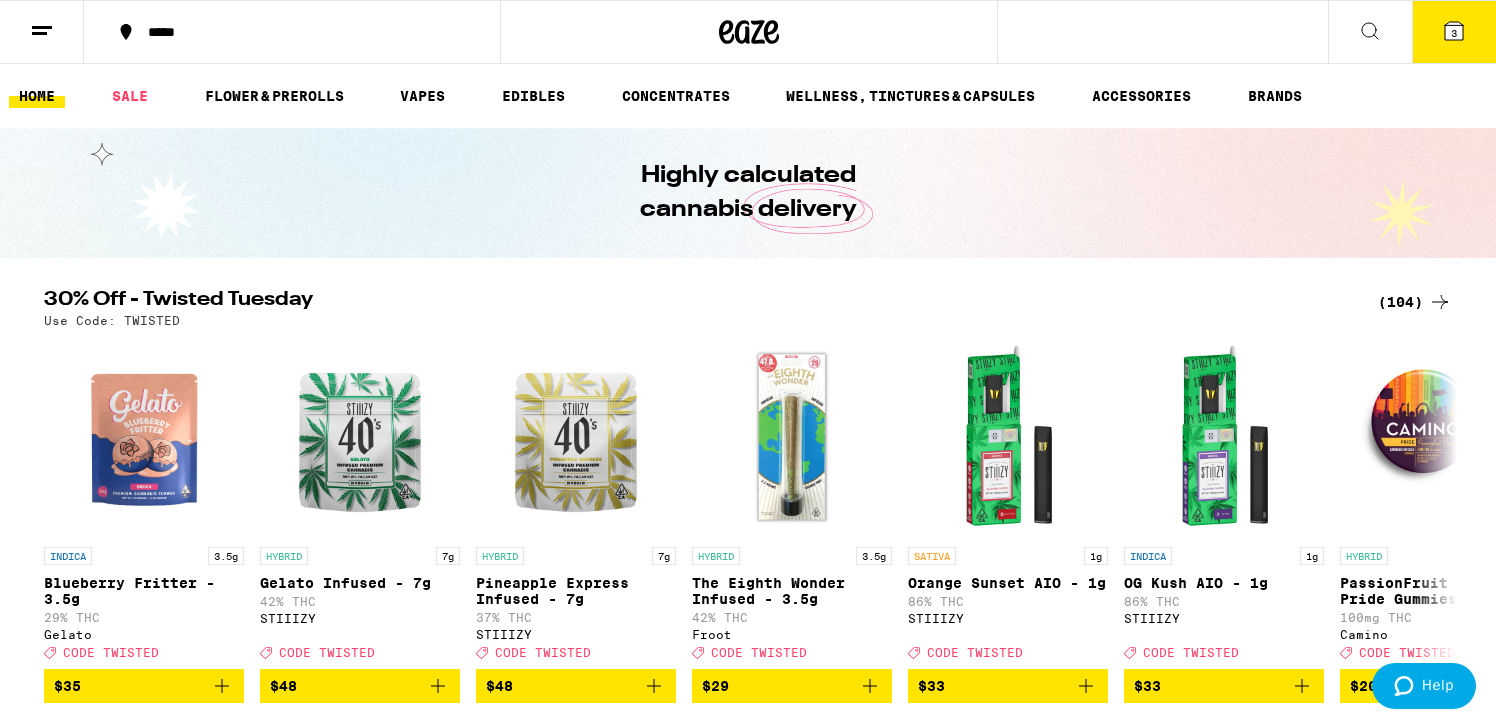 scroll, scrollTop: 0, scrollLeft: 0, axis: both 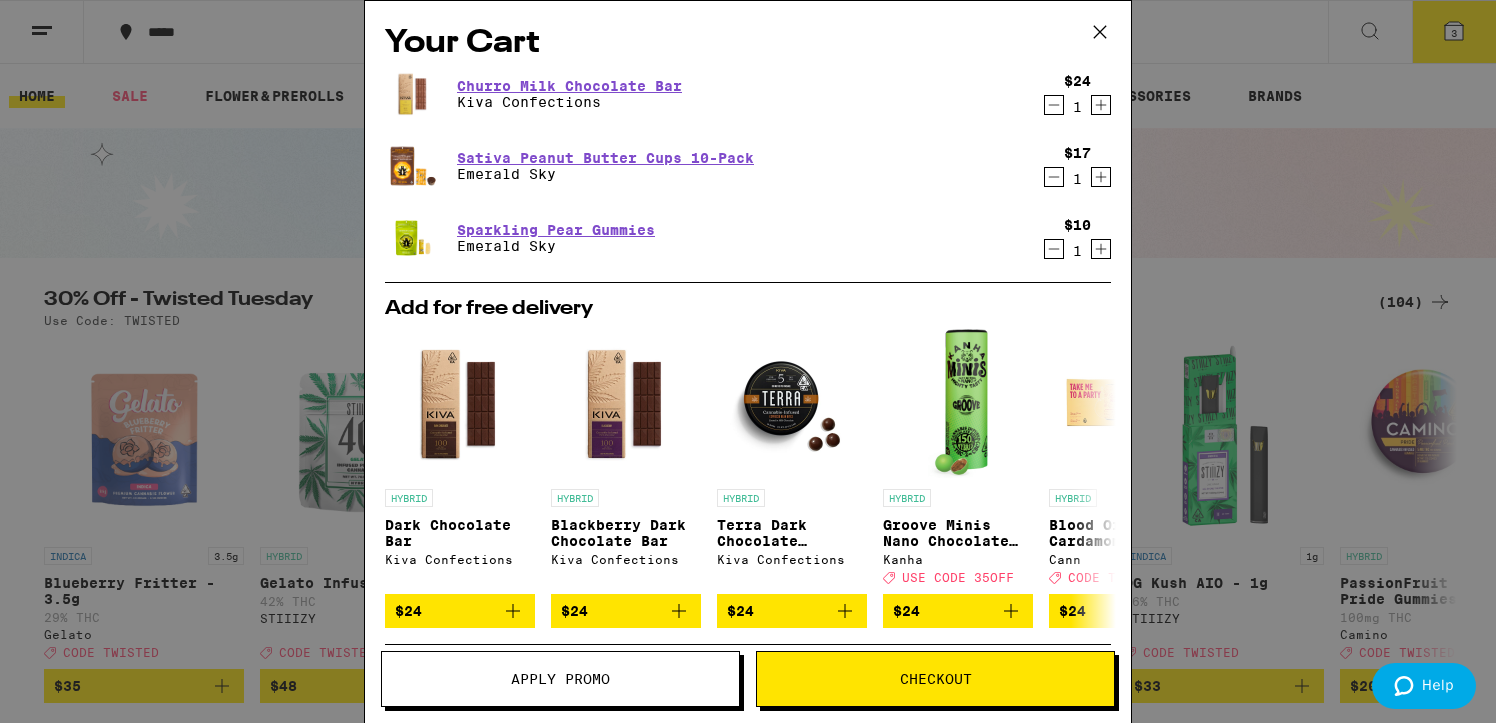 click 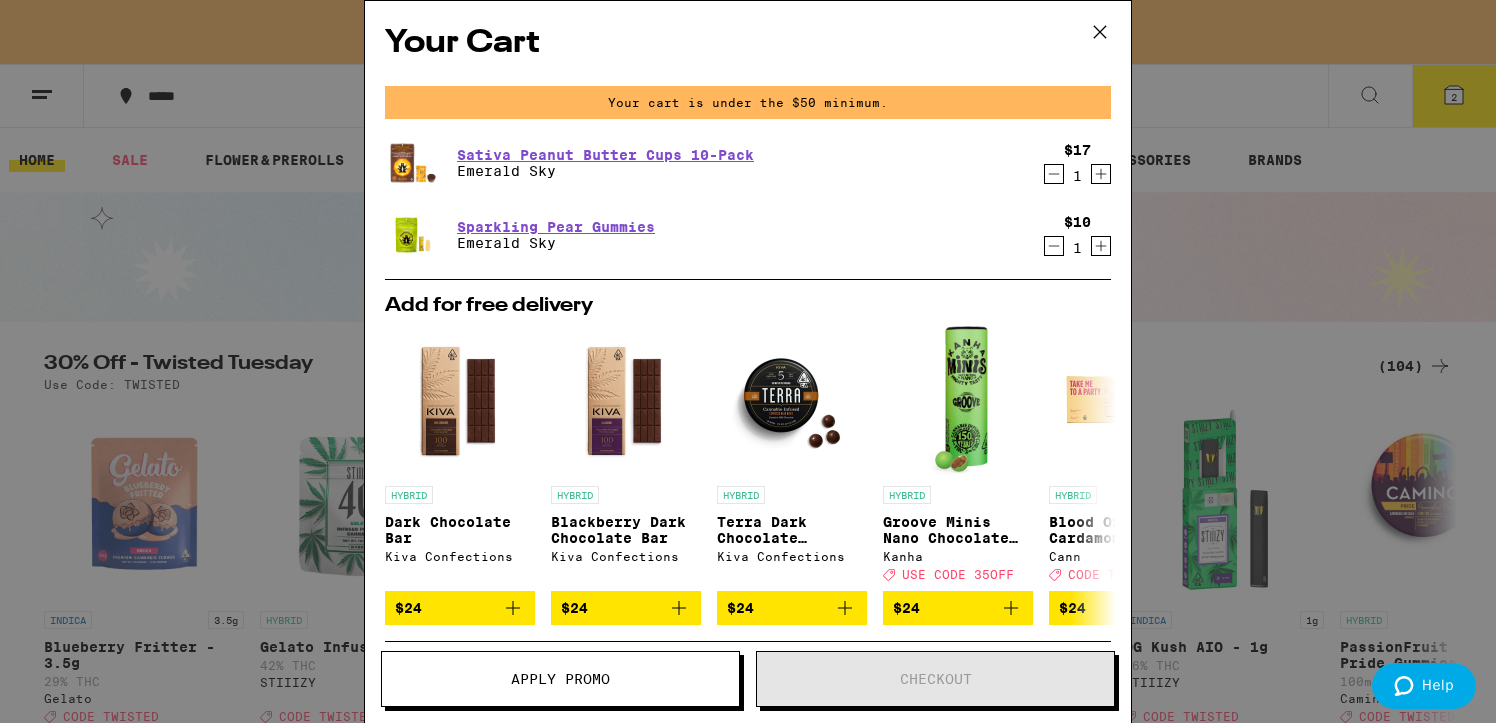 click 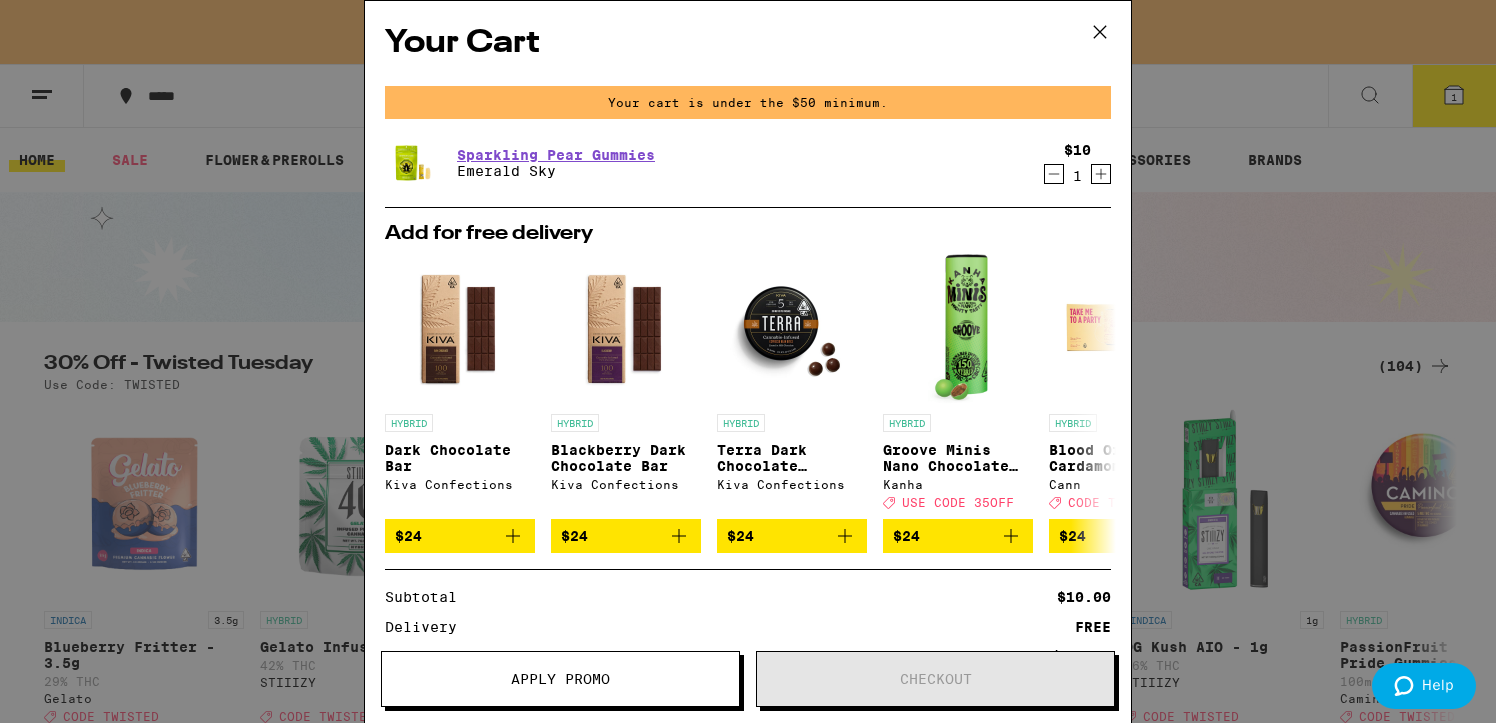 click 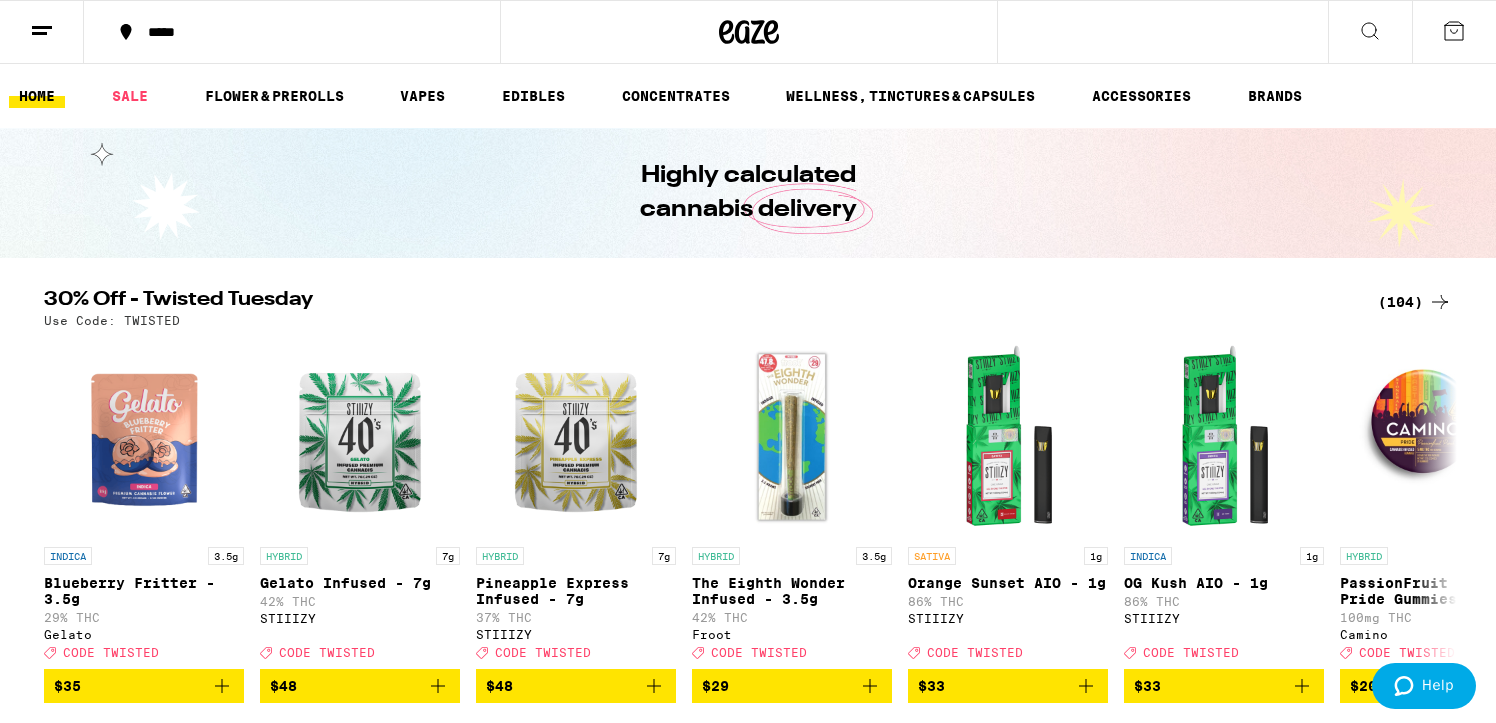scroll, scrollTop: 0, scrollLeft: 0, axis: both 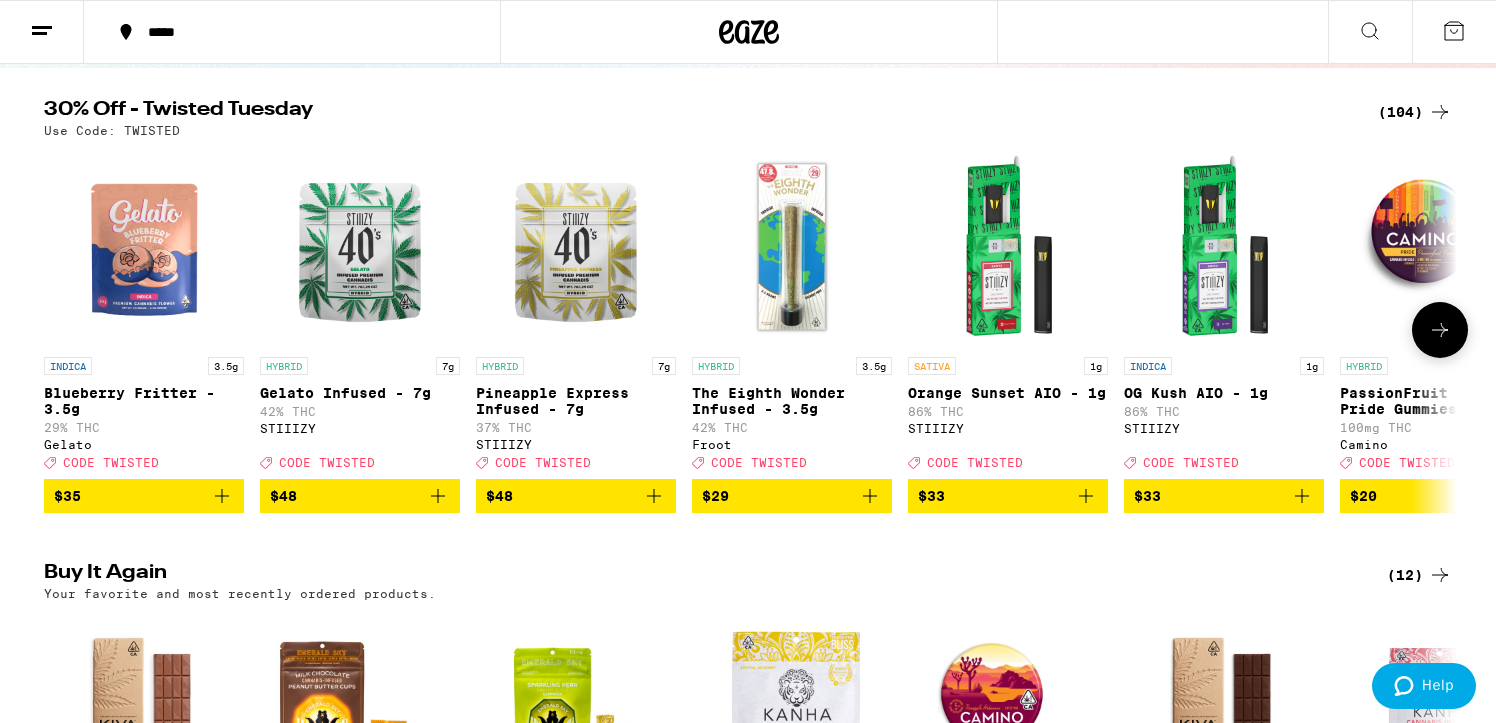click at bounding box center (1440, 330) 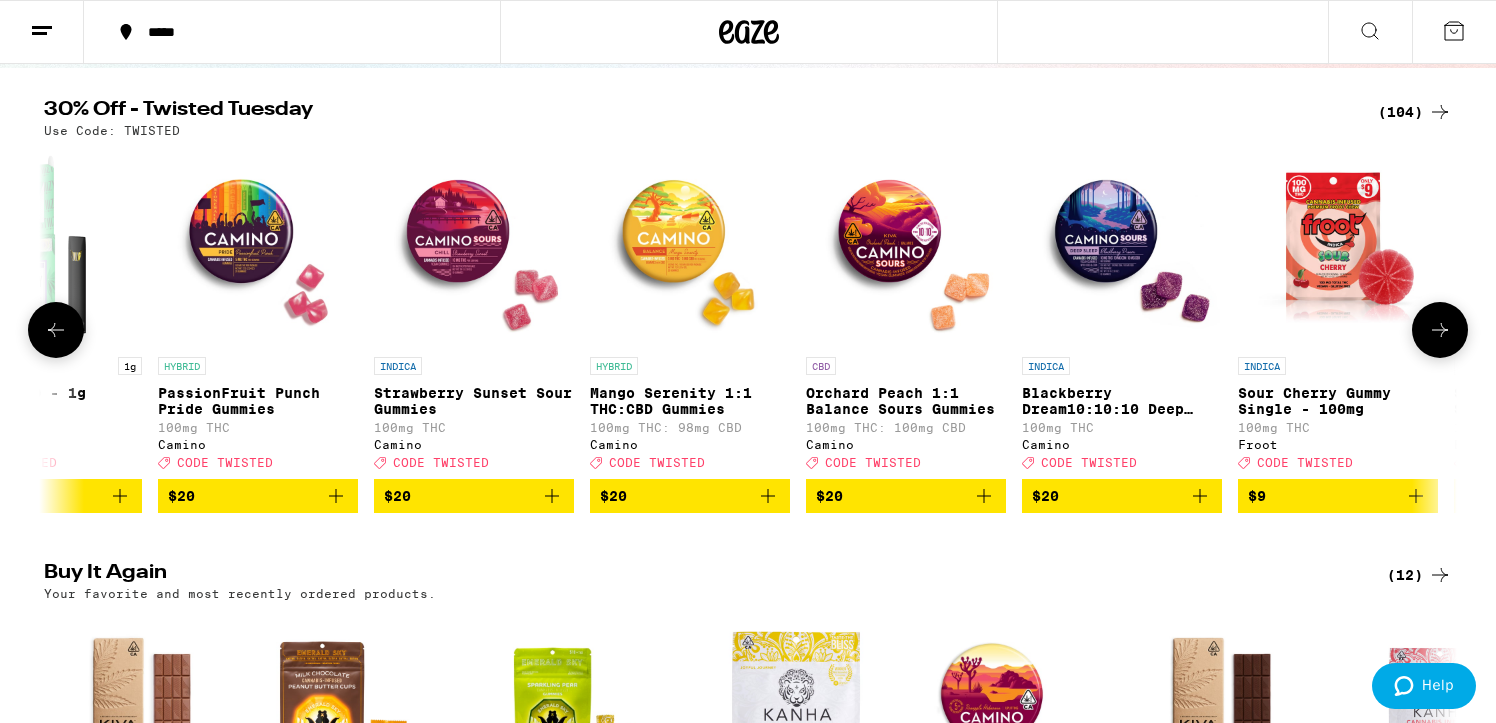 scroll, scrollTop: 0, scrollLeft: 1190, axis: horizontal 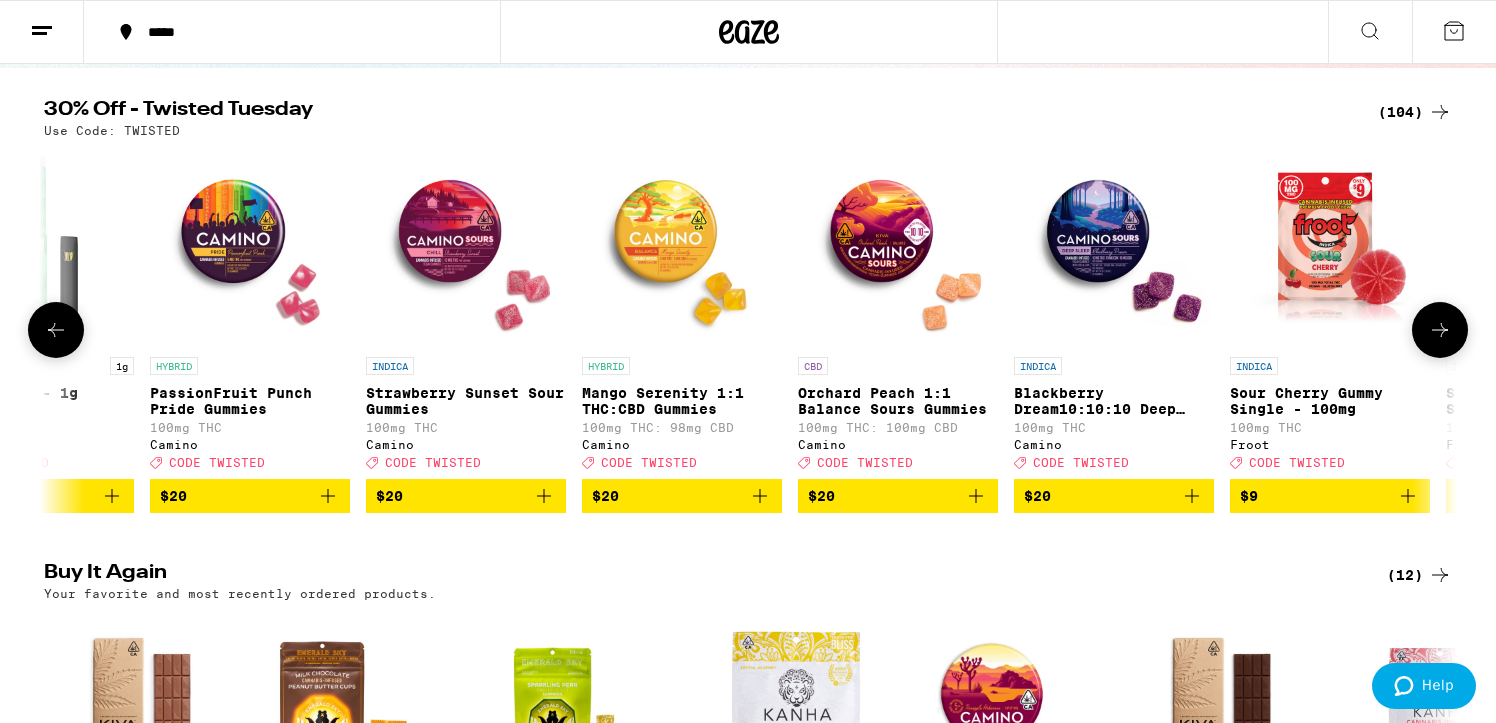 click at bounding box center (1440, 330) 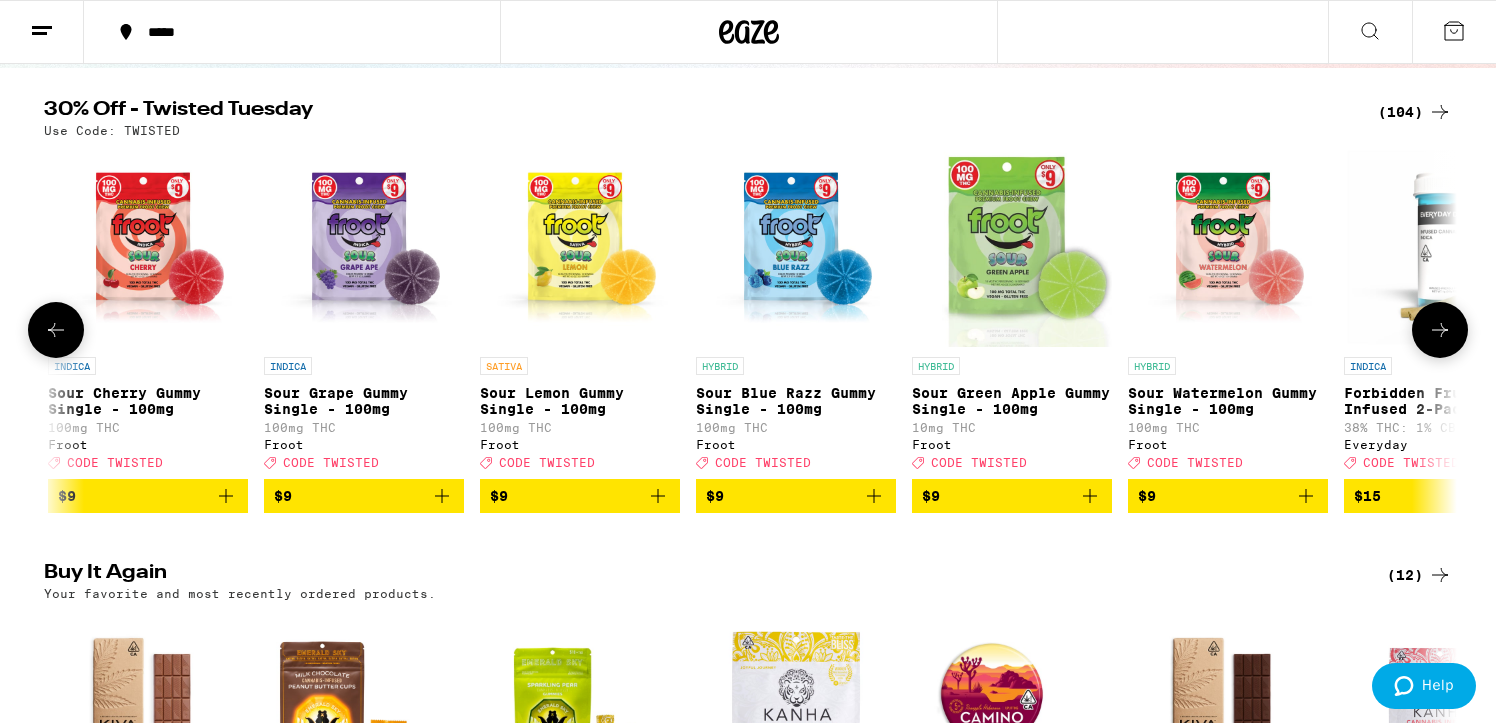 scroll, scrollTop: 0, scrollLeft: 2380, axis: horizontal 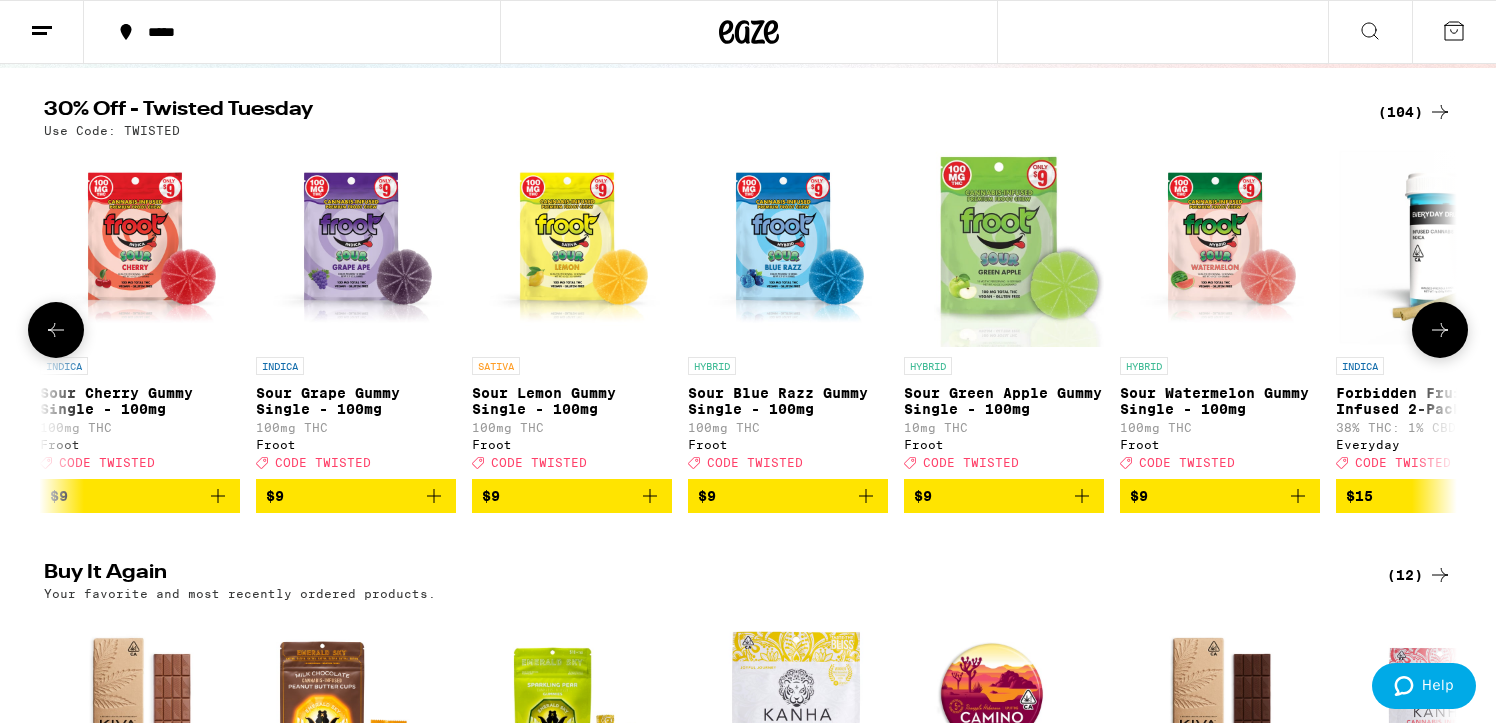 click at bounding box center [1440, 330] 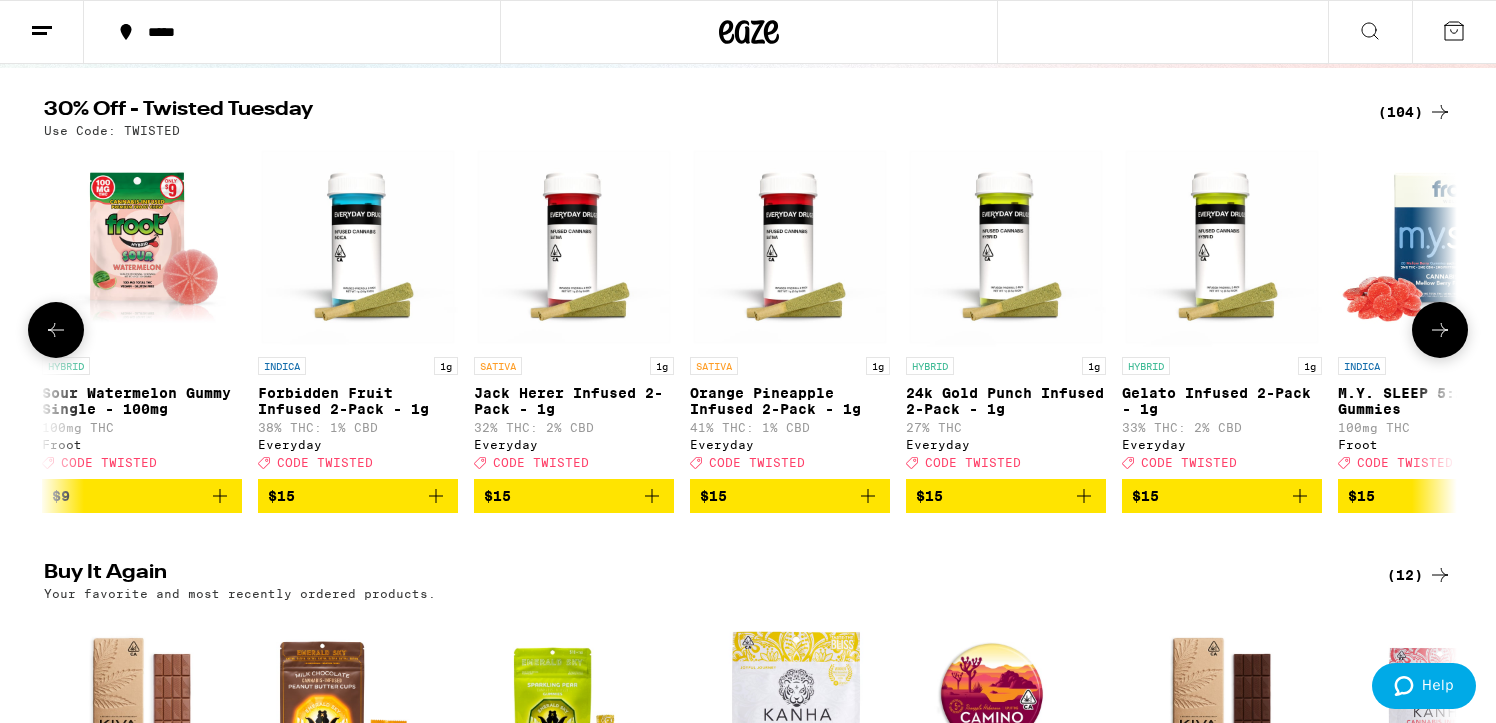 scroll, scrollTop: 0, scrollLeft: 3570, axis: horizontal 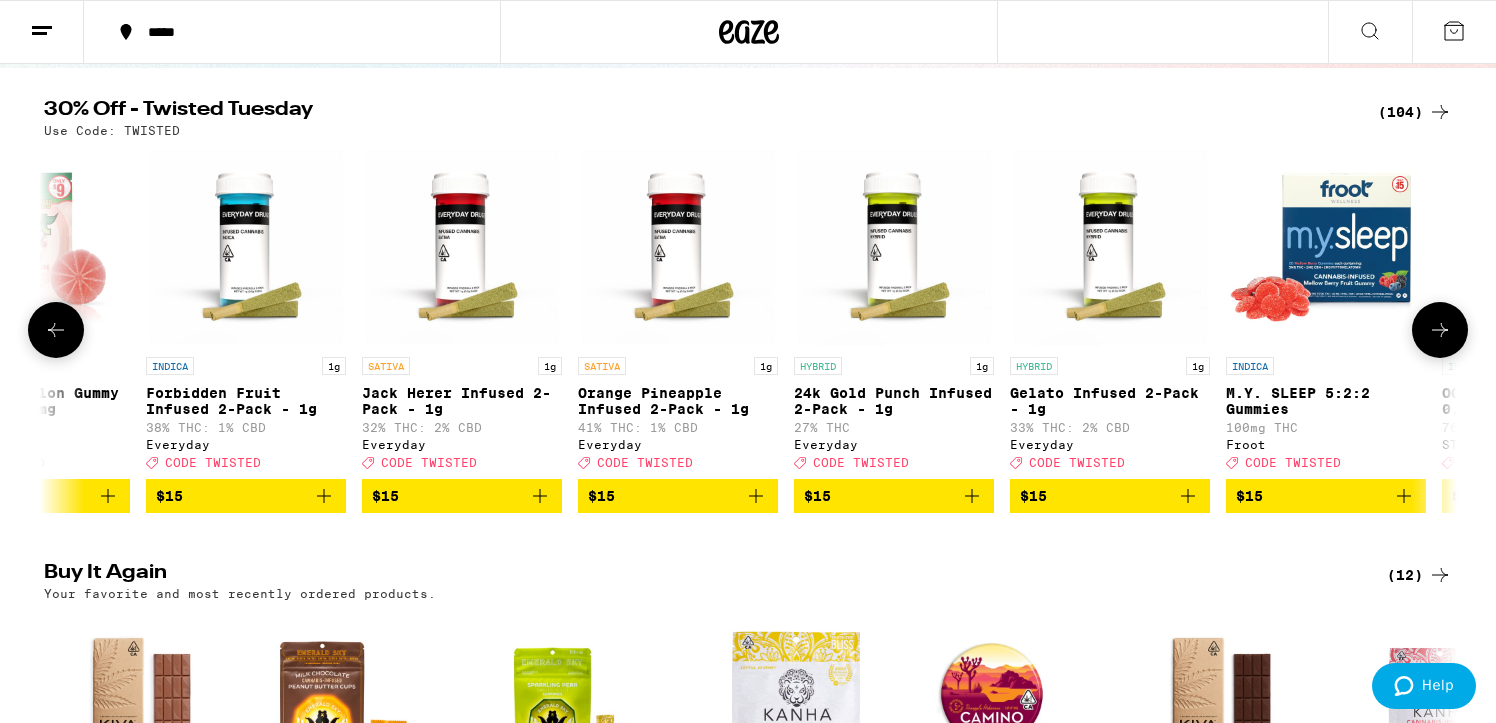 click at bounding box center [1440, 330] 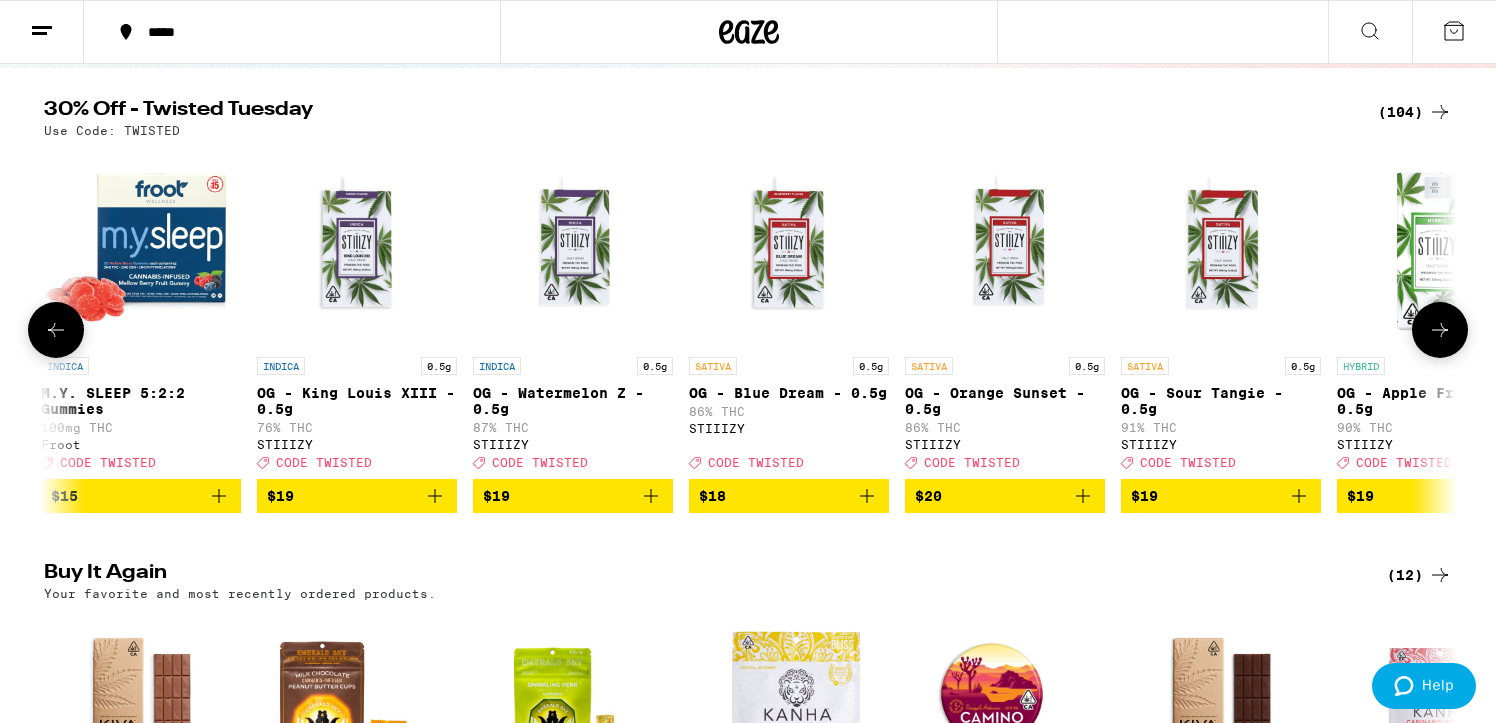 scroll, scrollTop: 0, scrollLeft: 4760, axis: horizontal 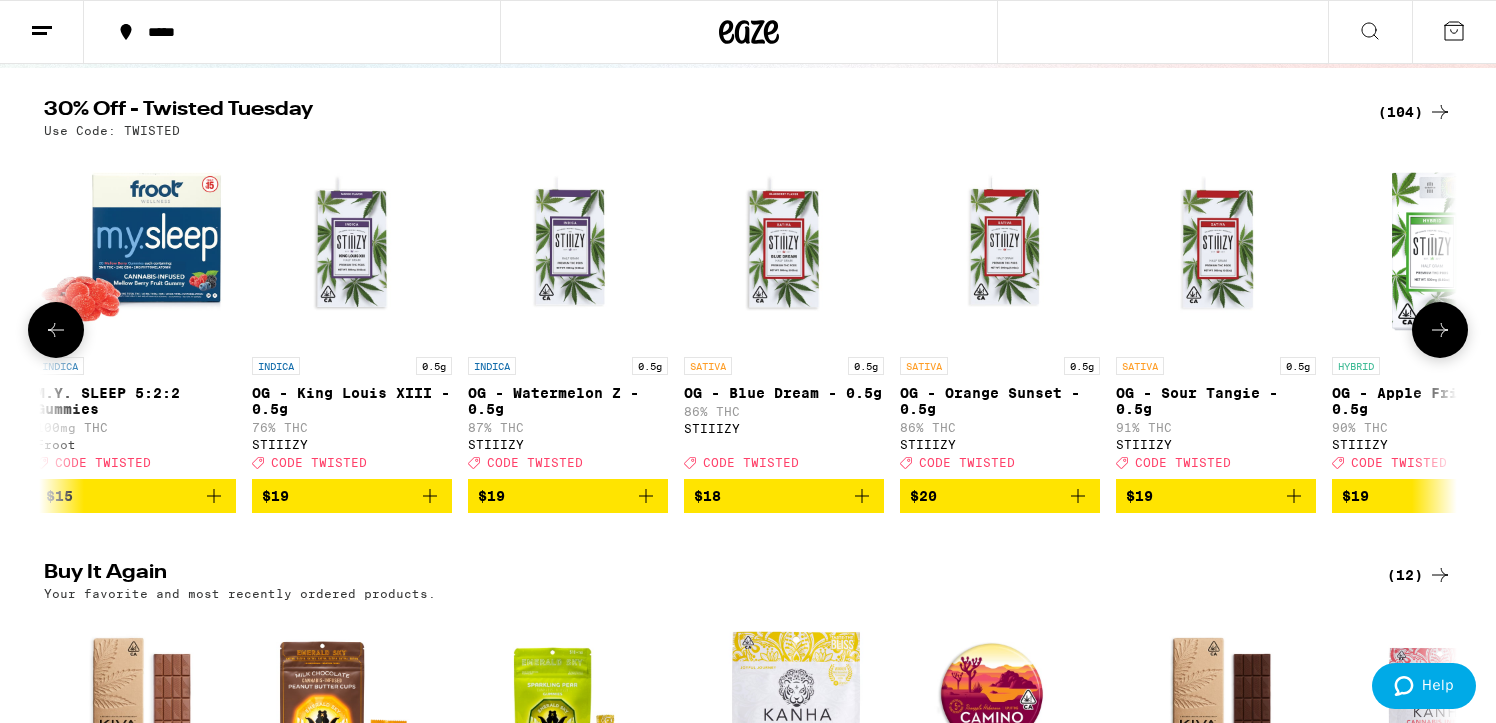 click at bounding box center [1440, 330] 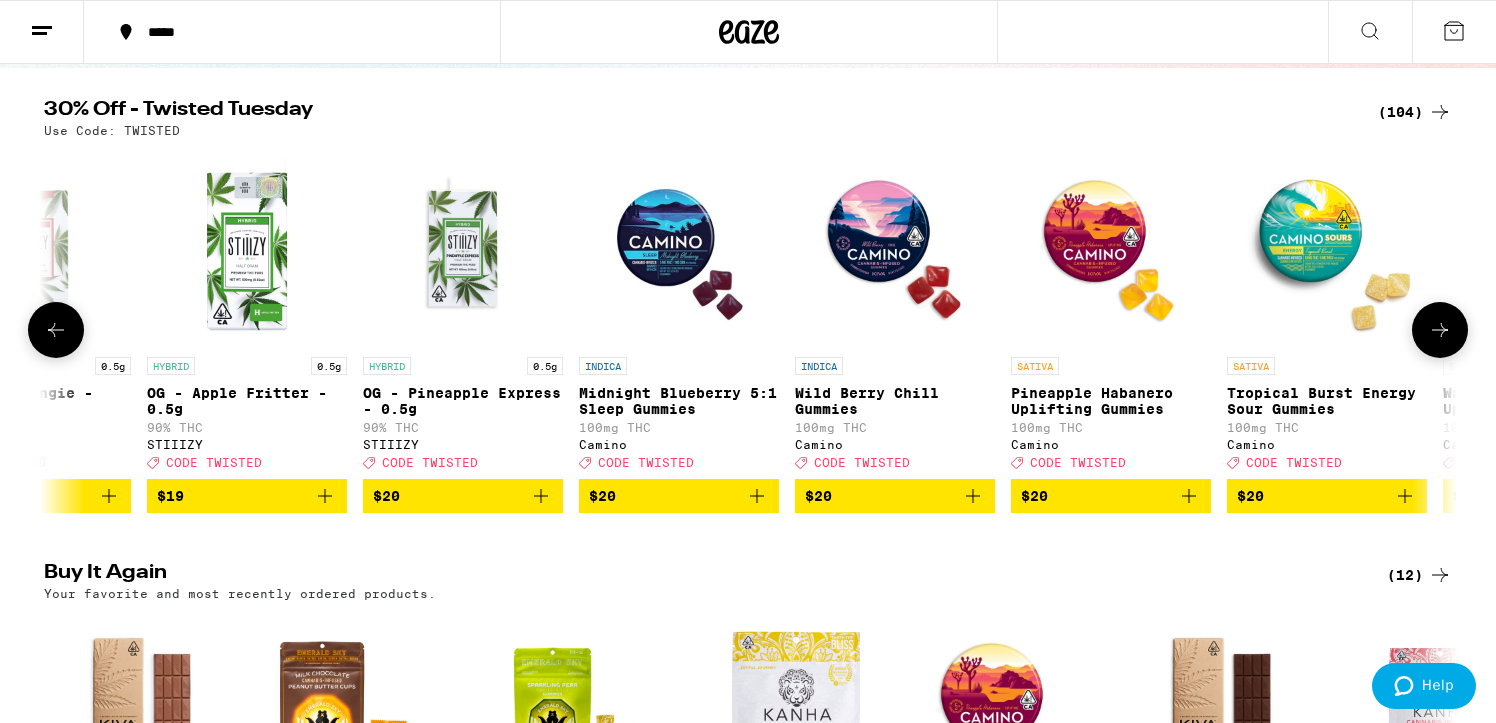 scroll, scrollTop: 0, scrollLeft: 5950, axis: horizontal 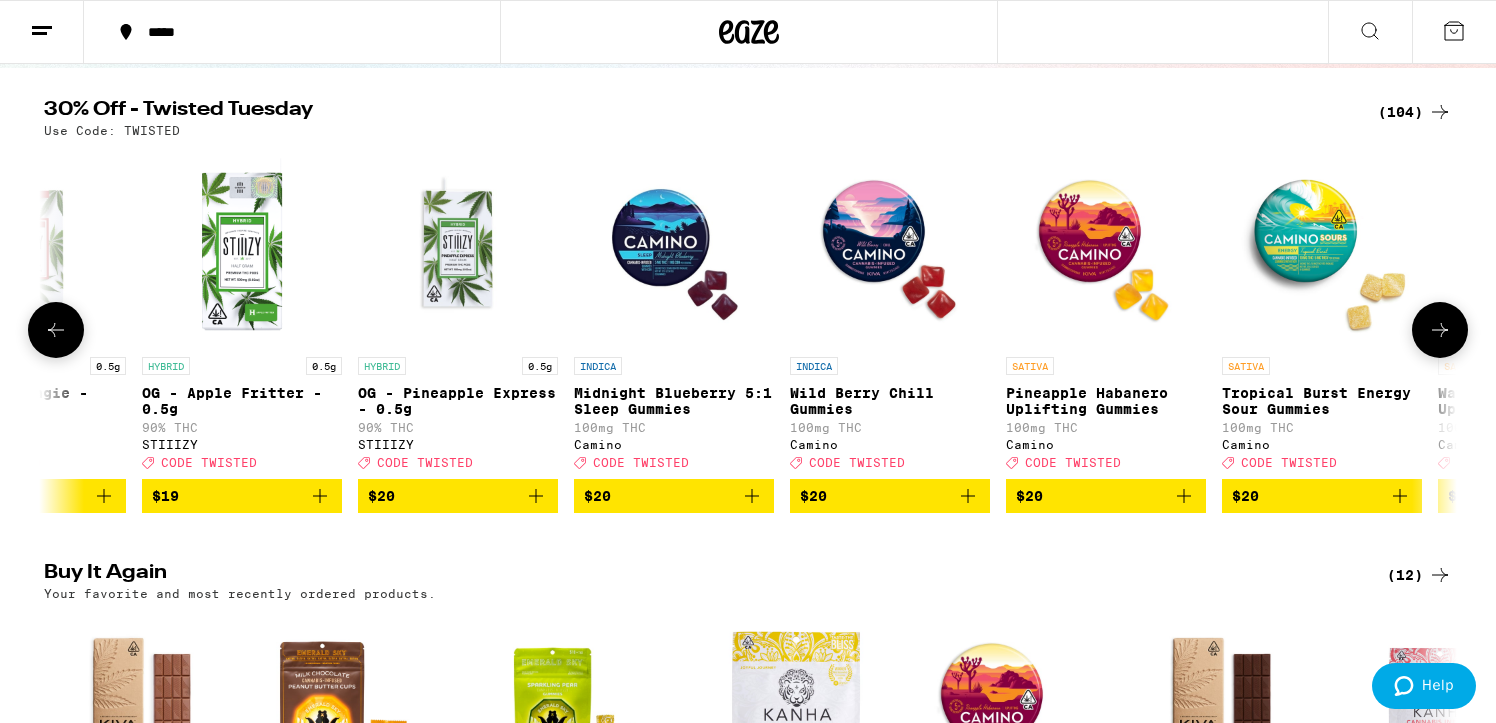 click 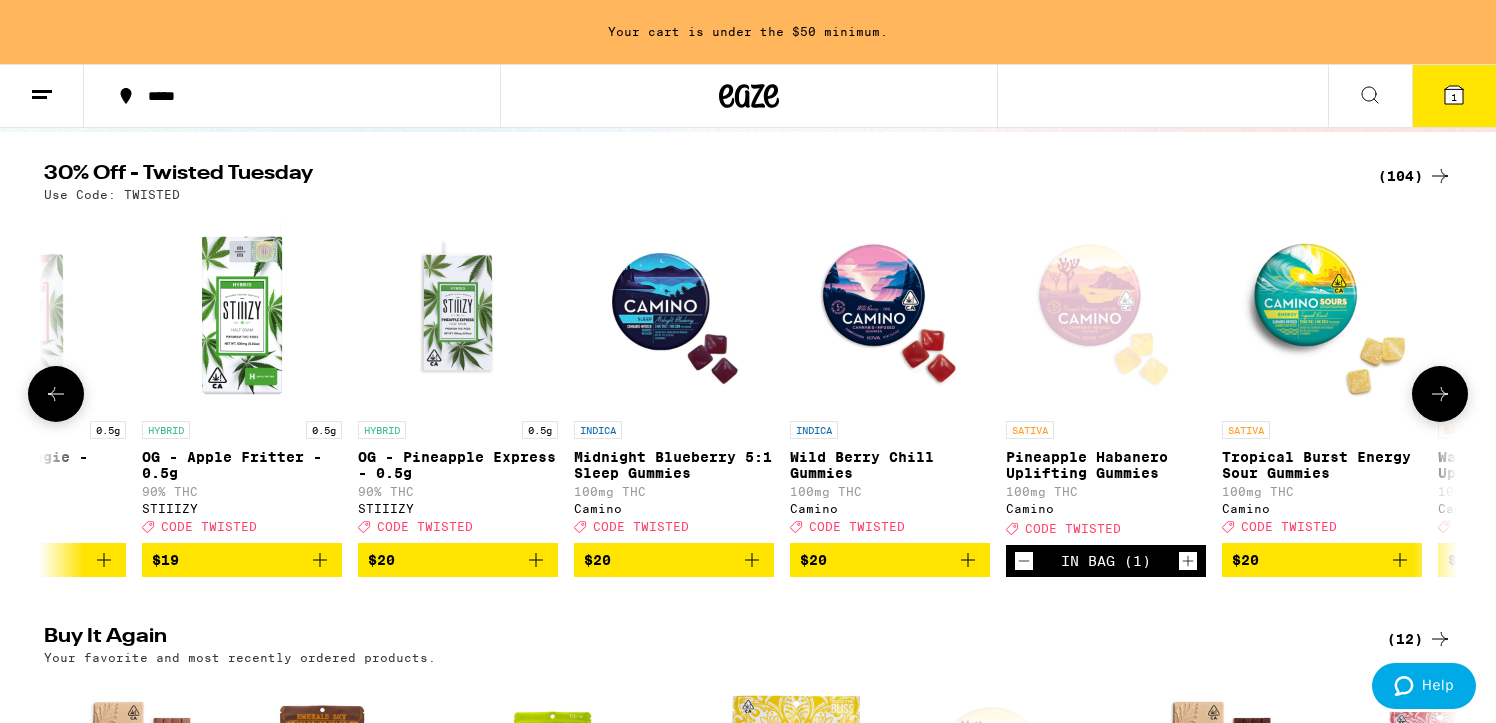 scroll, scrollTop: 254, scrollLeft: 0, axis: vertical 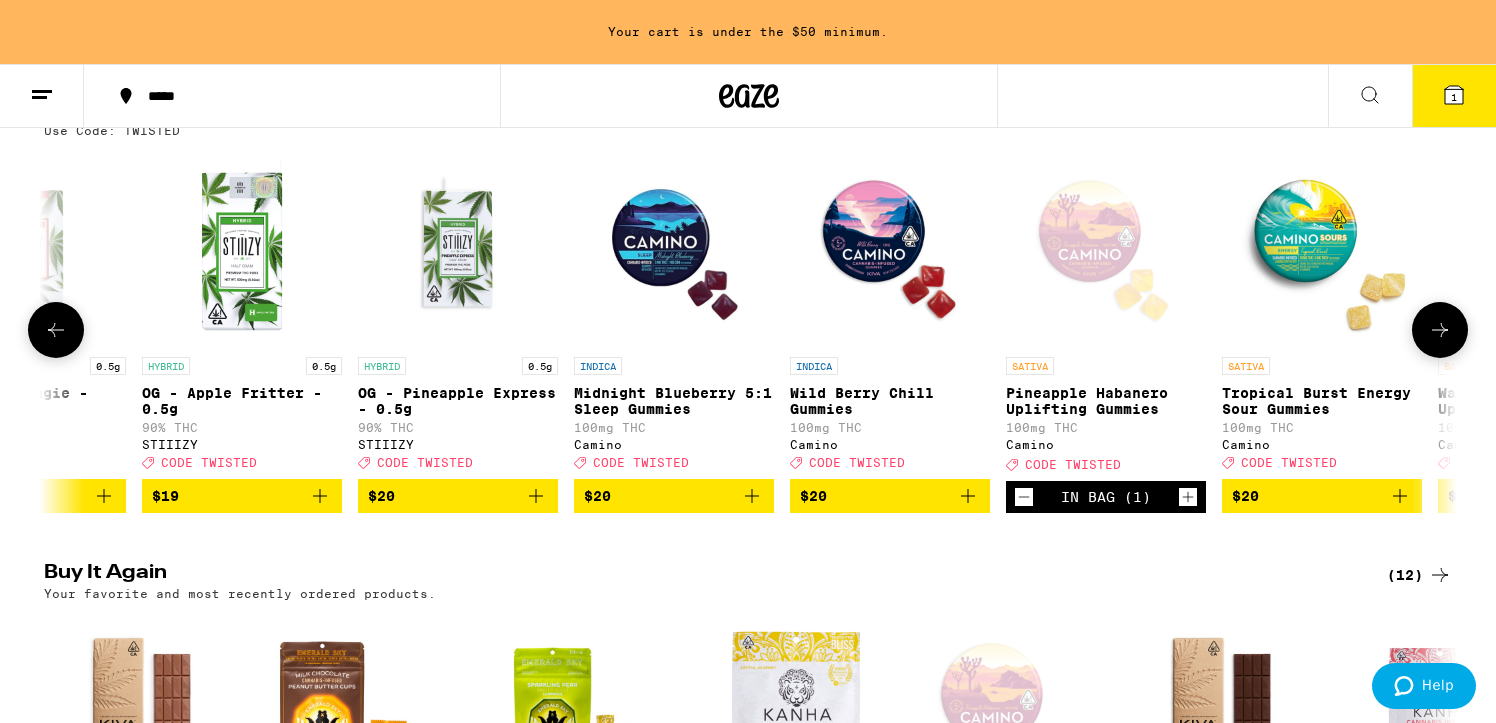 click 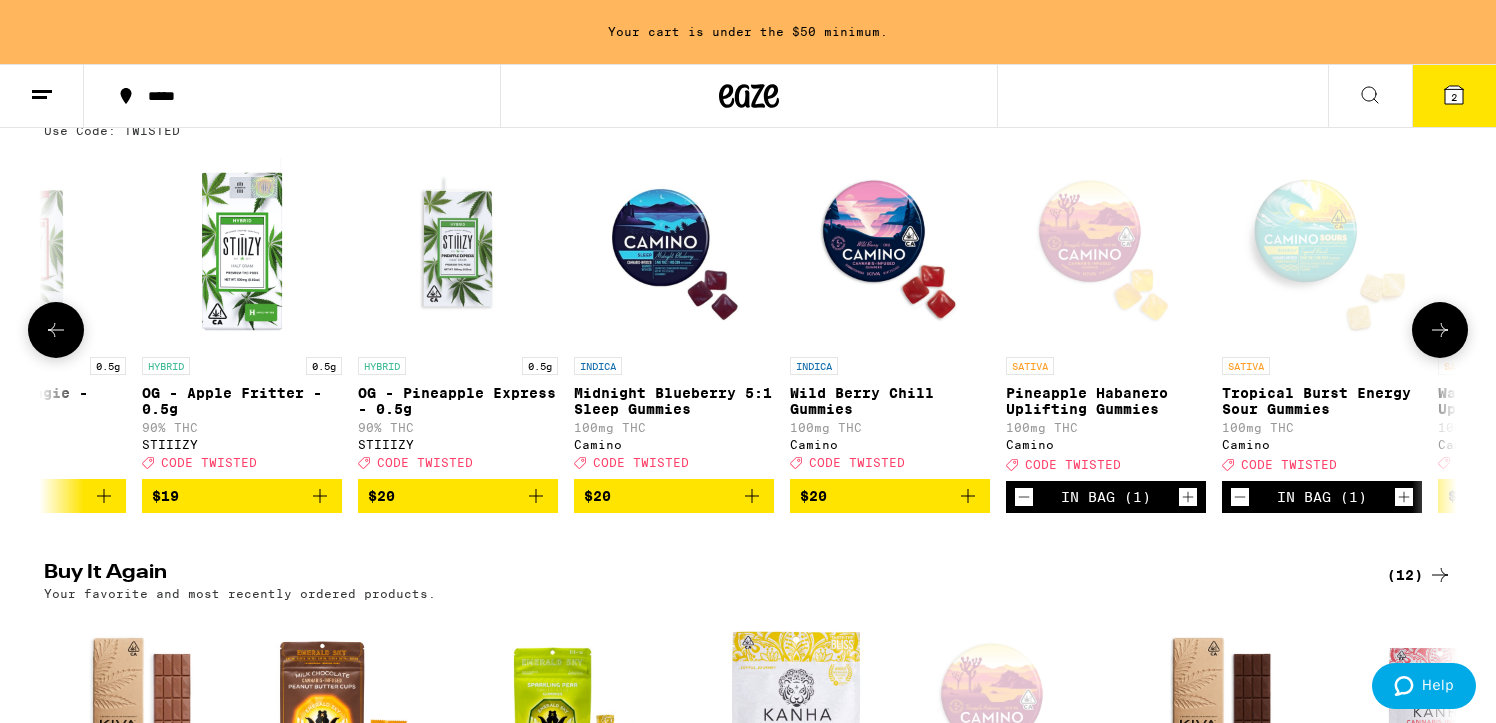 click 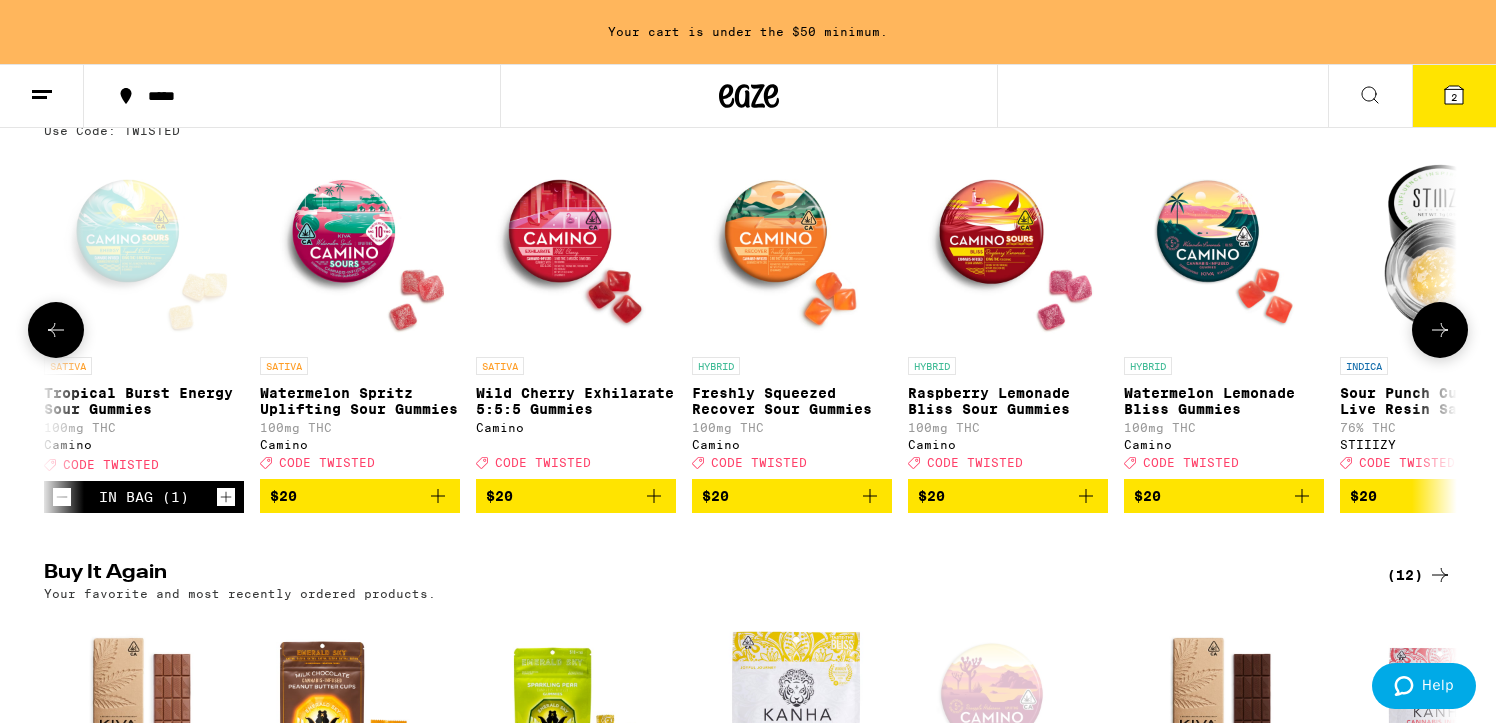 scroll, scrollTop: 0, scrollLeft: 7140, axis: horizontal 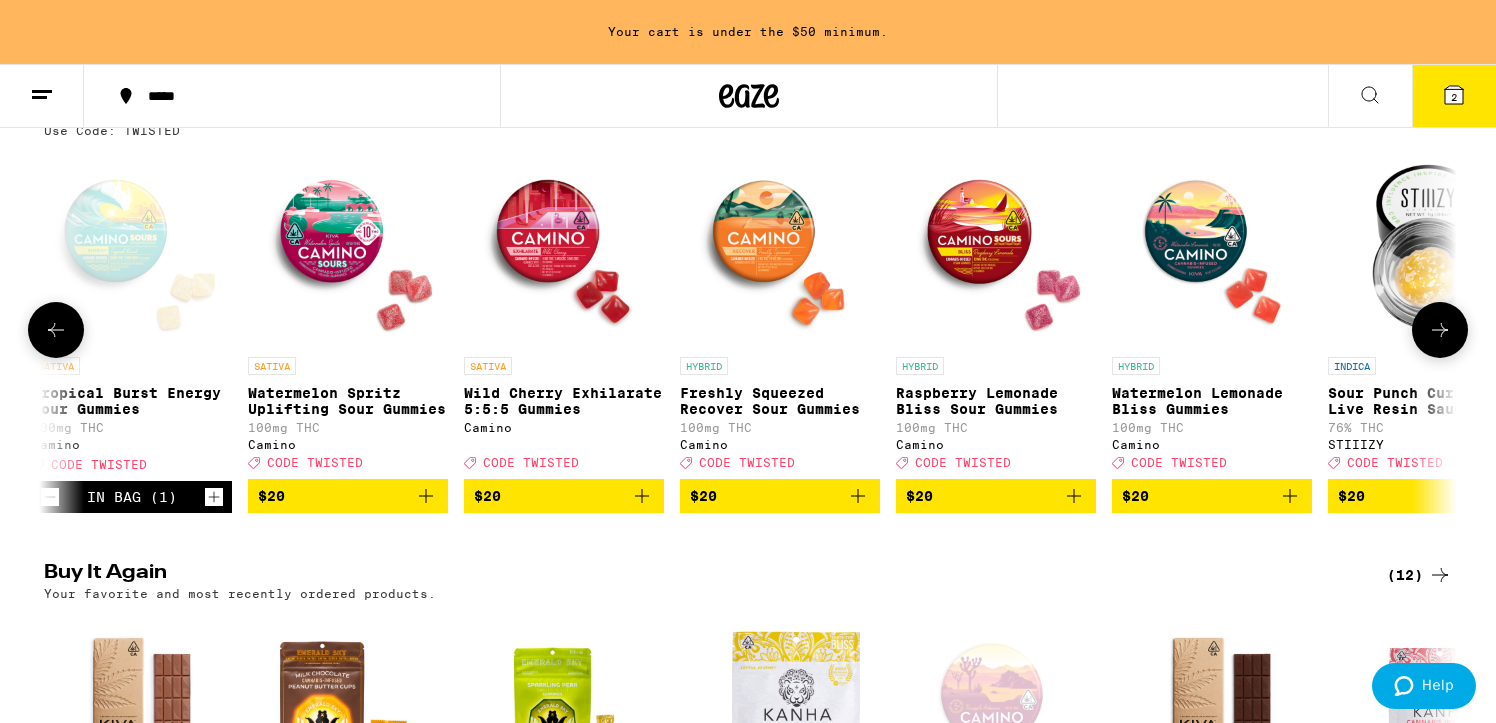 click 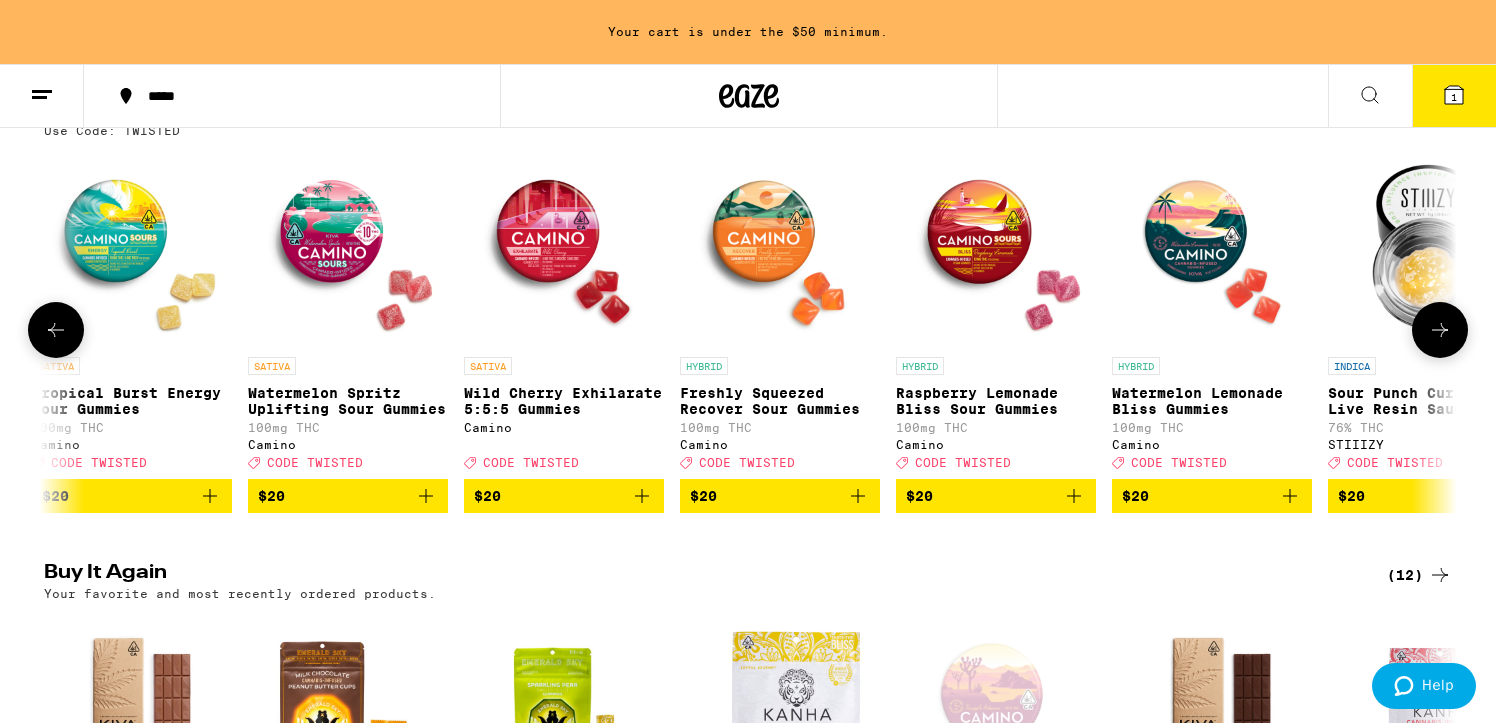 click 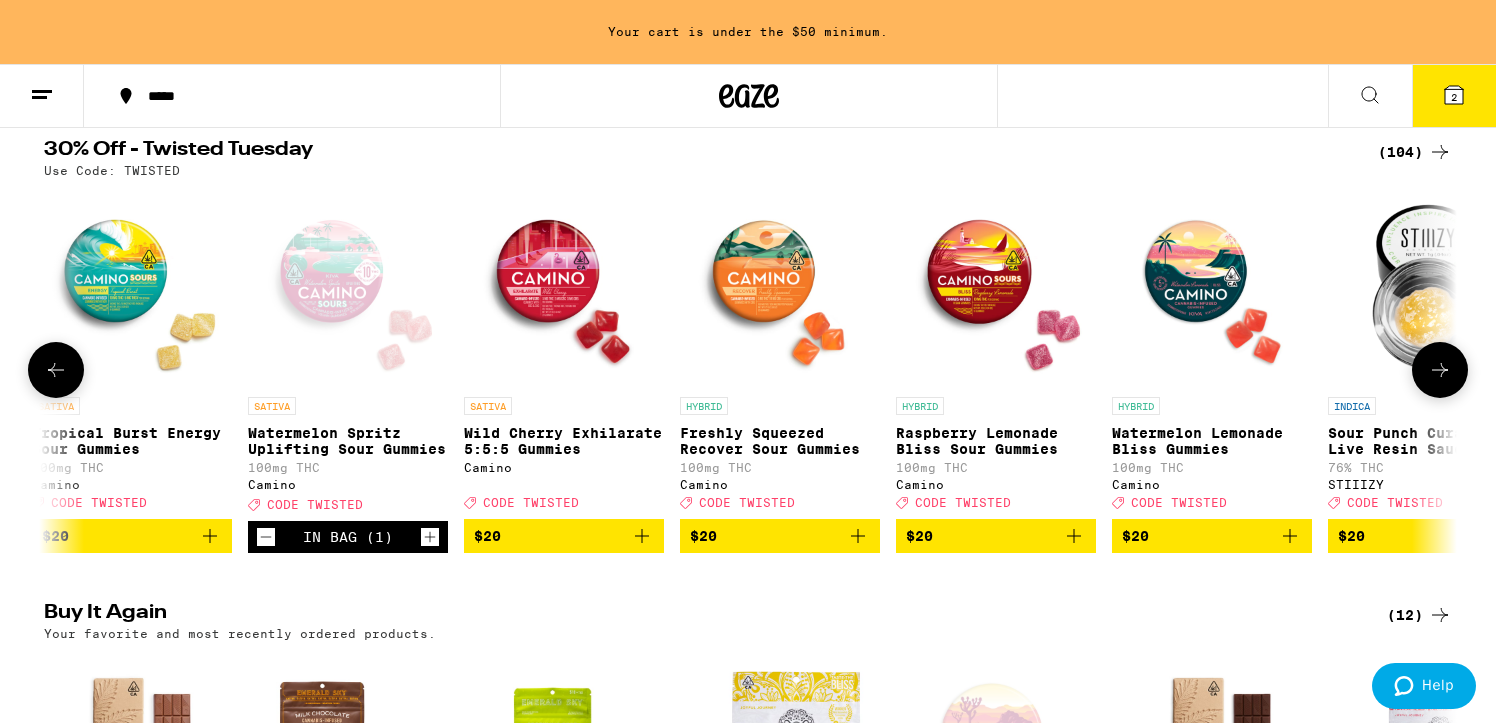 scroll, scrollTop: 0, scrollLeft: 0, axis: both 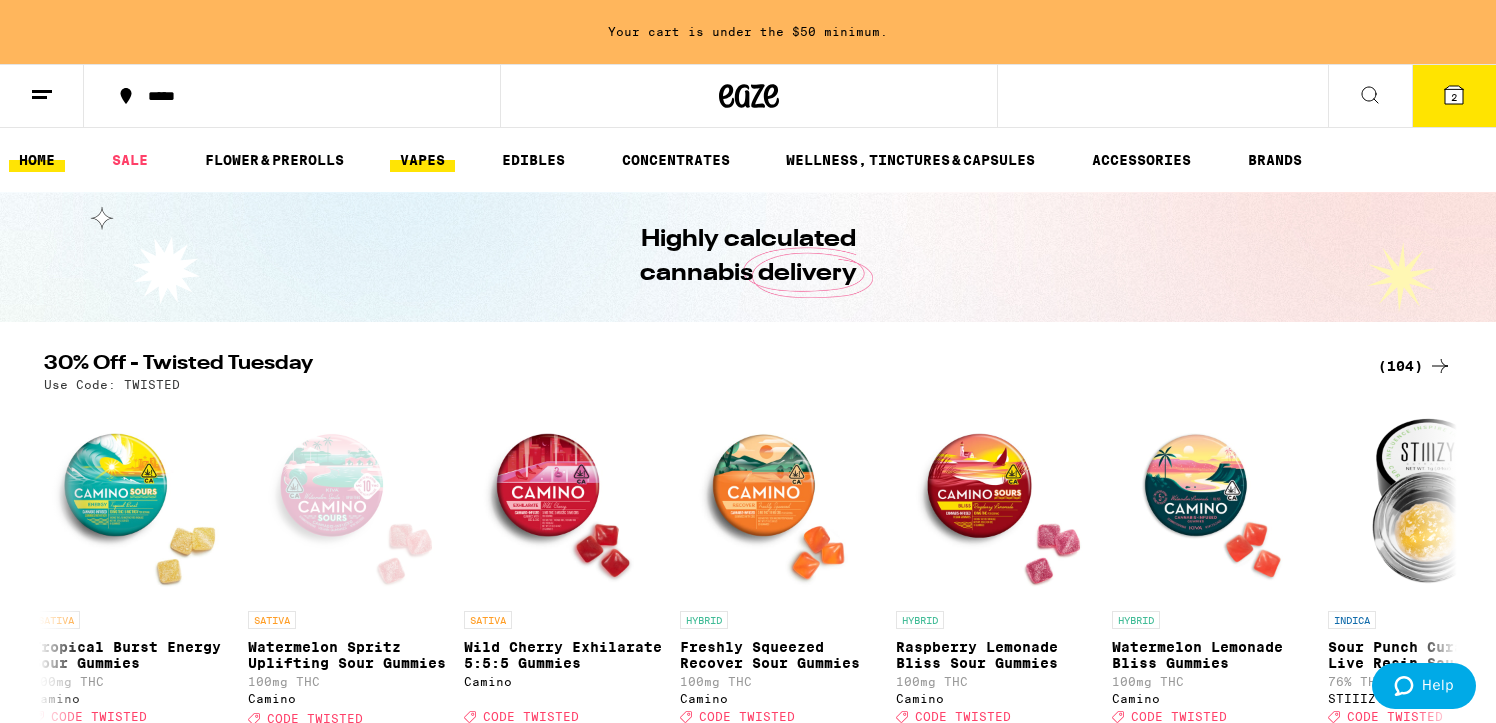 click on "VAPES" at bounding box center (422, 160) 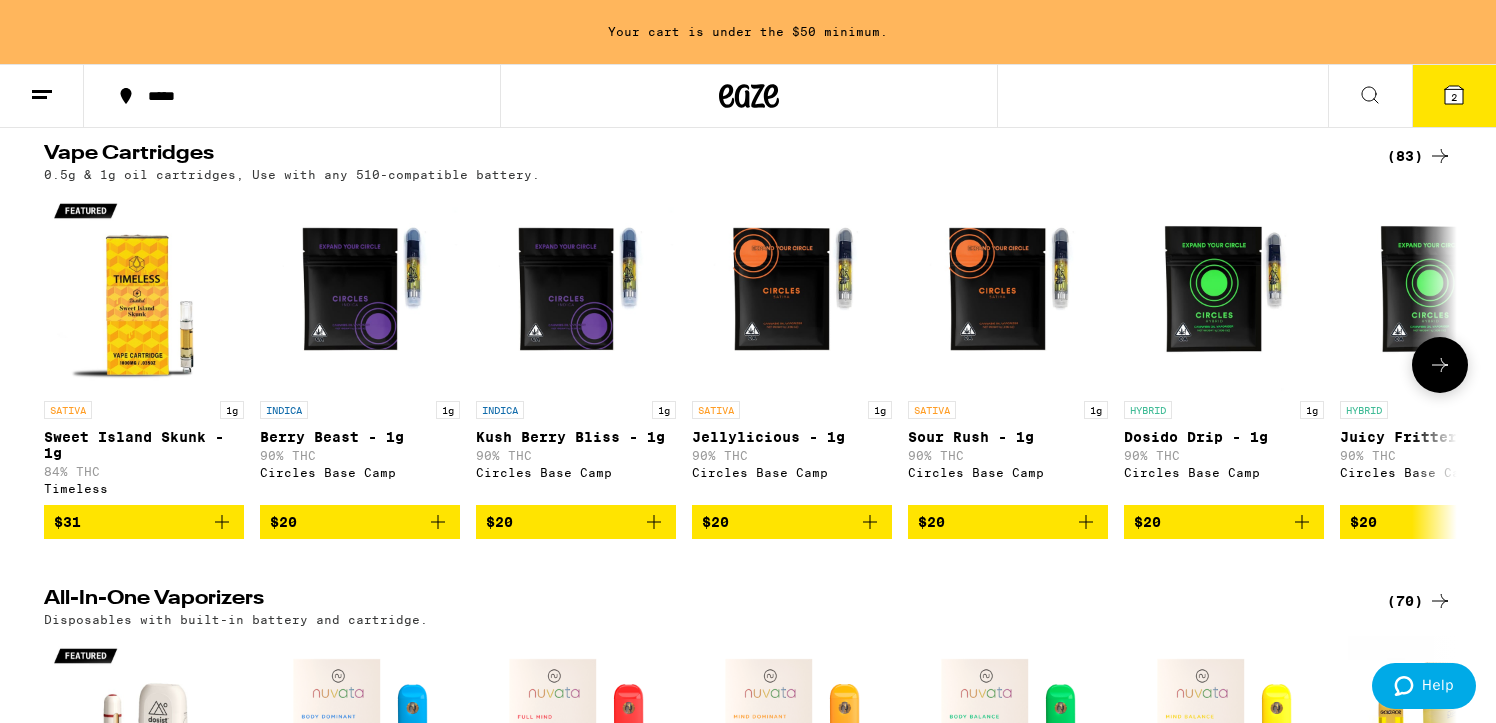 scroll, scrollTop: 152, scrollLeft: 0, axis: vertical 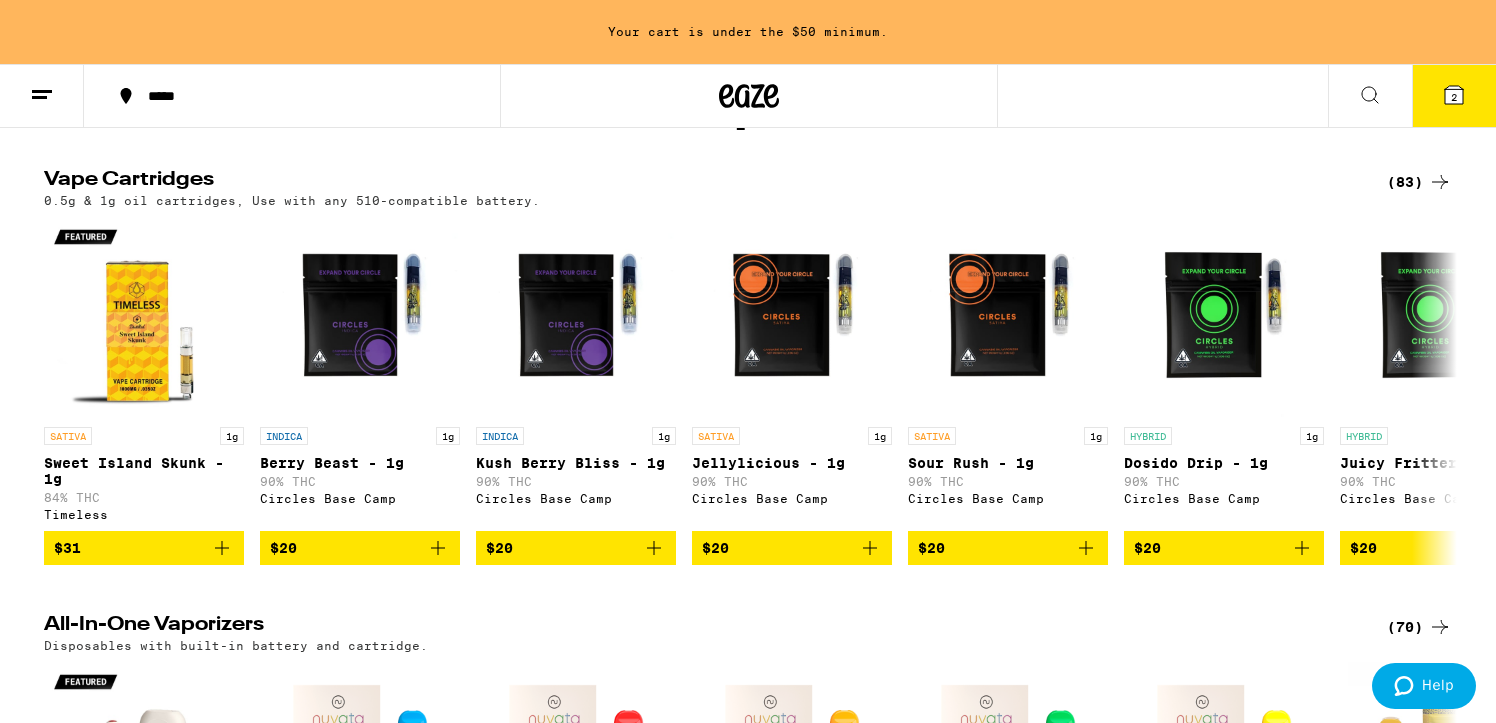 click on "(83)" at bounding box center (1419, 182) 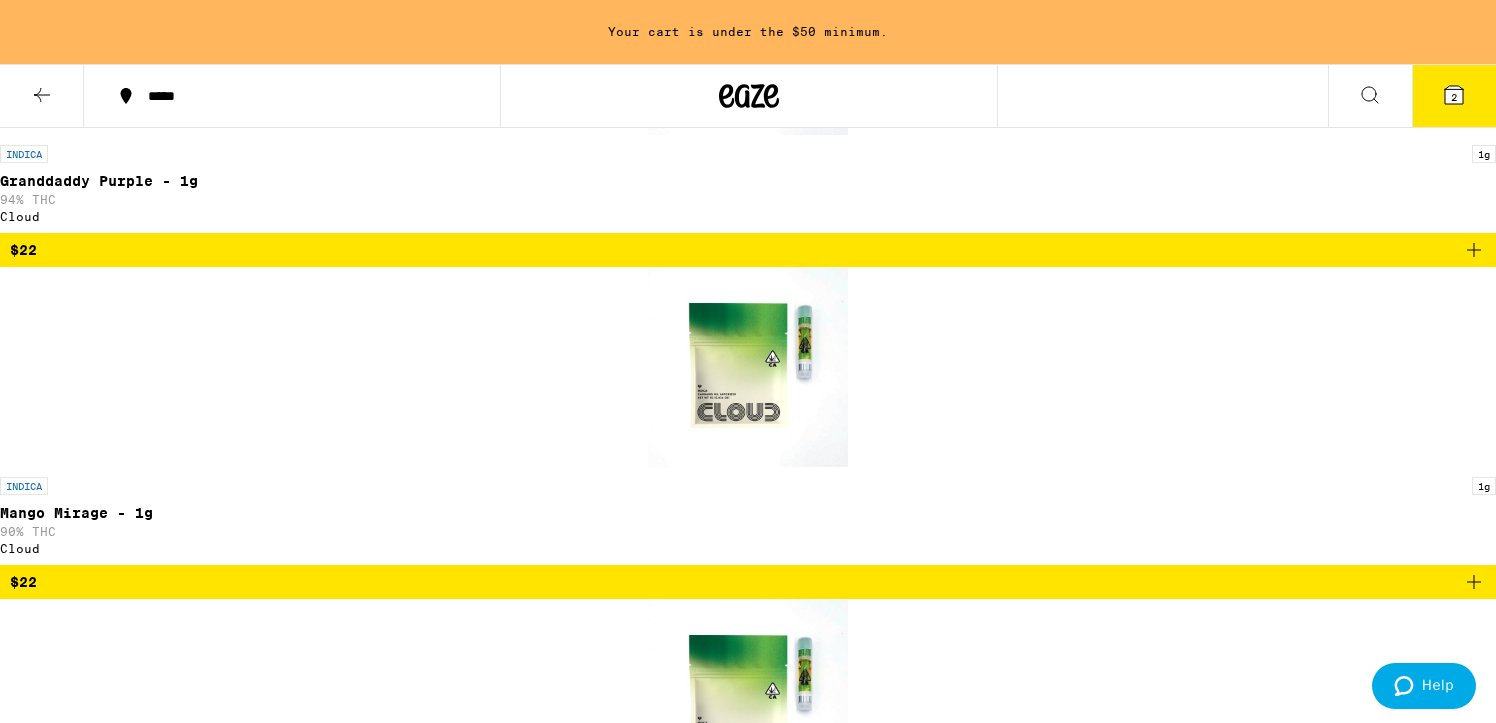 scroll, scrollTop: 4211, scrollLeft: 0, axis: vertical 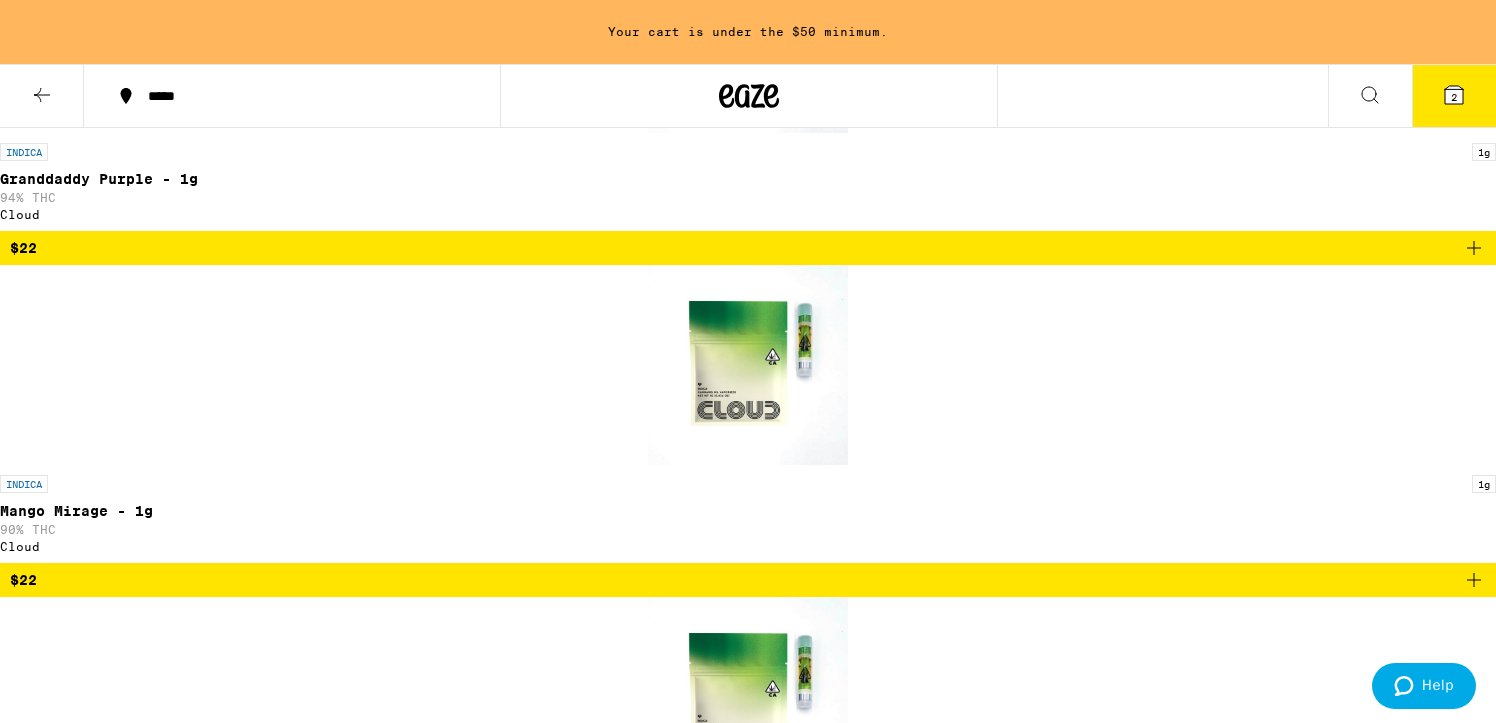 click 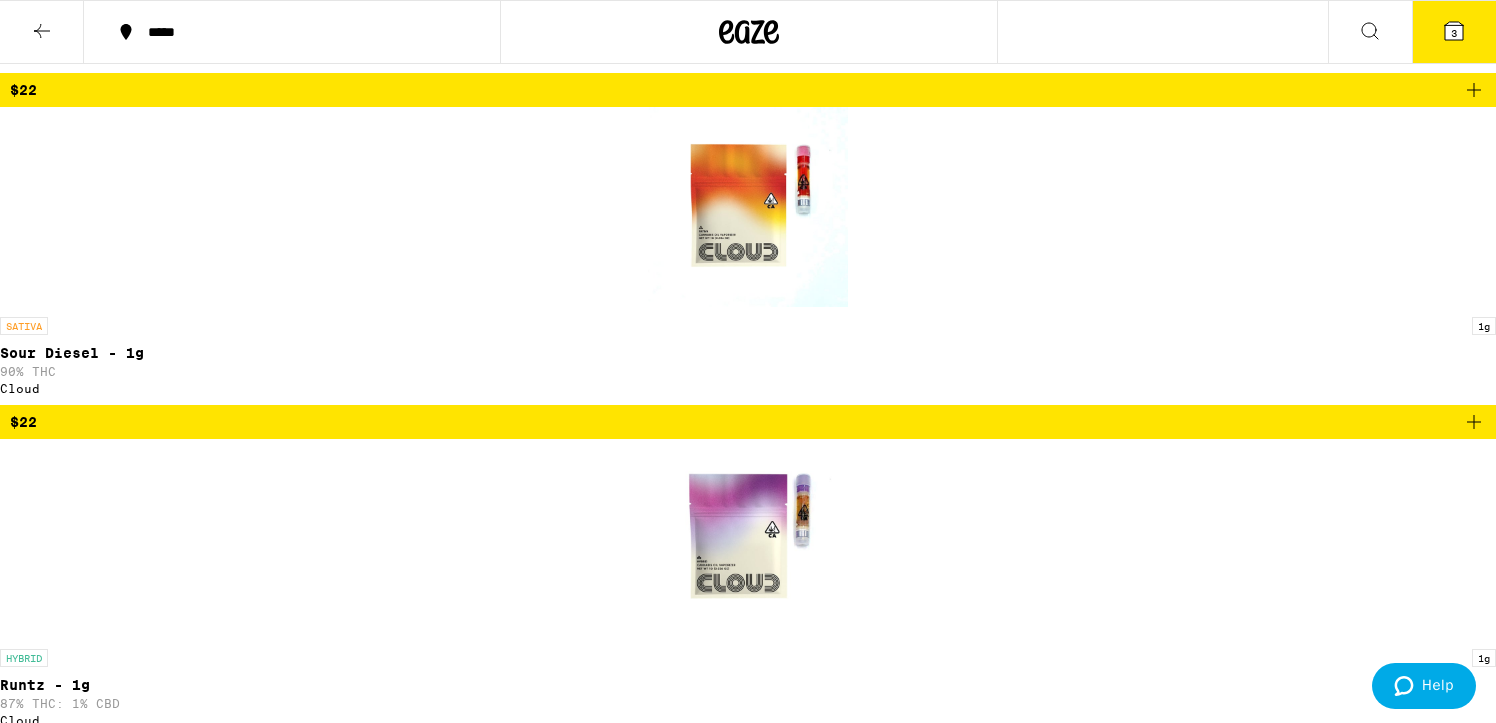 scroll, scrollTop: 4968, scrollLeft: 0, axis: vertical 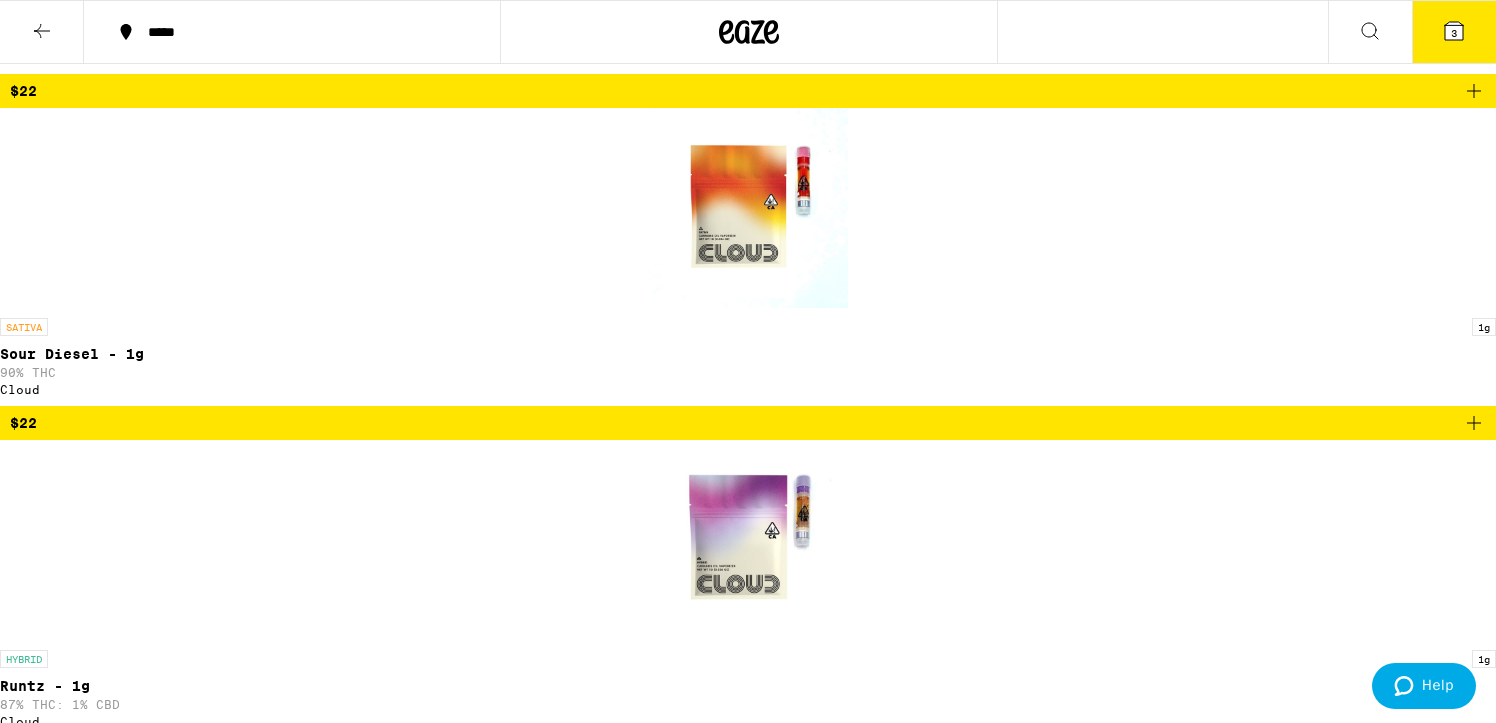 click 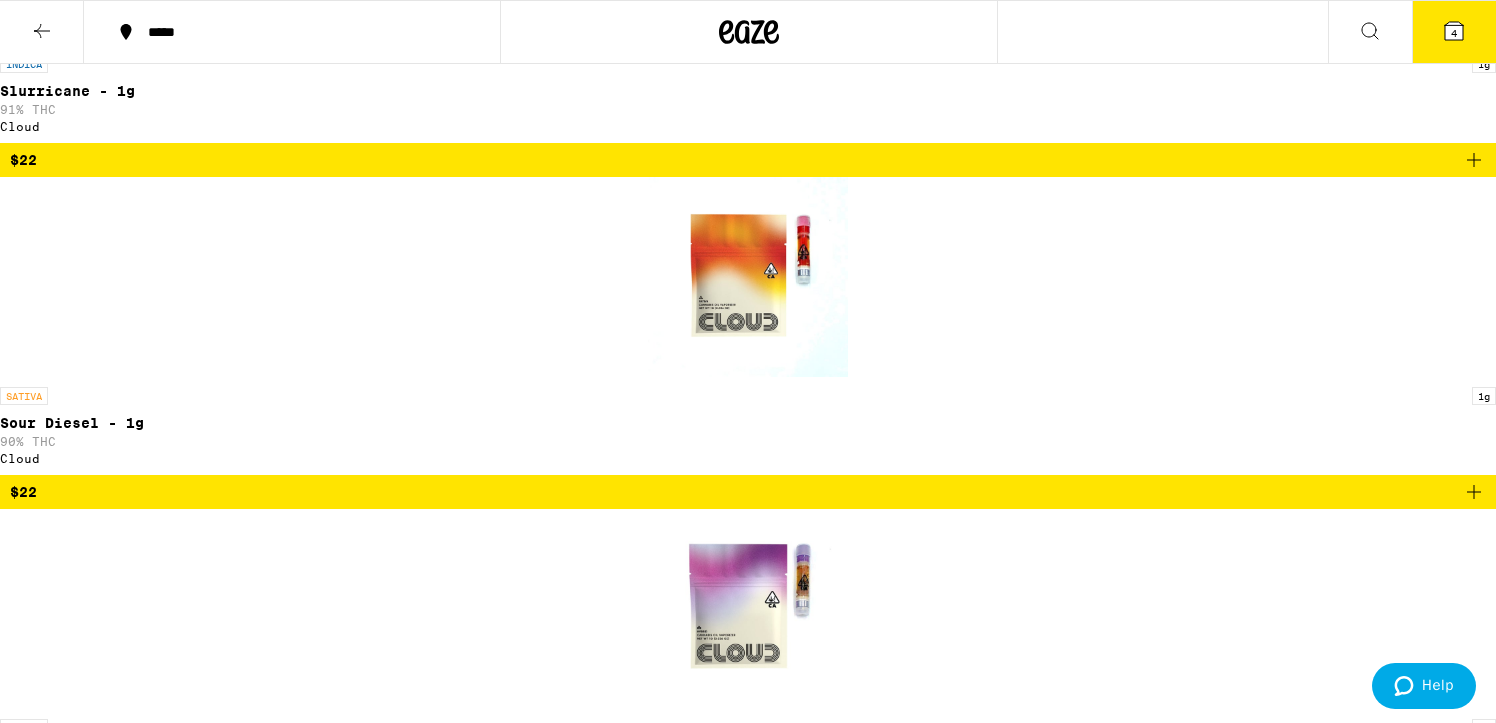 scroll, scrollTop: 4922, scrollLeft: 0, axis: vertical 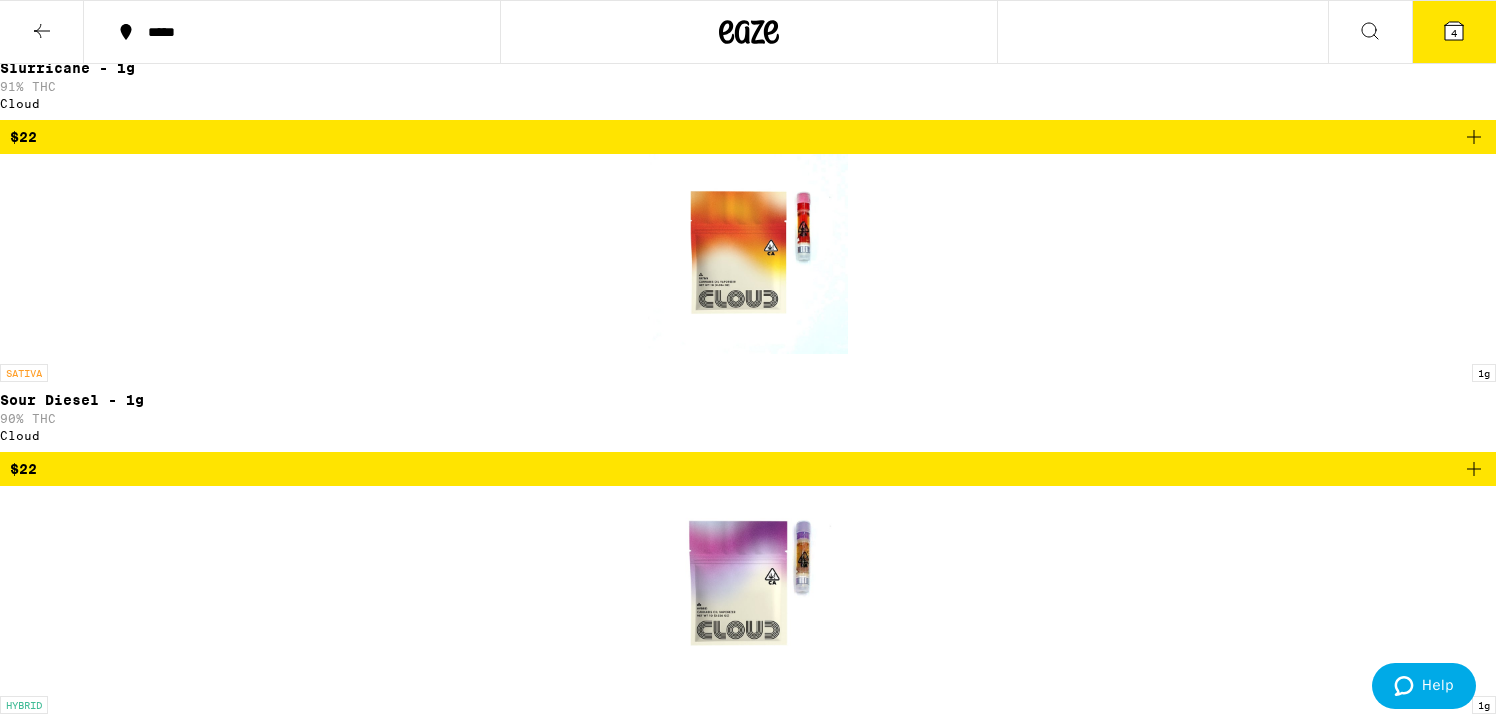 click 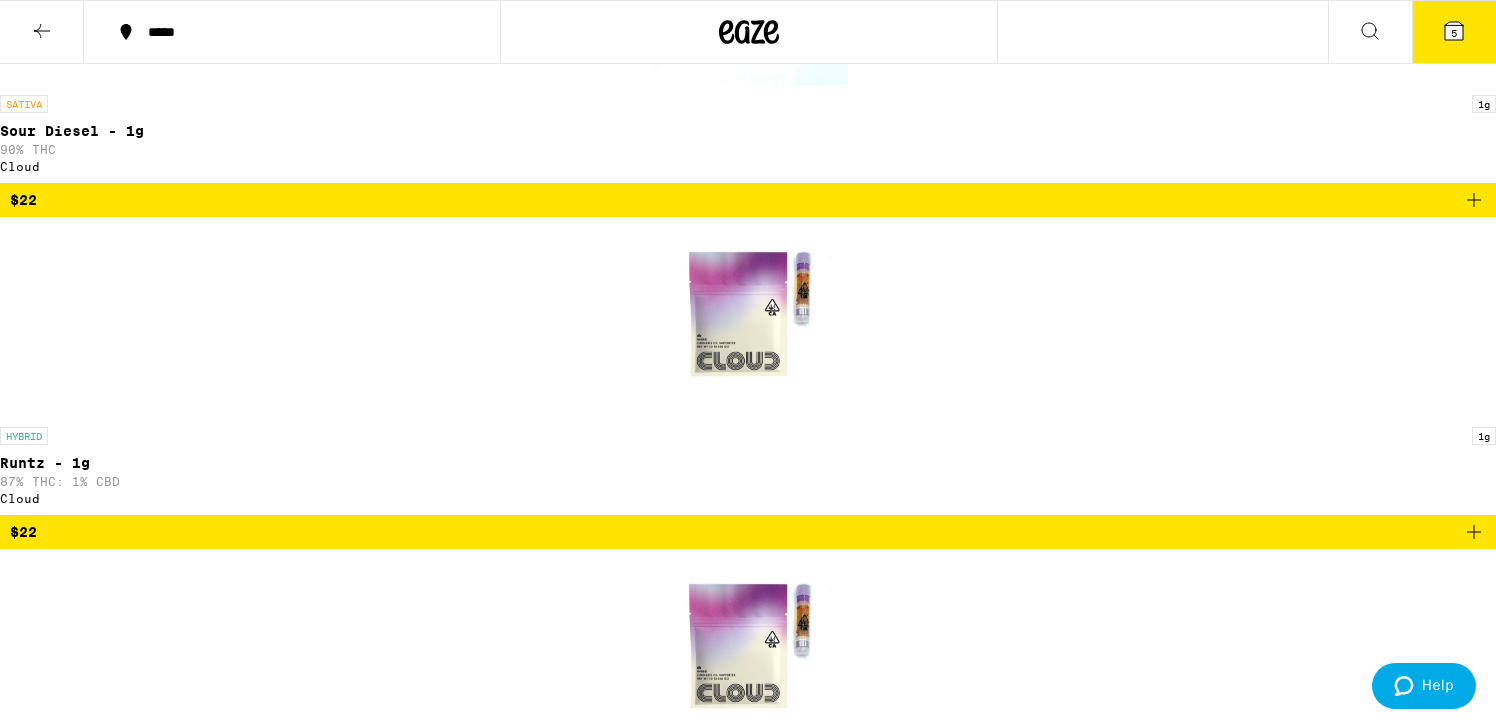 scroll, scrollTop: 4929, scrollLeft: 0, axis: vertical 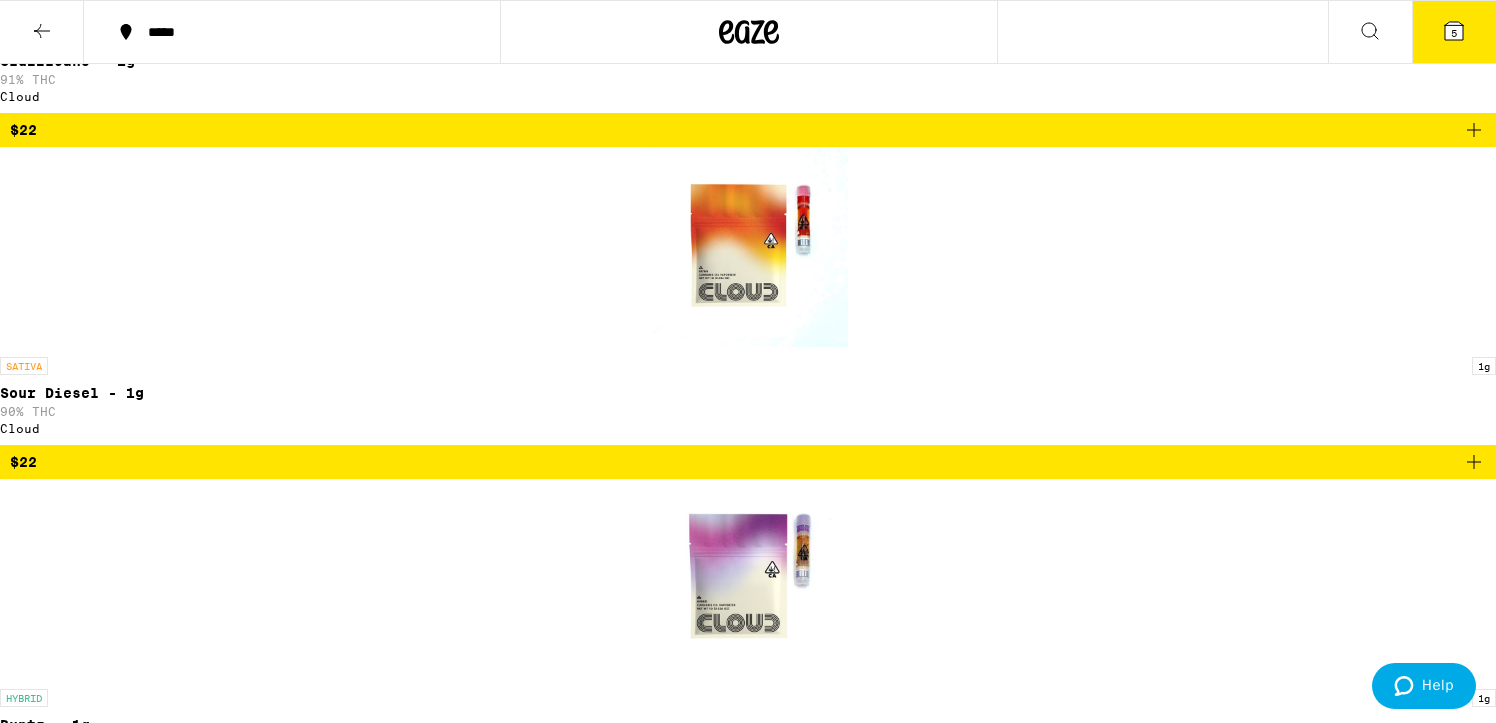 click 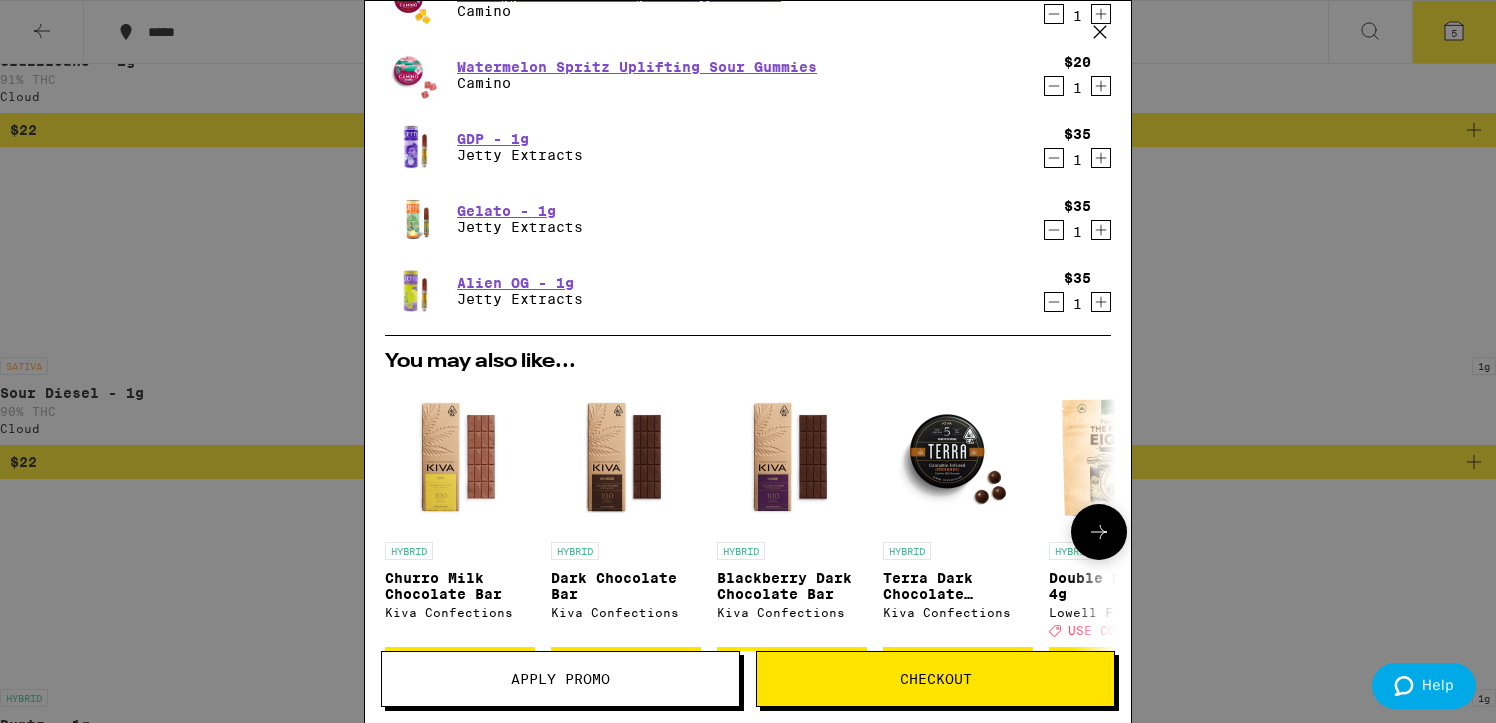 scroll, scrollTop: 0, scrollLeft: 0, axis: both 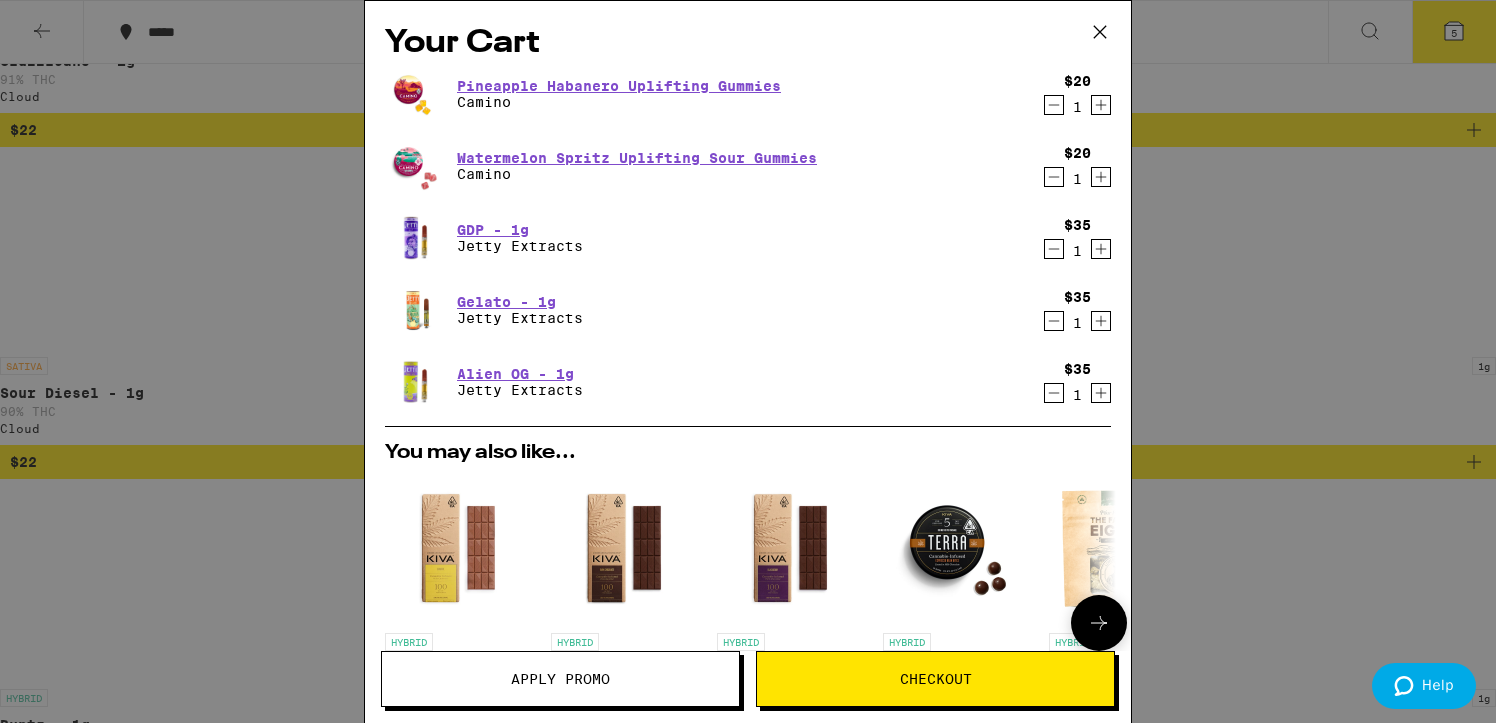 click at bounding box center [958, 548] 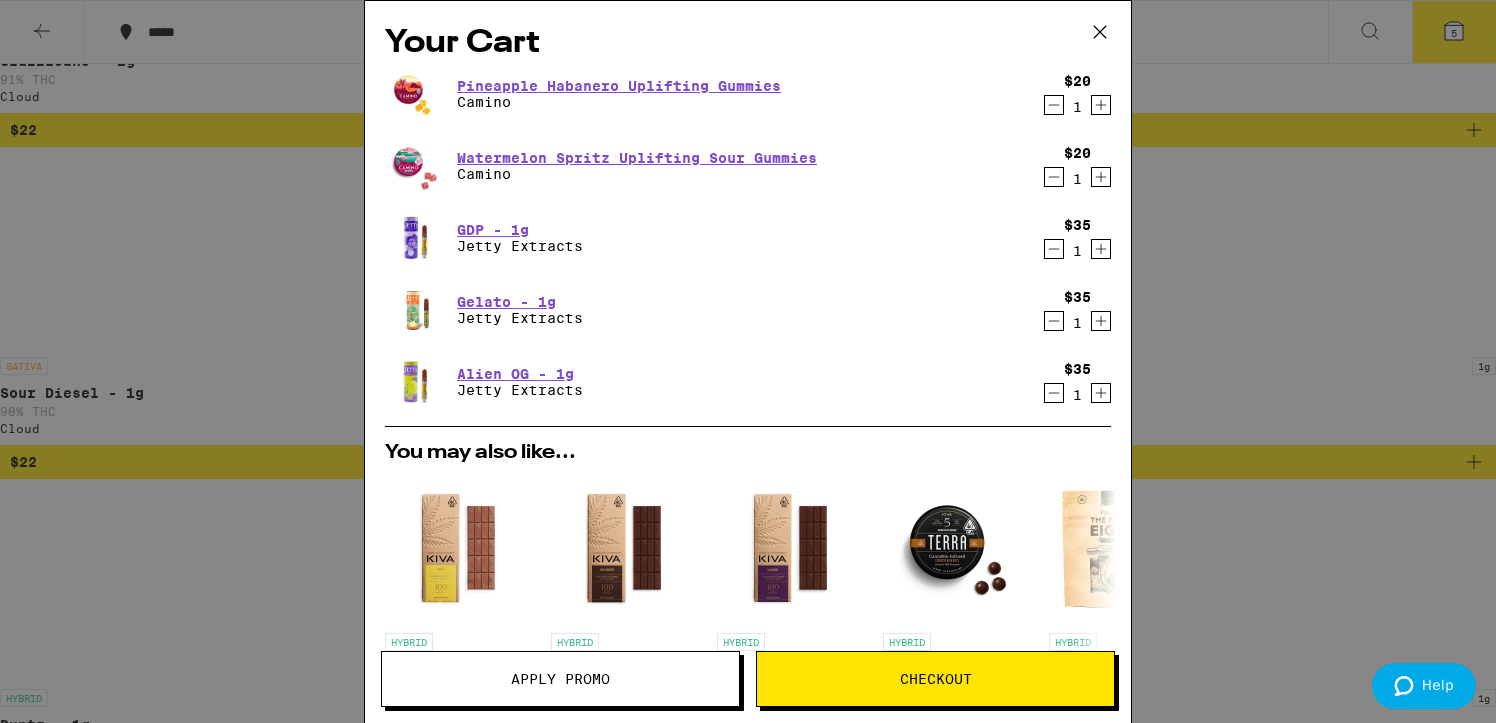 scroll, scrollTop: 7, scrollLeft: 0, axis: vertical 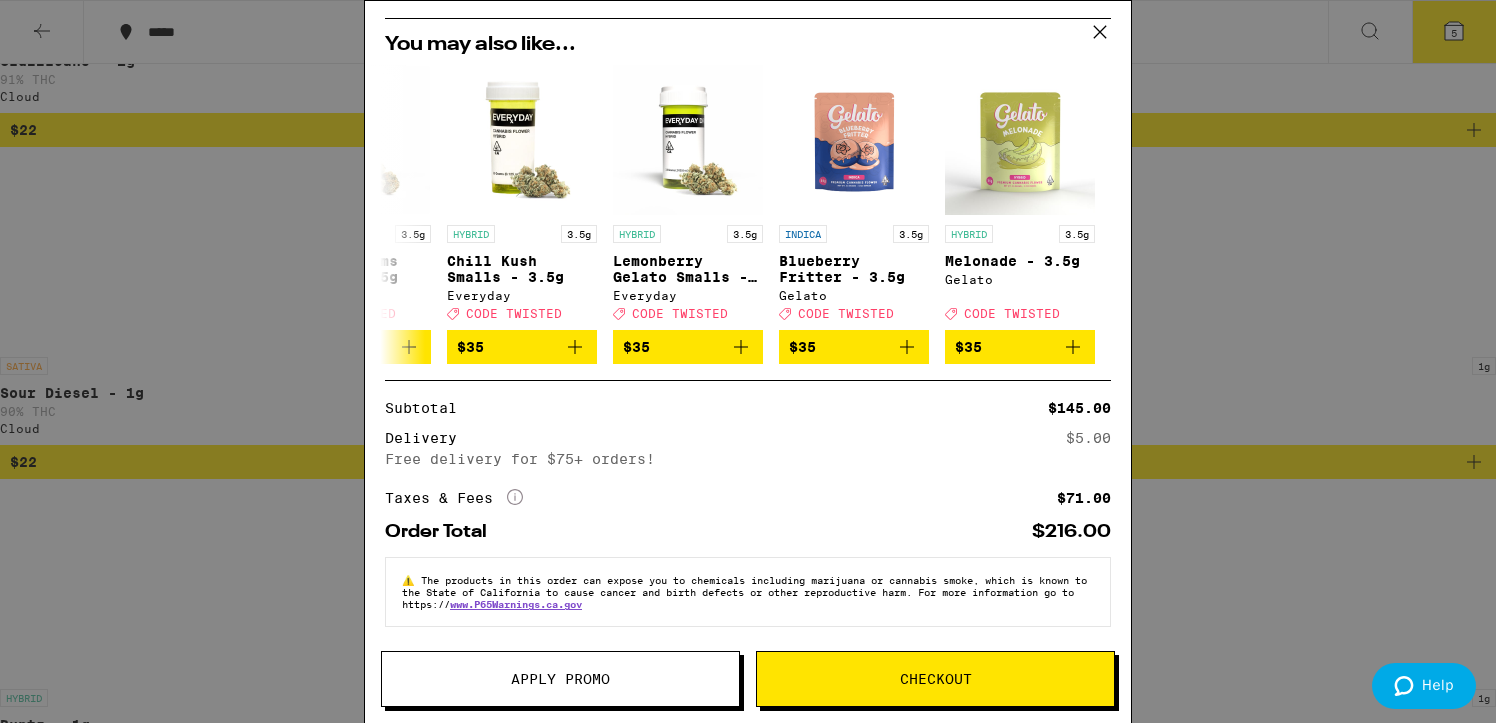 click 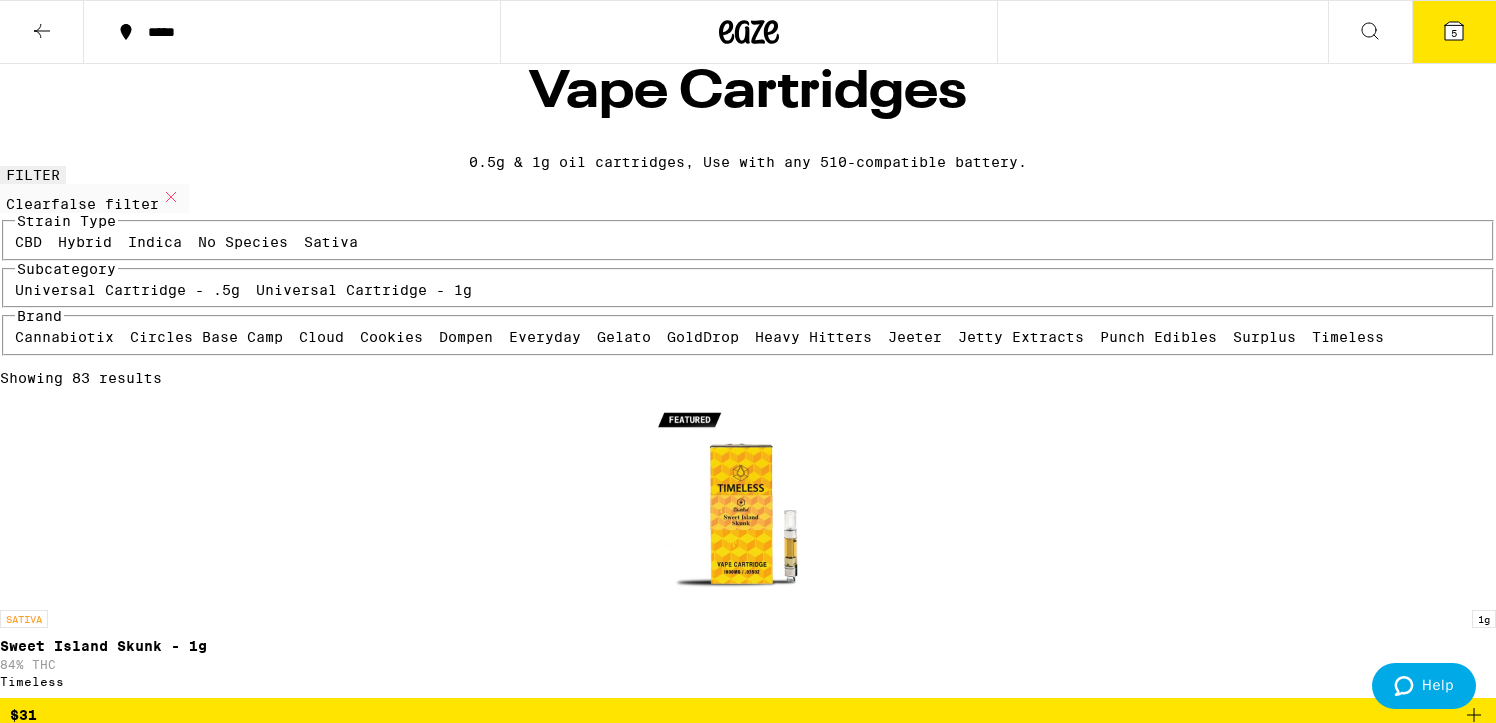 scroll, scrollTop: 0, scrollLeft: 0, axis: both 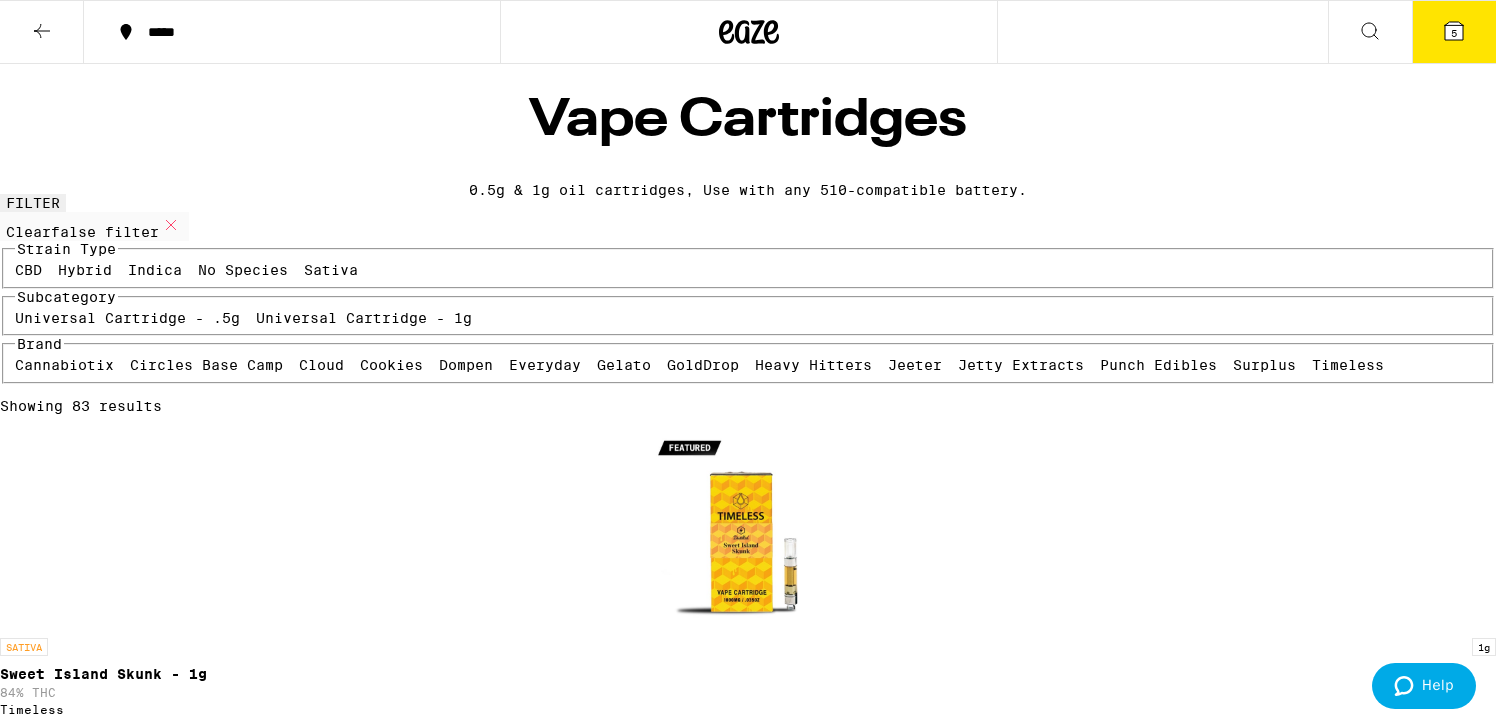 click 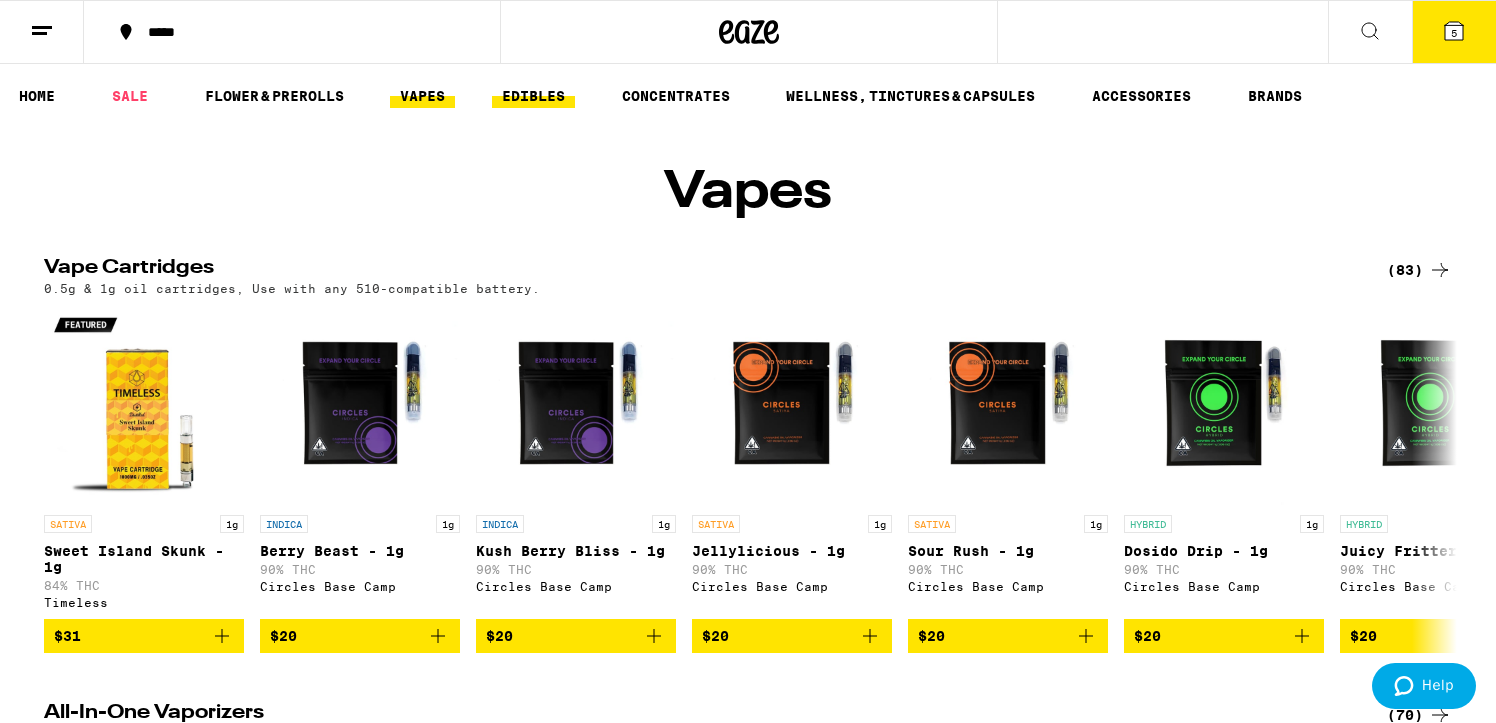 click on "EDIBLES" at bounding box center (533, 96) 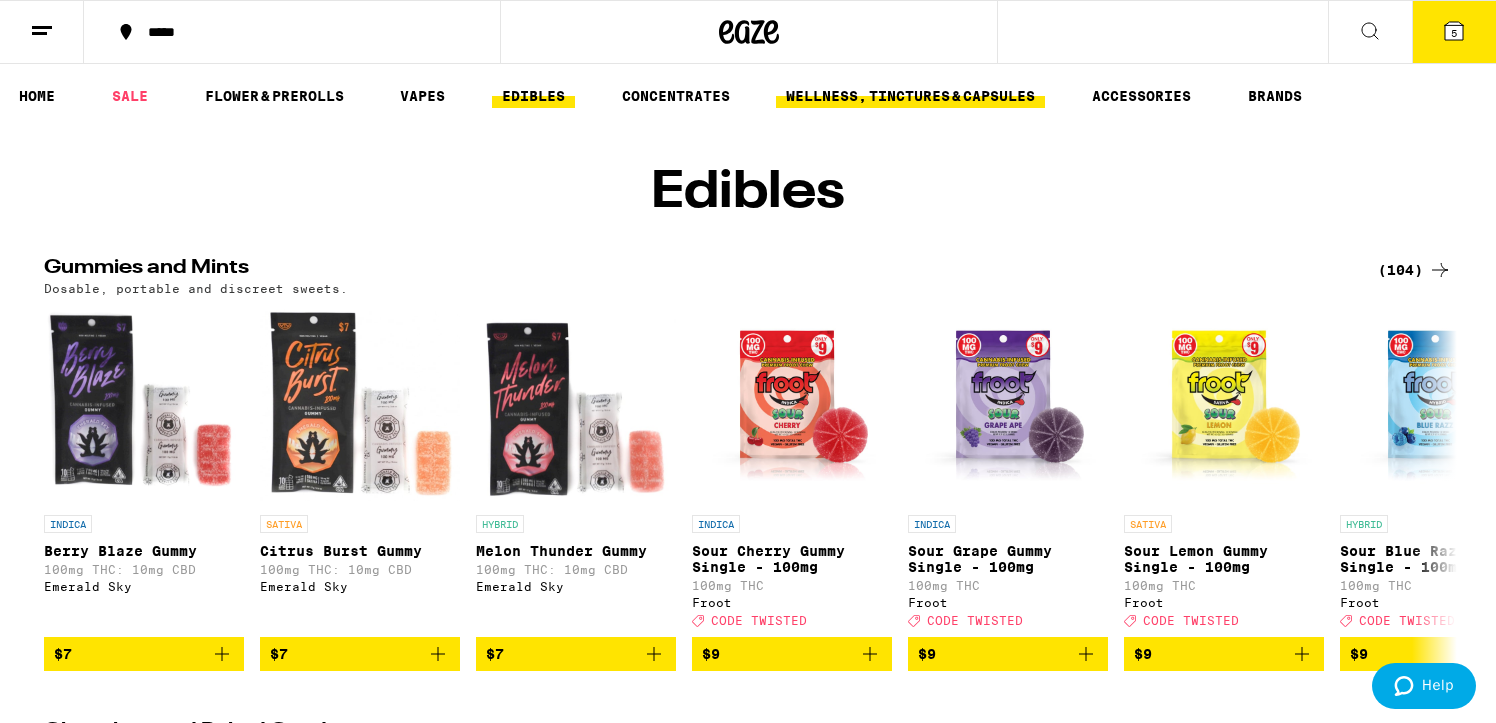 click on "WELLNESS, TINCTURES & CAPSULES" at bounding box center (910, 96) 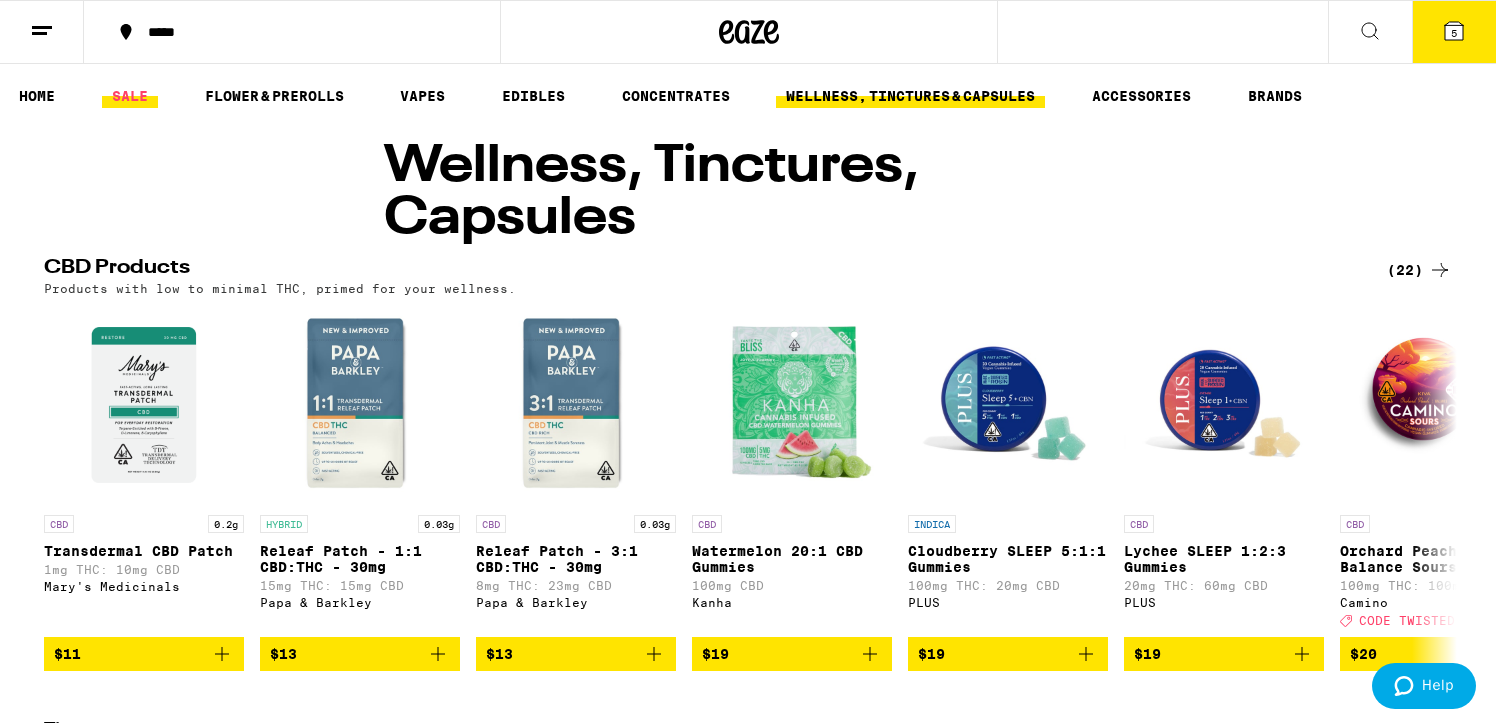 click on "SALE" at bounding box center [130, 96] 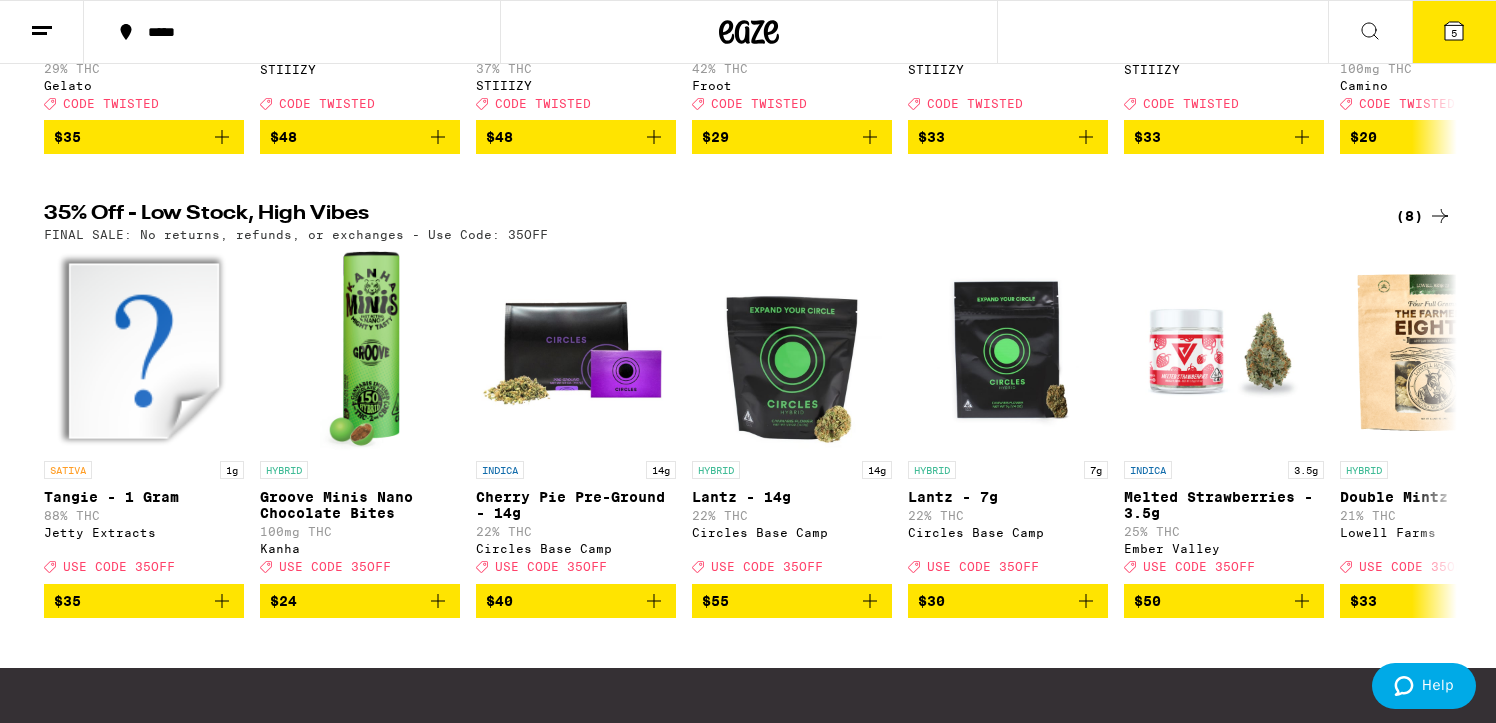 scroll, scrollTop: 549, scrollLeft: 0, axis: vertical 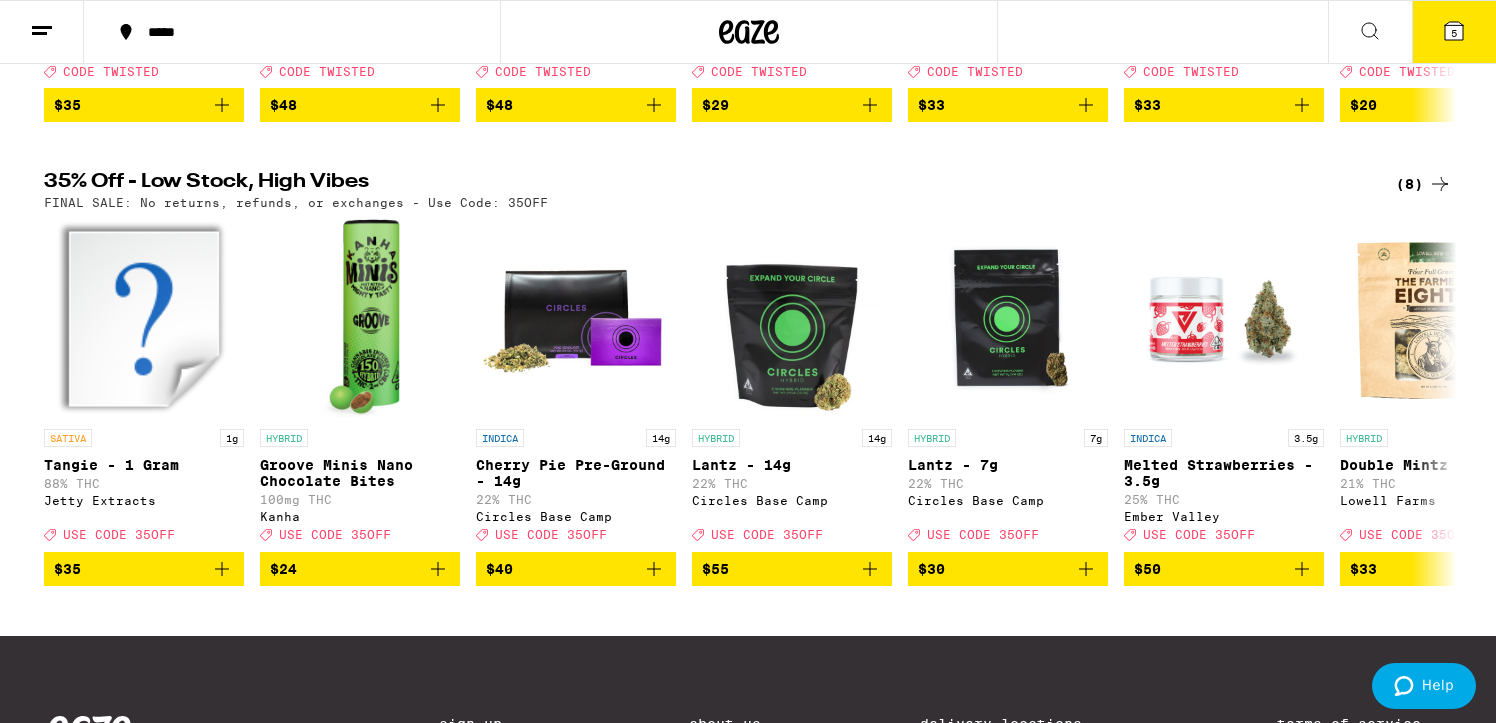 click on "(8)" at bounding box center [1424, 184] 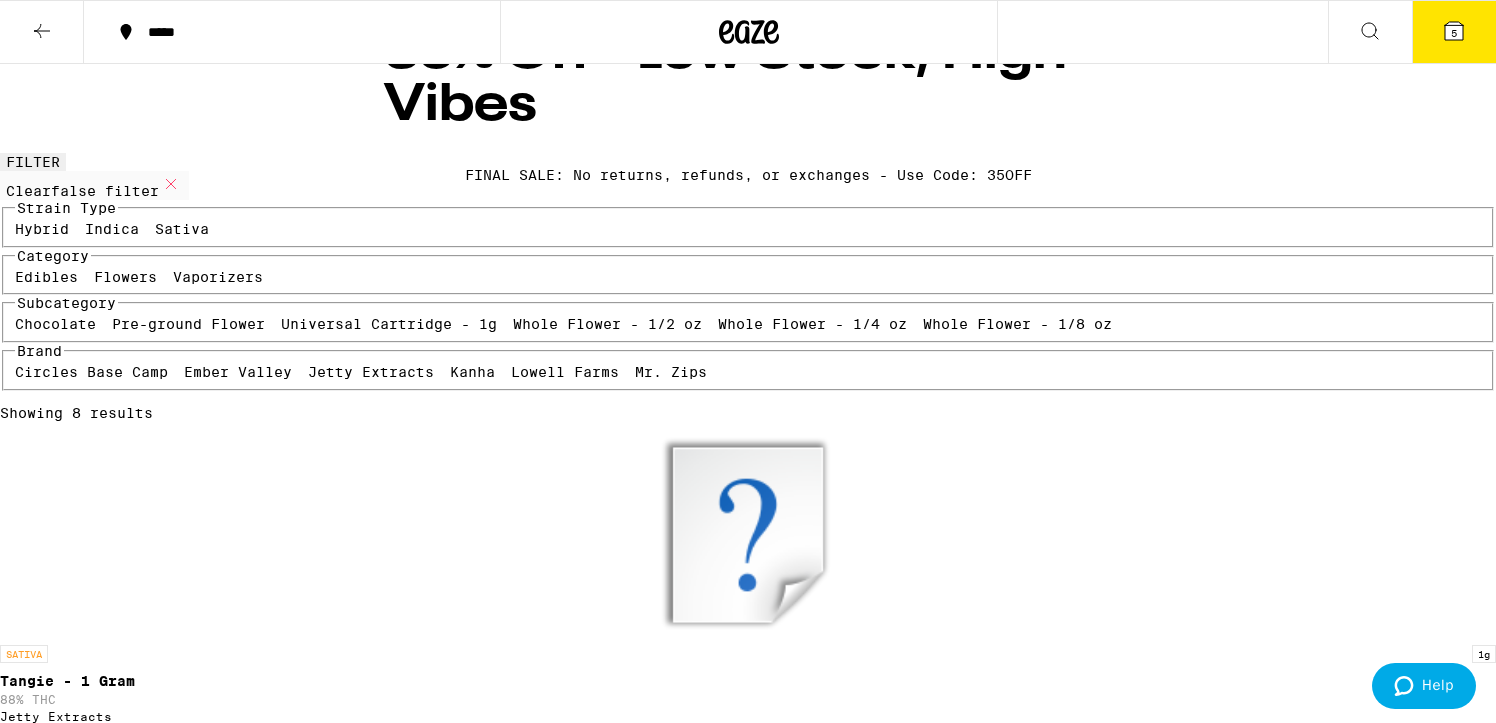 scroll, scrollTop: 0, scrollLeft: 0, axis: both 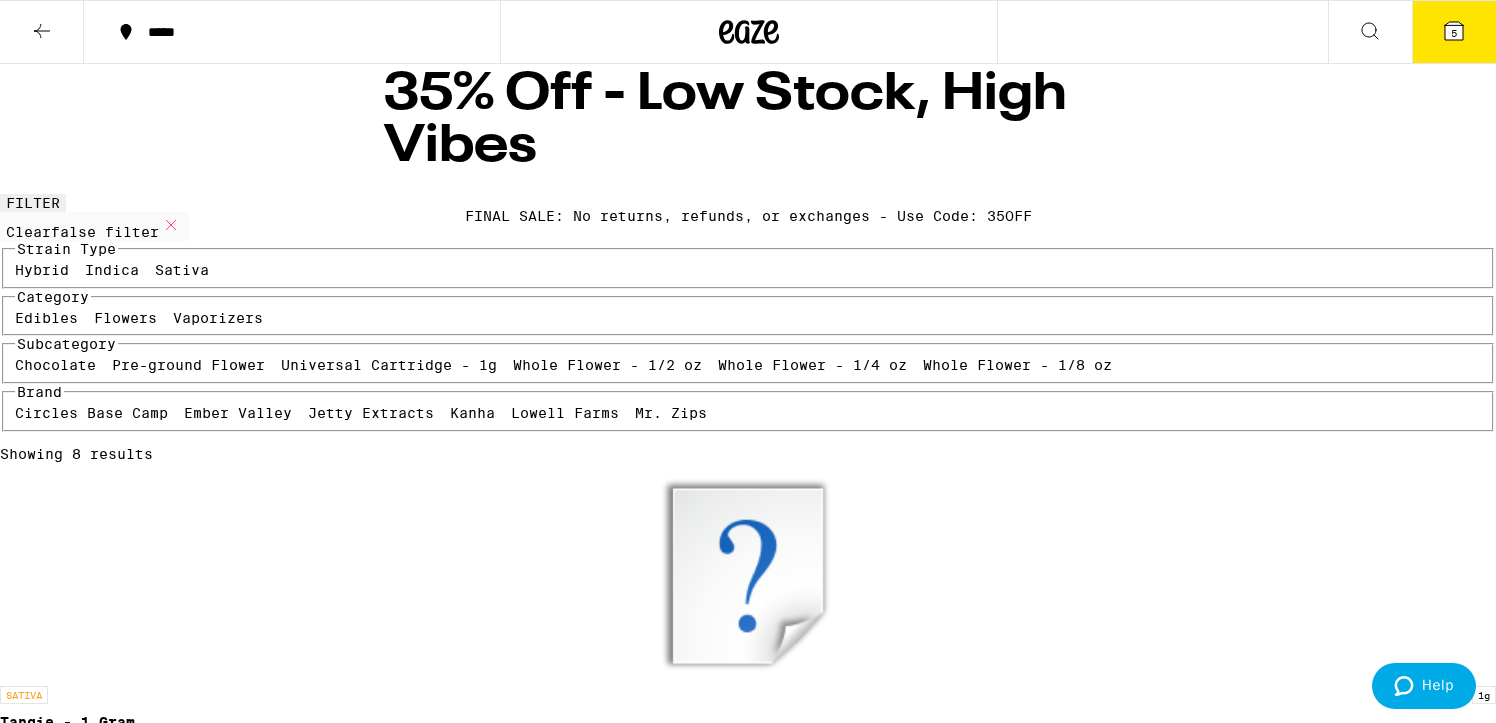 click 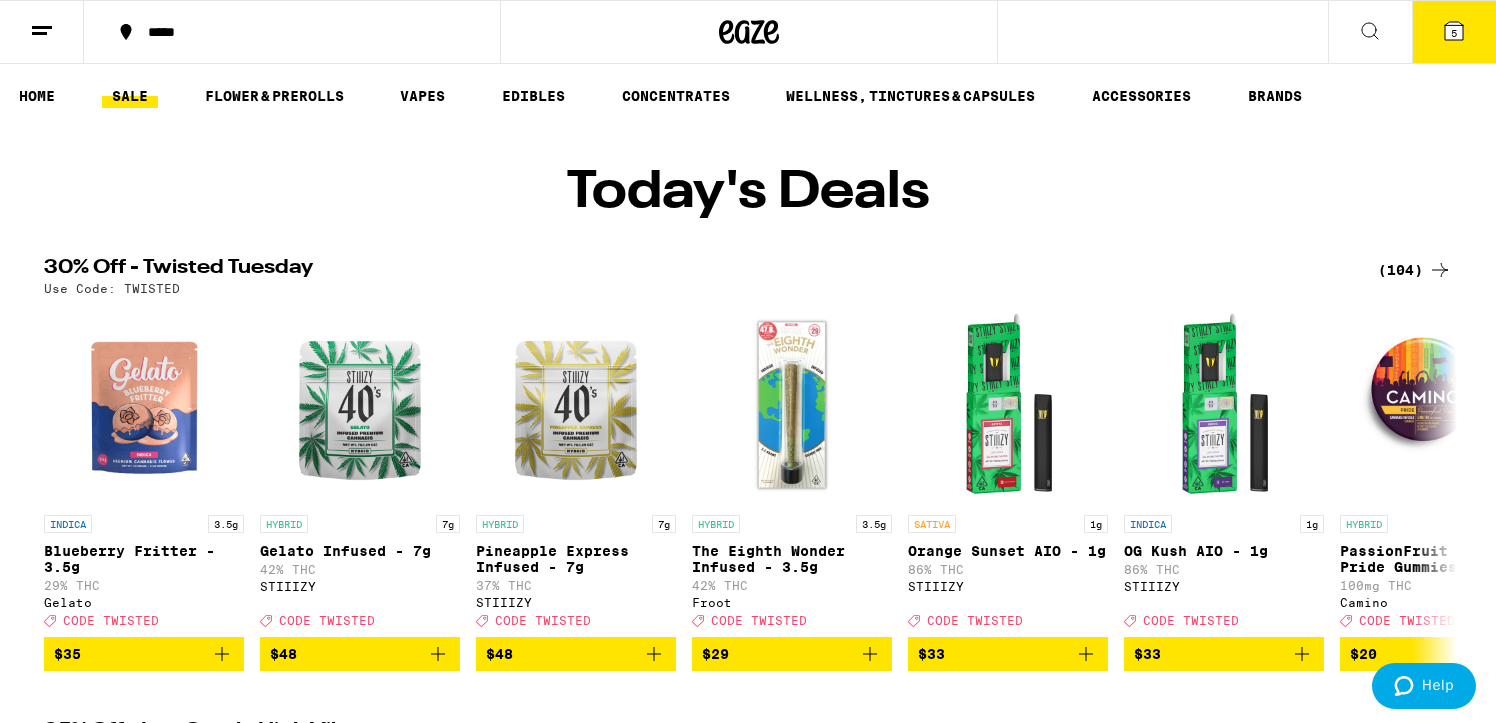 click on "(104)" at bounding box center (1415, 270) 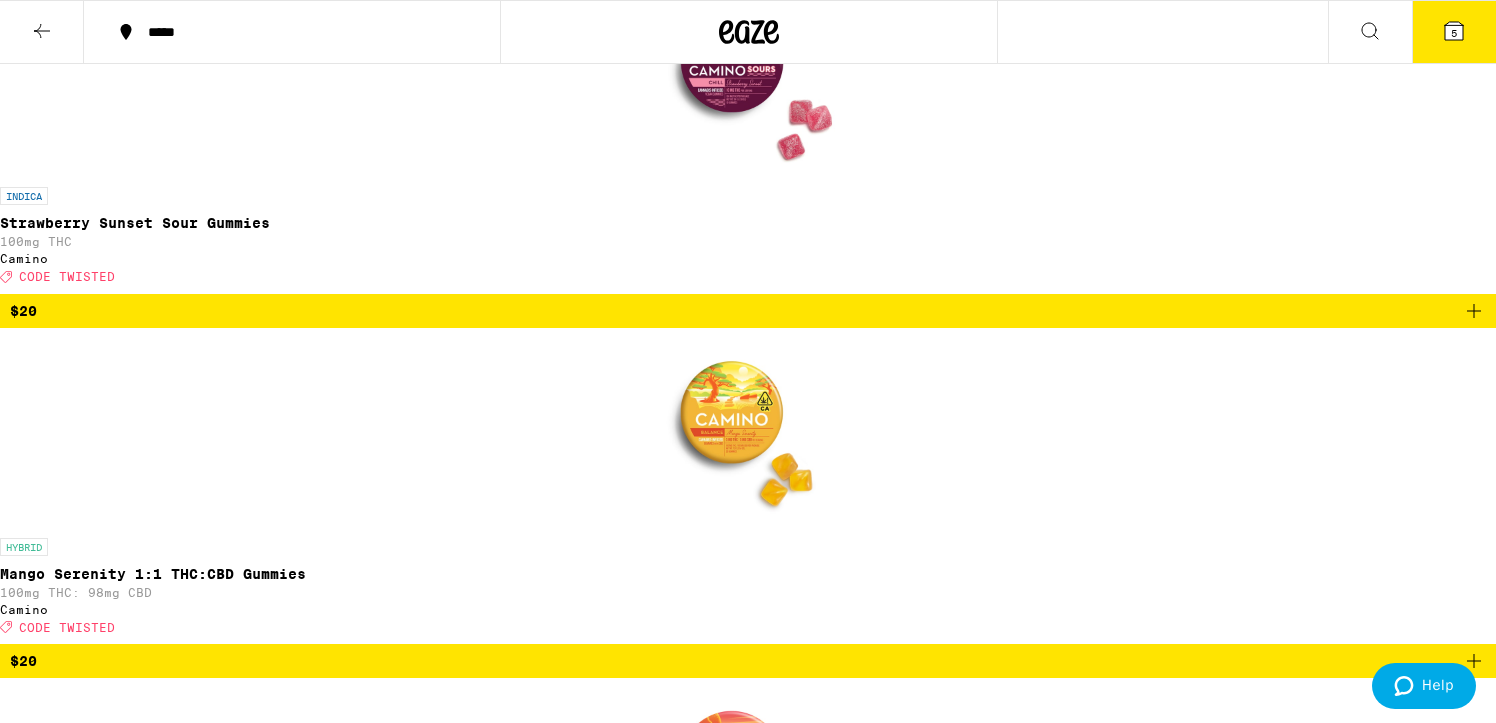 scroll, scrollTop: 2954, scrollLeft: 0, axis: vertical 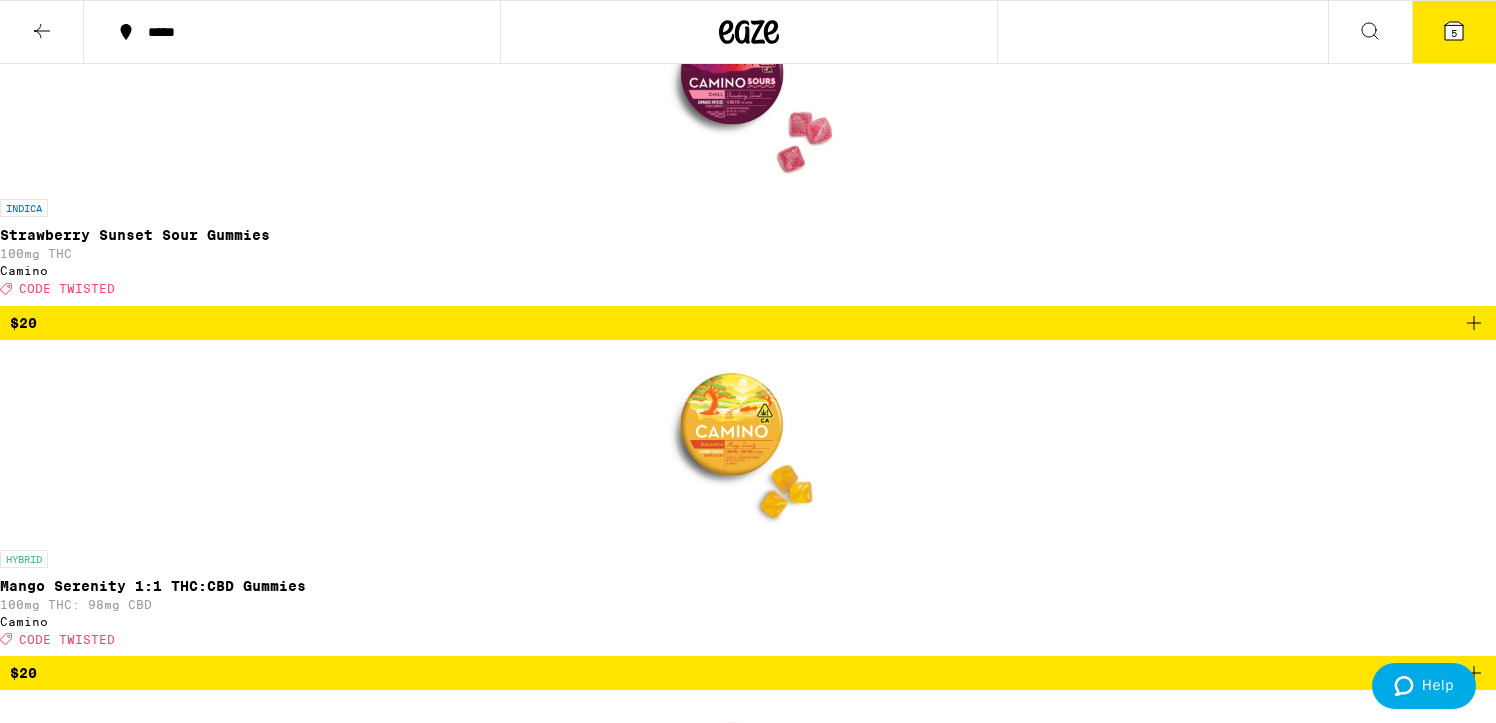 click 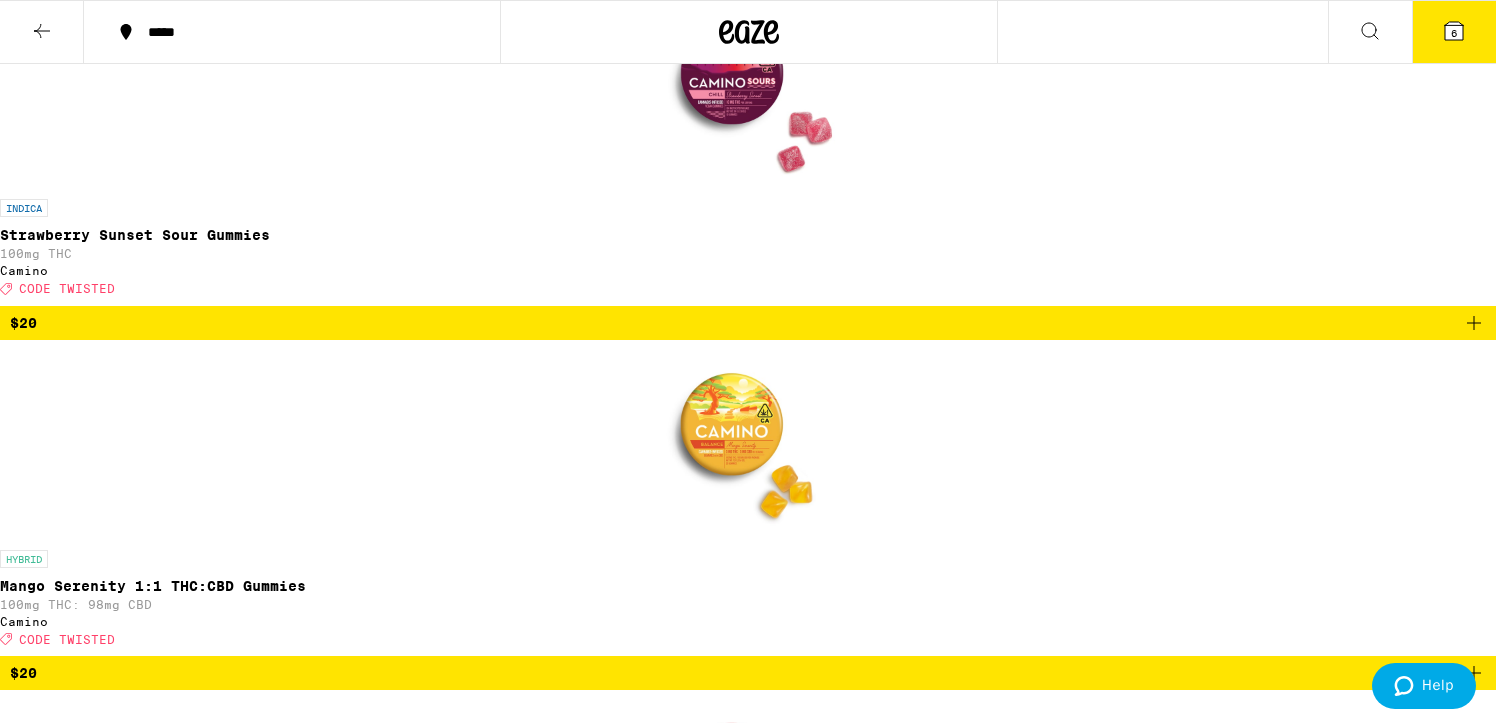 click 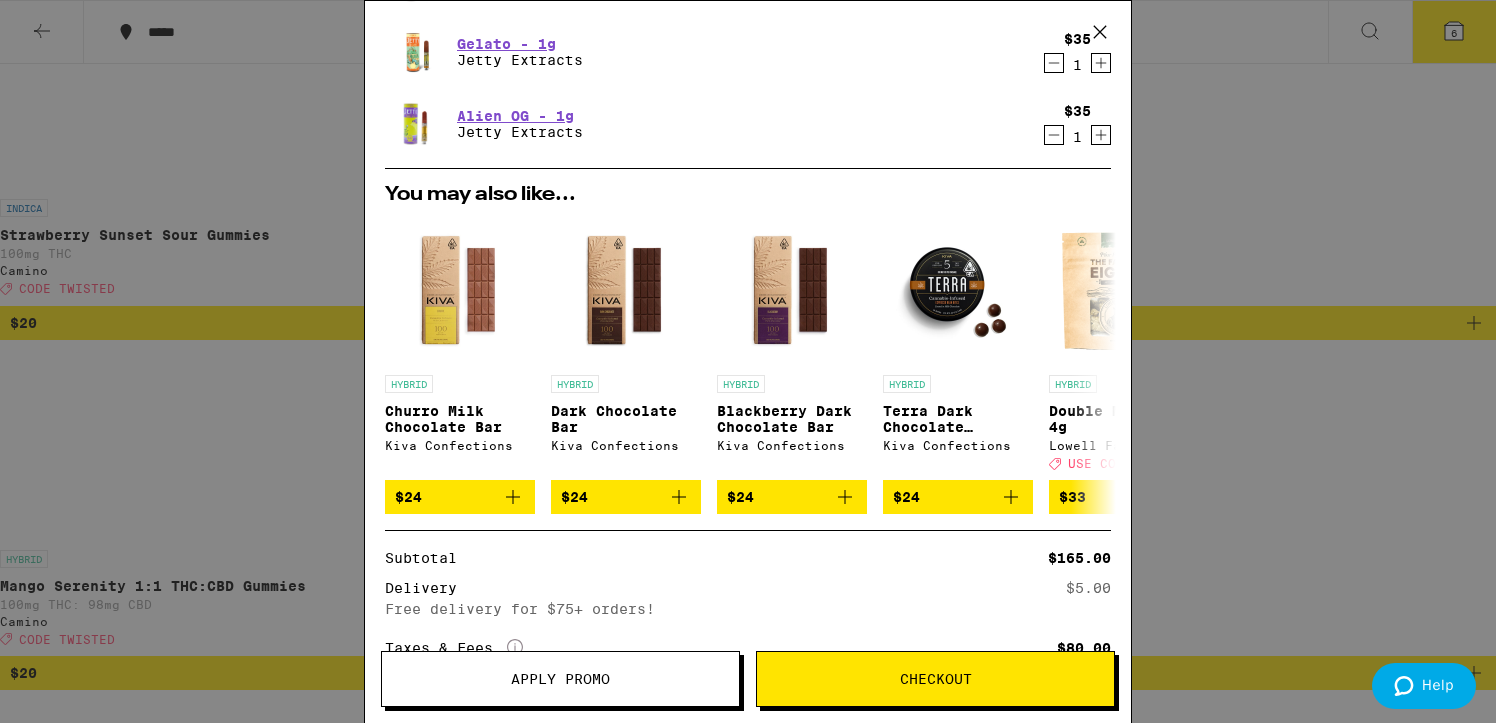 scroll, scrollTop: 487, scrollLeft: 0, axis: vertical 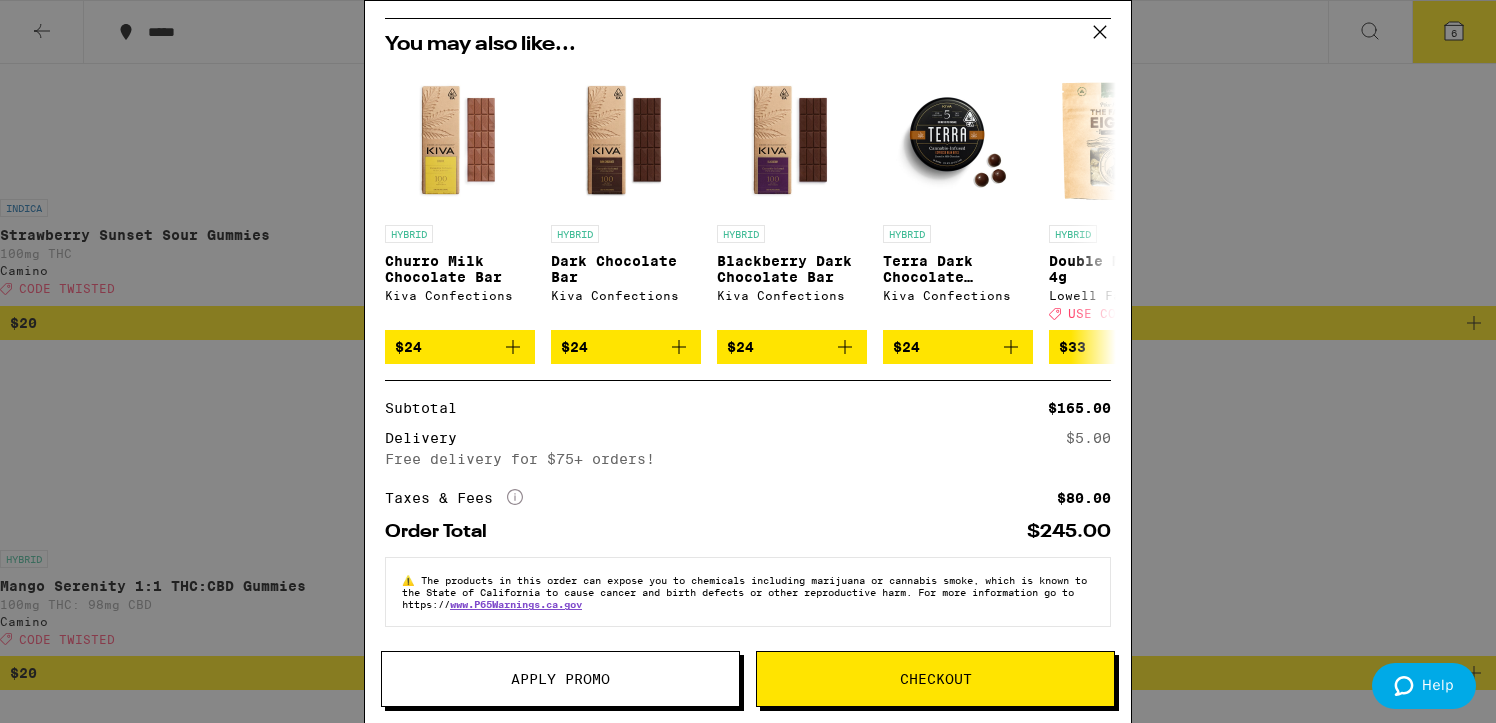 click on "Apply Promo" at bounding box center [560, 679] 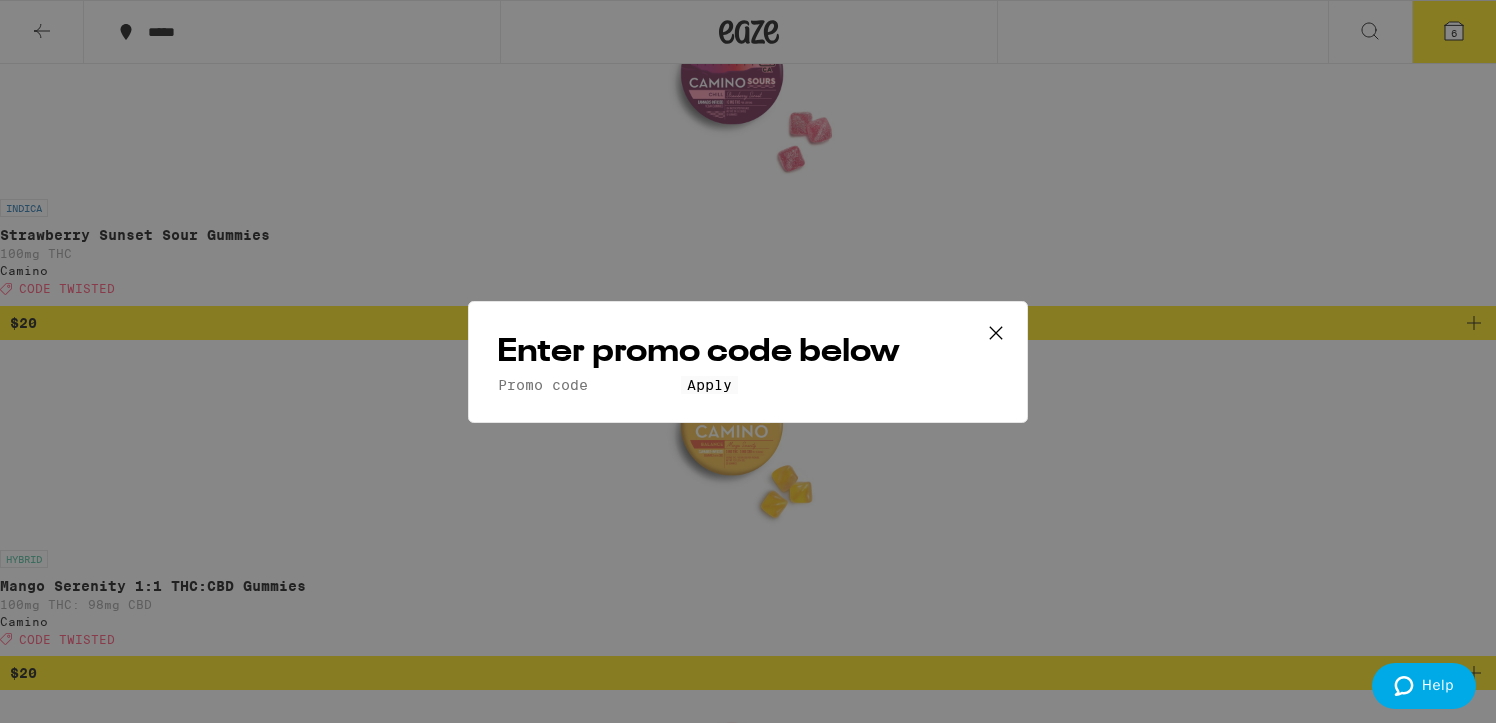 click on "Promo Code" at bounding box center (589, 385) 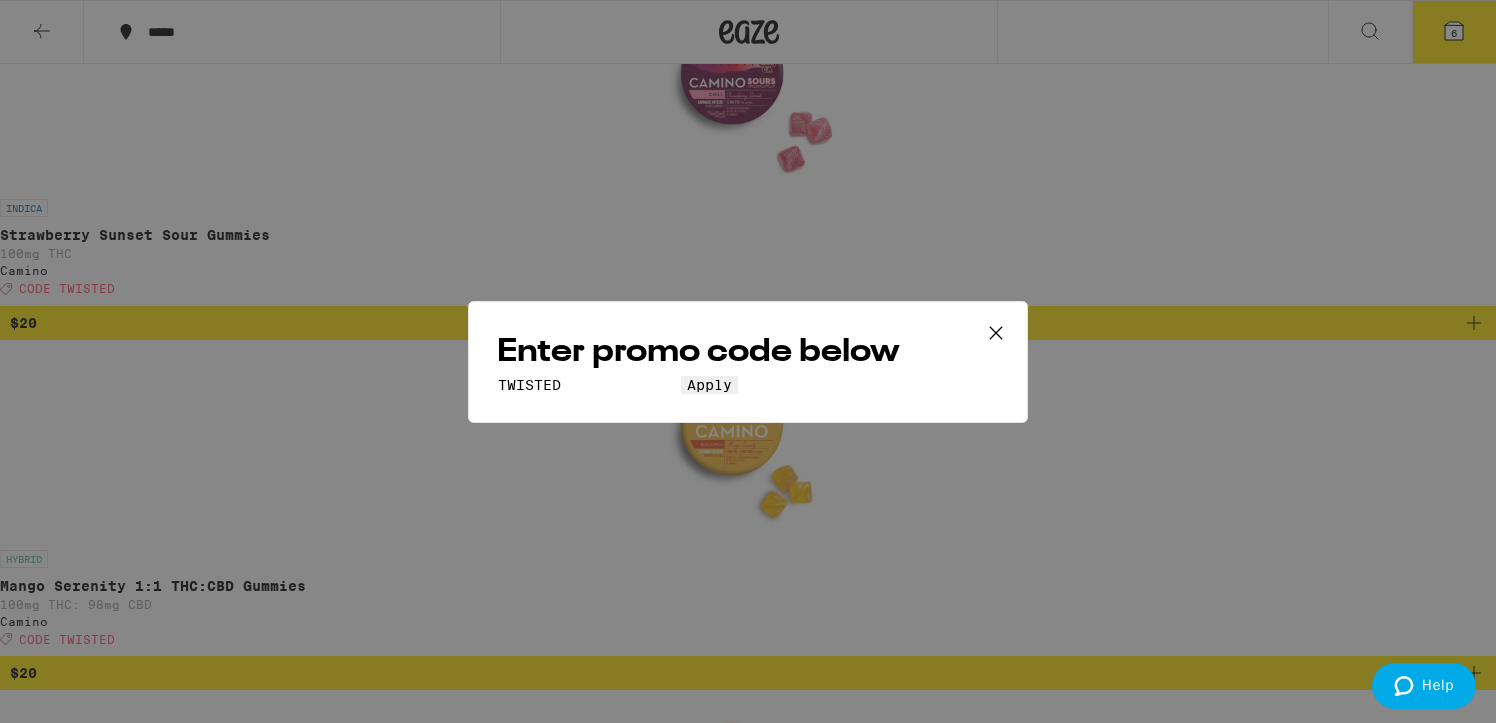 type on "TWISTED" 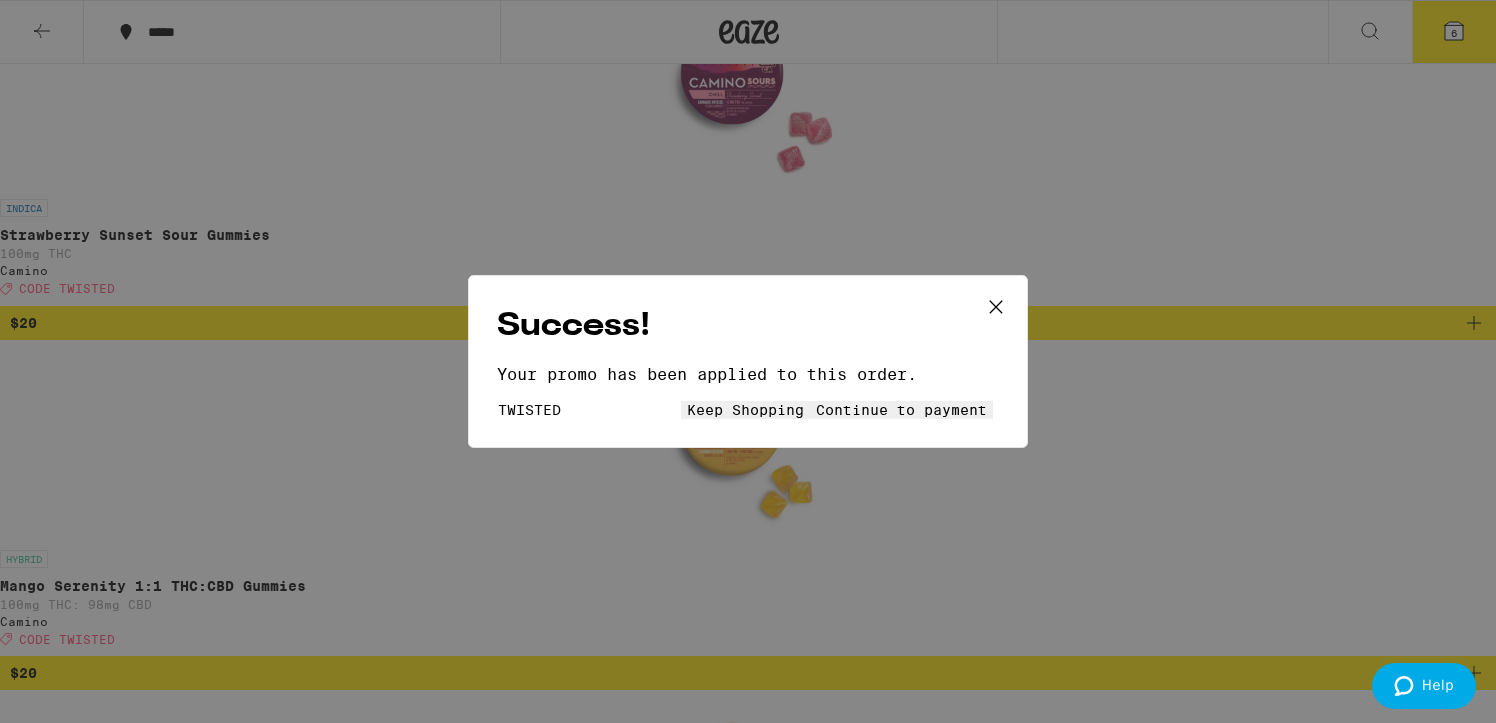 click on "Continue to payment" at bounding box center [901, 410] 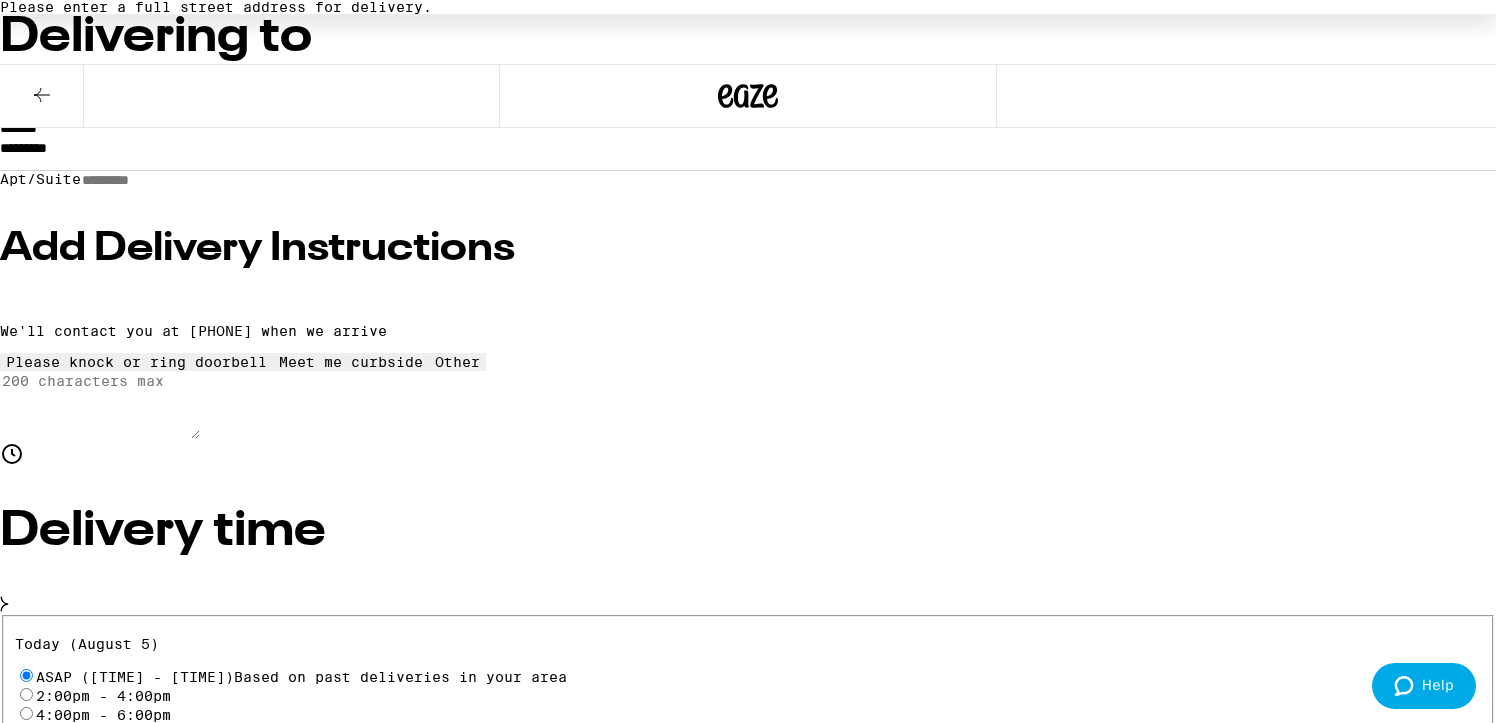 scroll, scrollTop: 329, scrollLeft: 0, axis: vertical 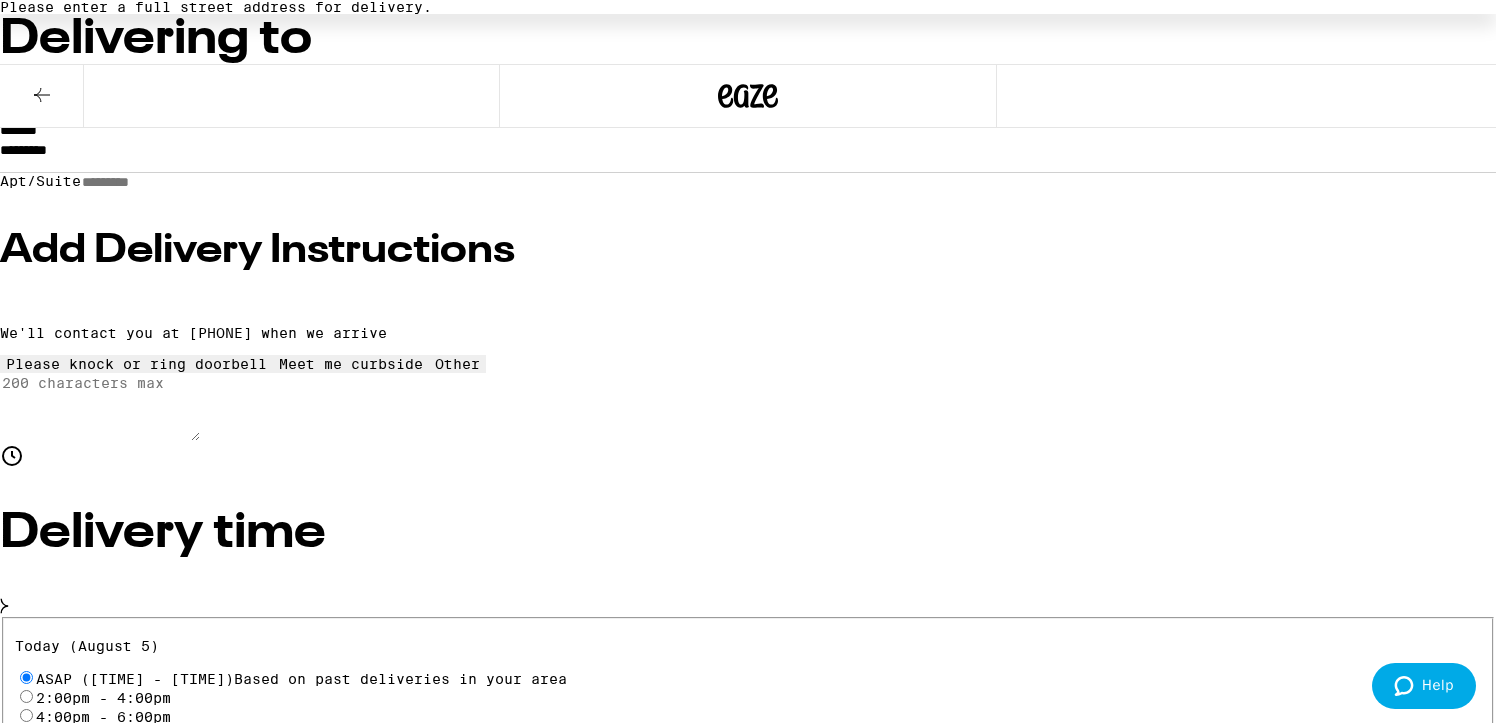 click on "4:00pm - 6:00pm" at bounding box center (26, 715) 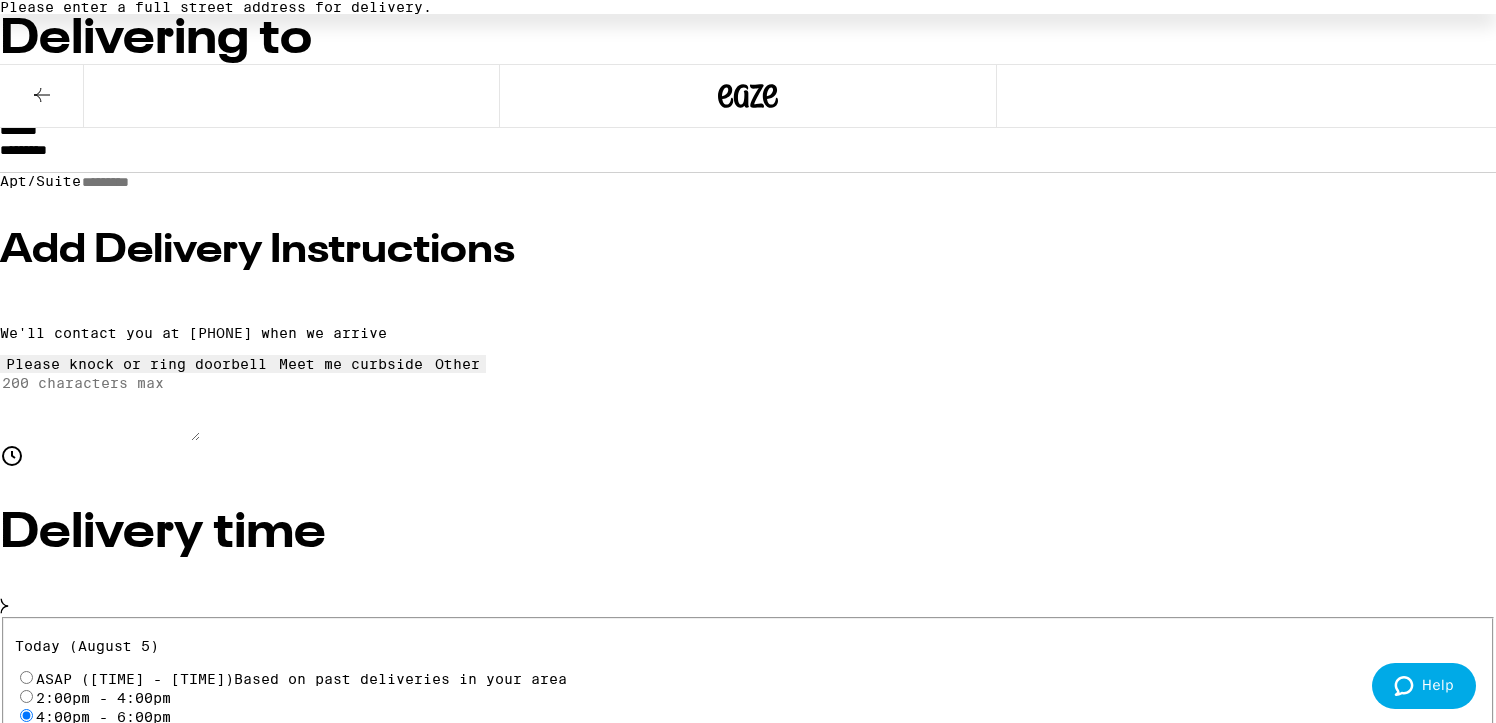 radio on "true" 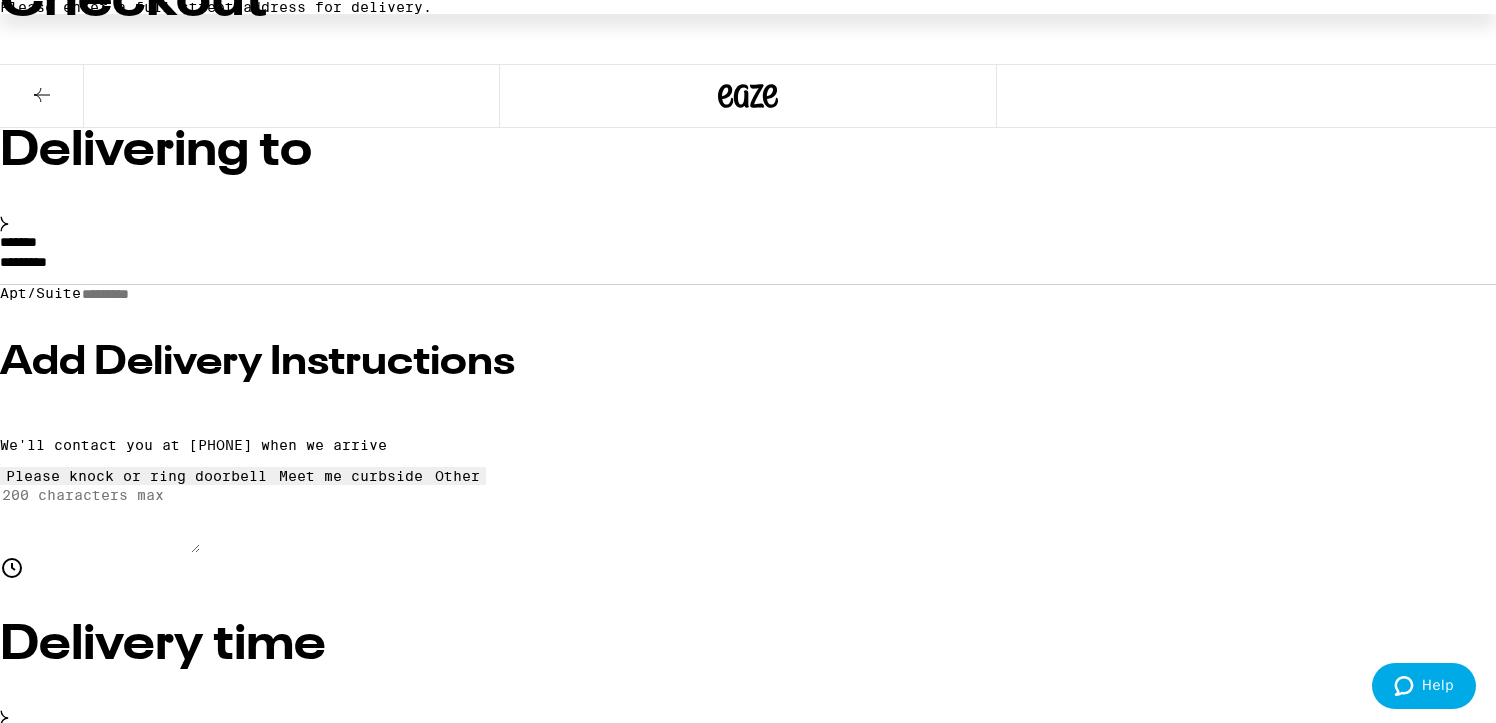 scroll, scrollTop: 0, scrollLeft: 0, axis: both 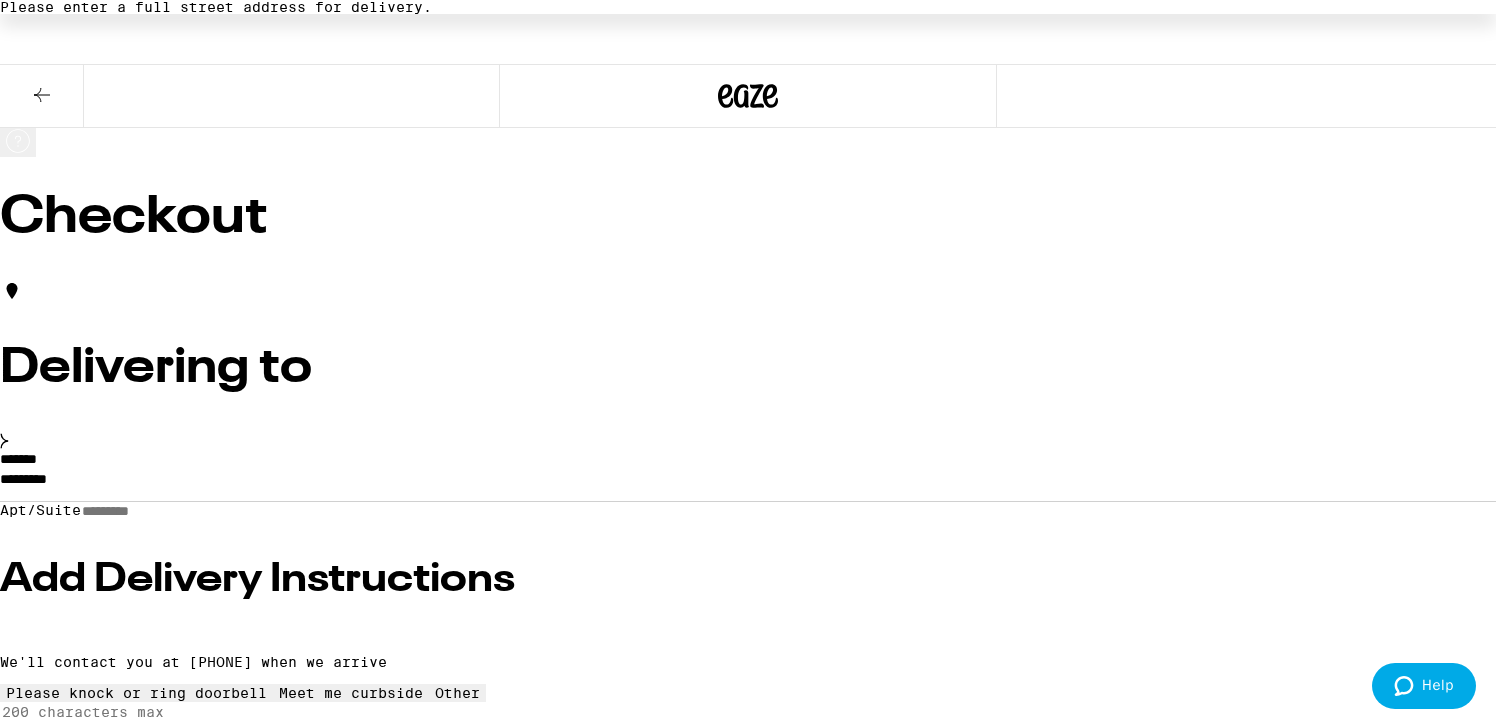 click on "*********" at bounding box center [748, 484] 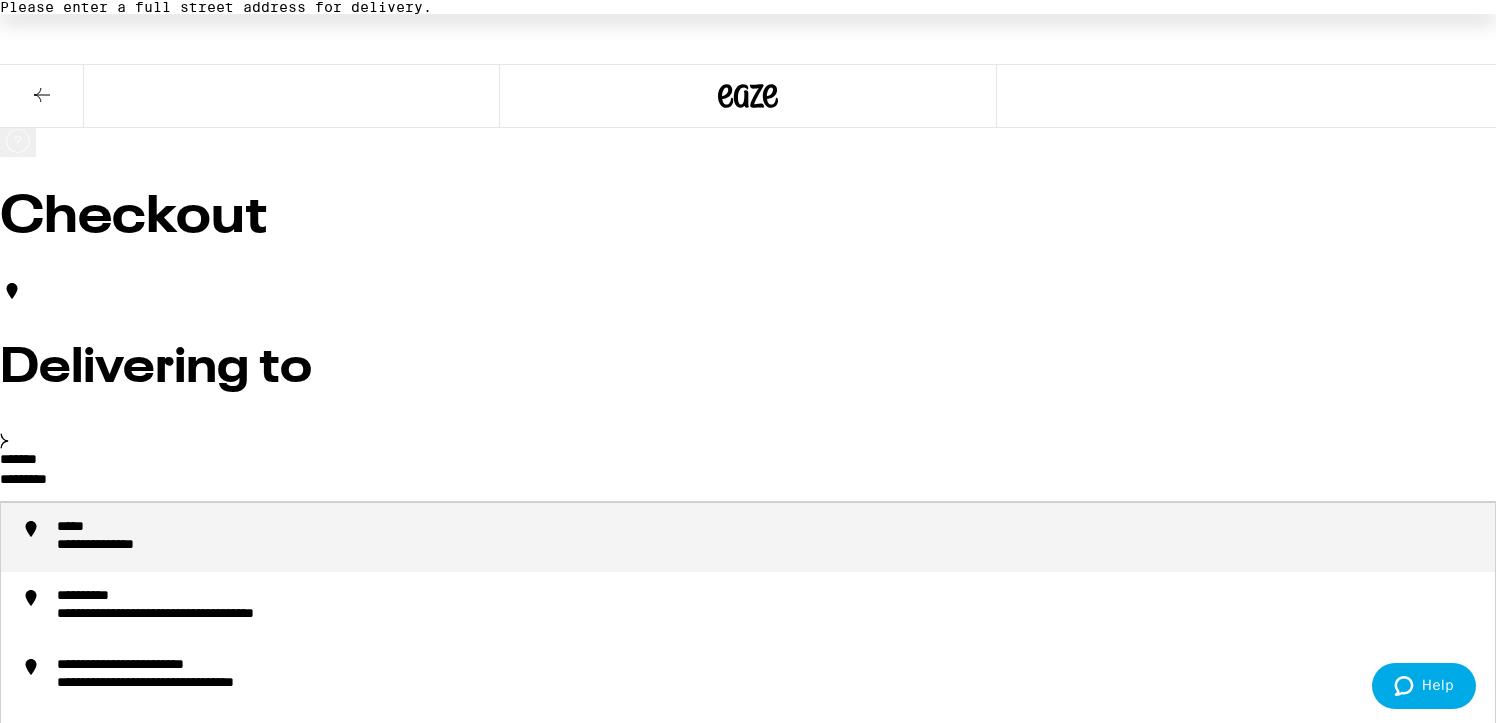 click on "**********" at bounding box center [125, 546] 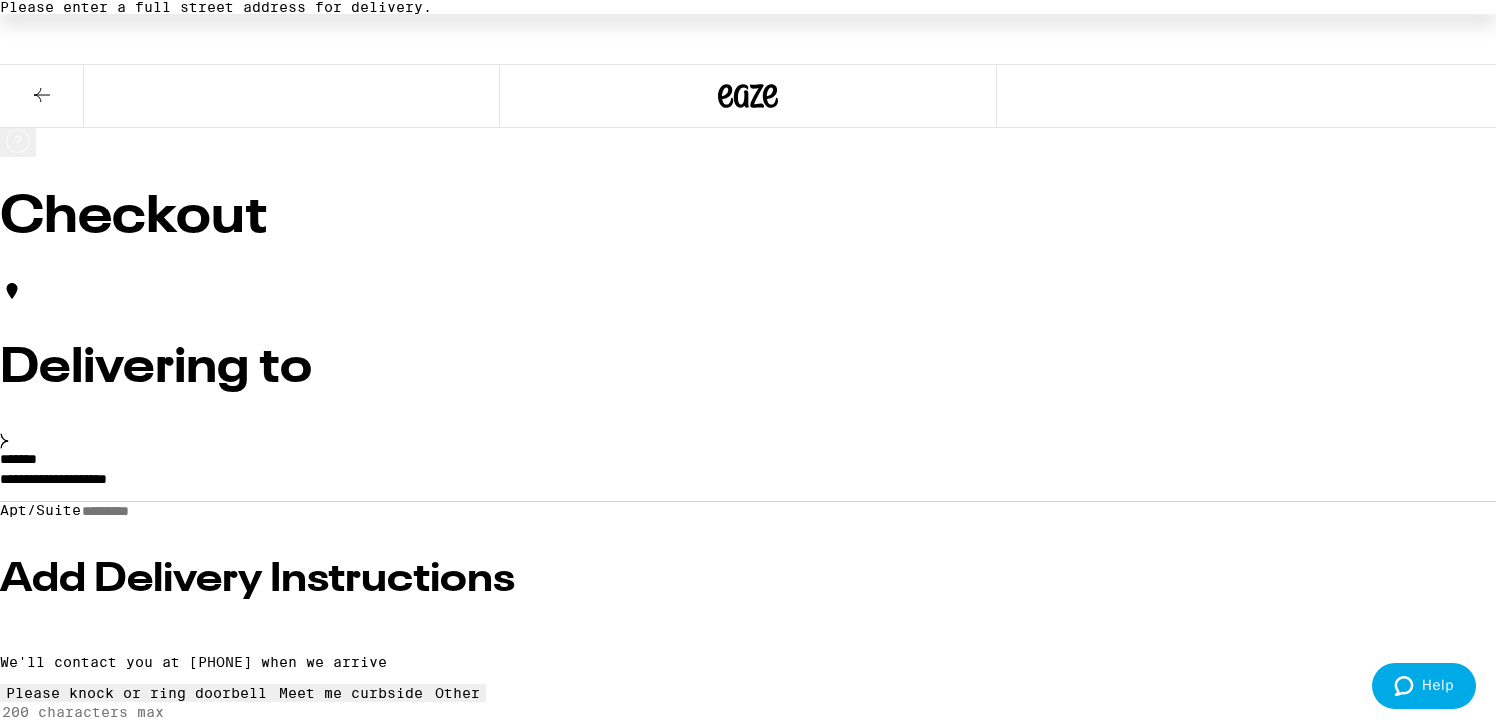 click on "**********" at bounding box center [748, 612] 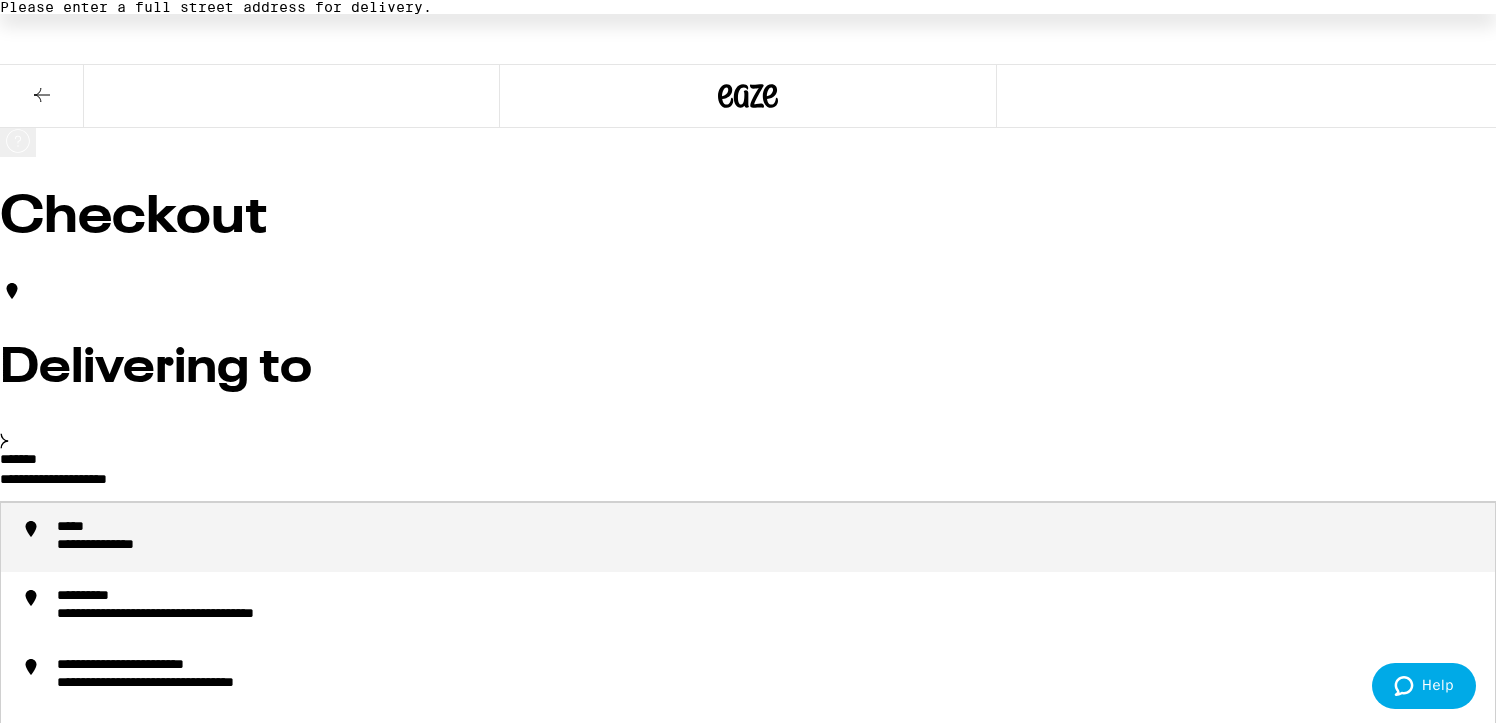 click on "**********" at bounding box center (748, 484) 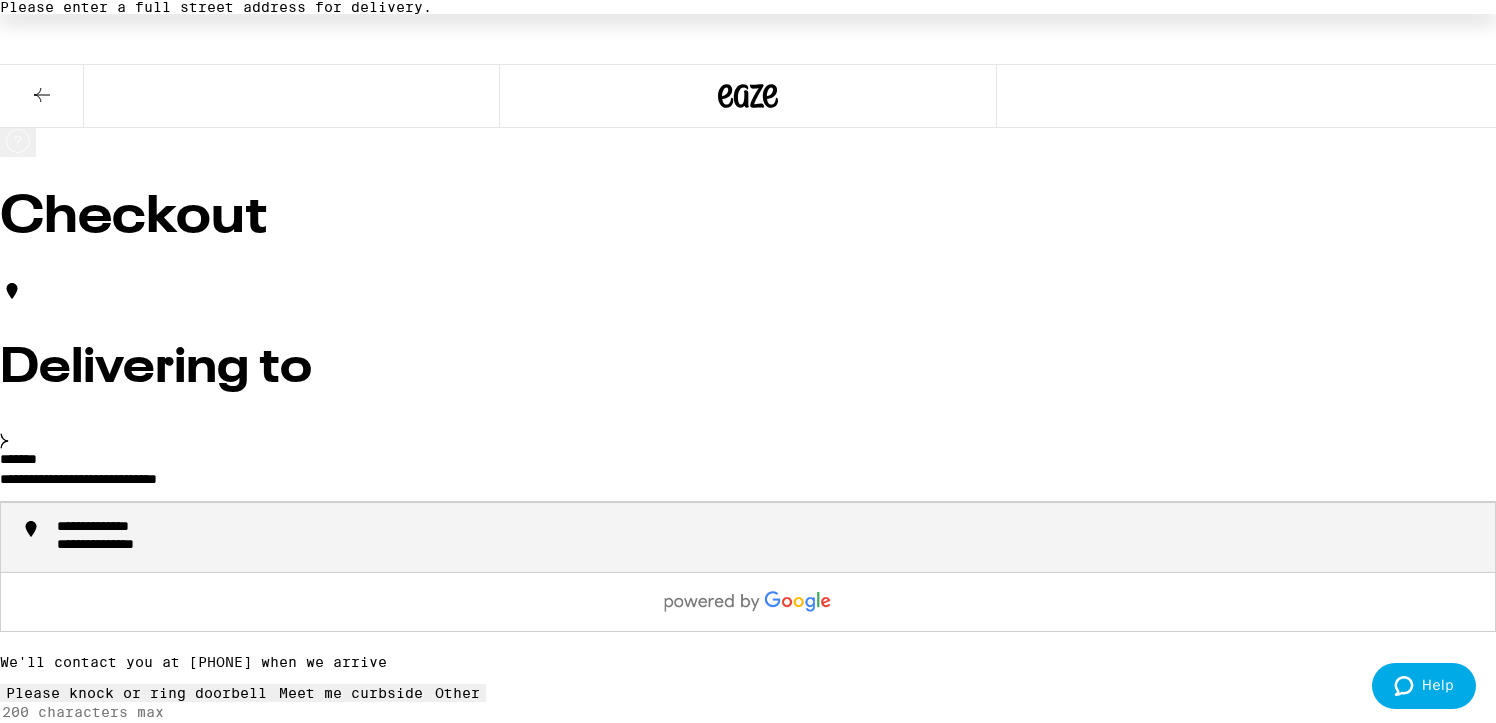 click on "**********" at bounding box center (125, 546) 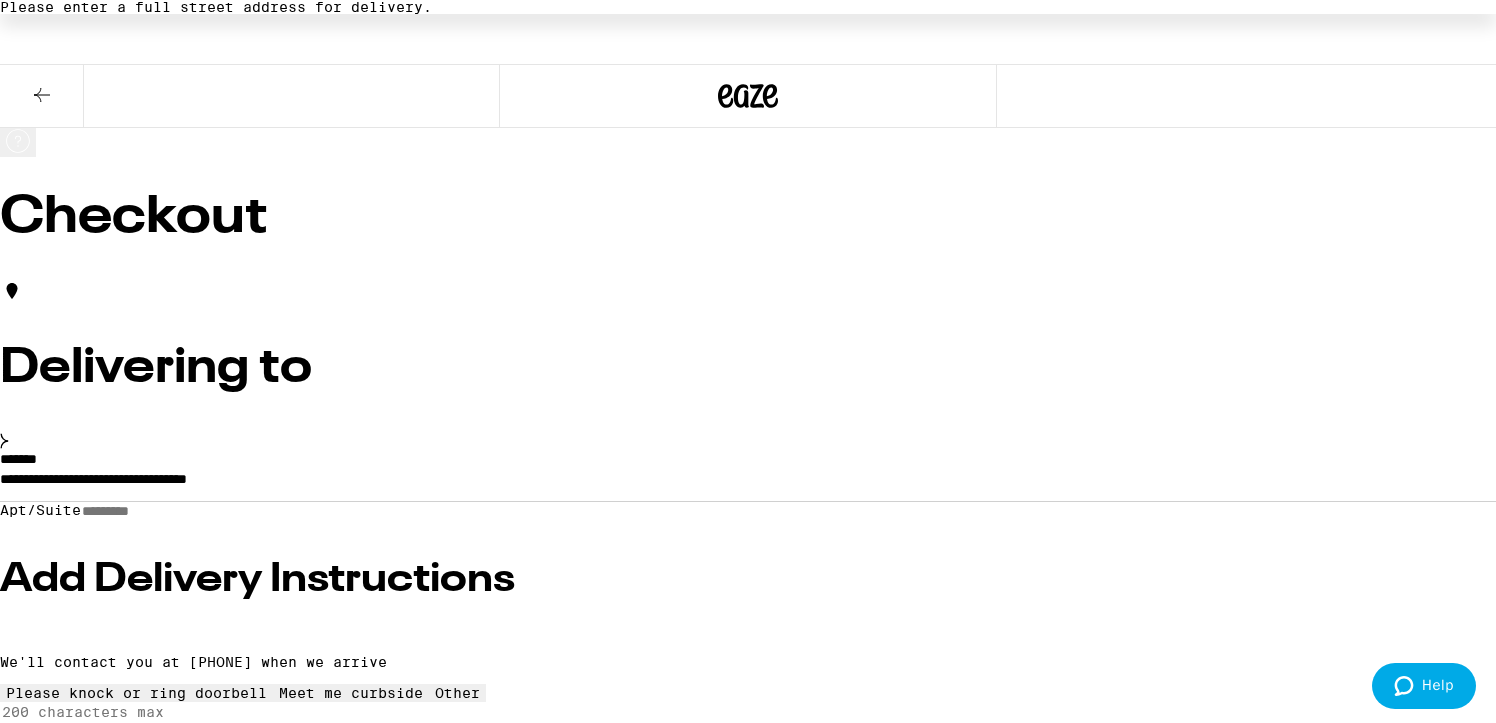 type on "**********" 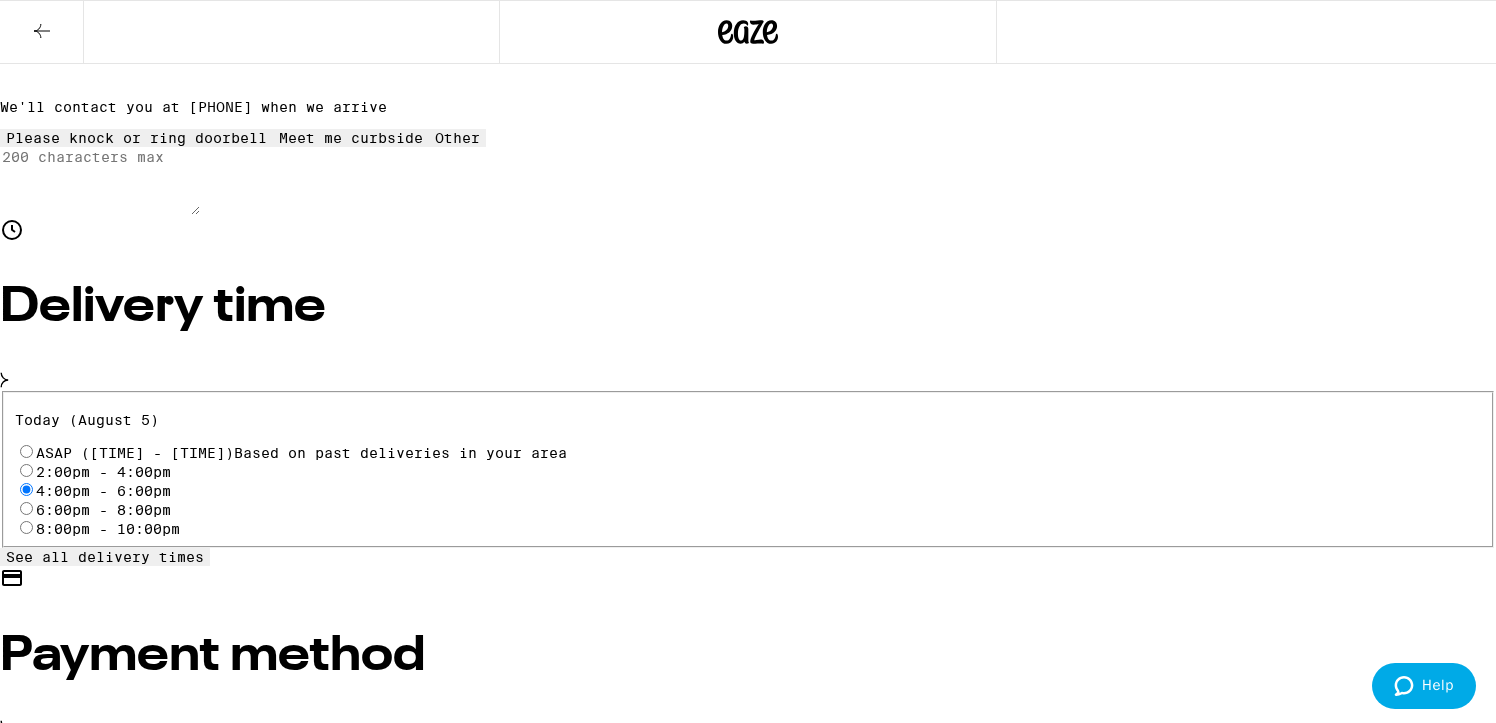 scroll, scrollTop: 645, scrollLeft: 0, axis: vertical 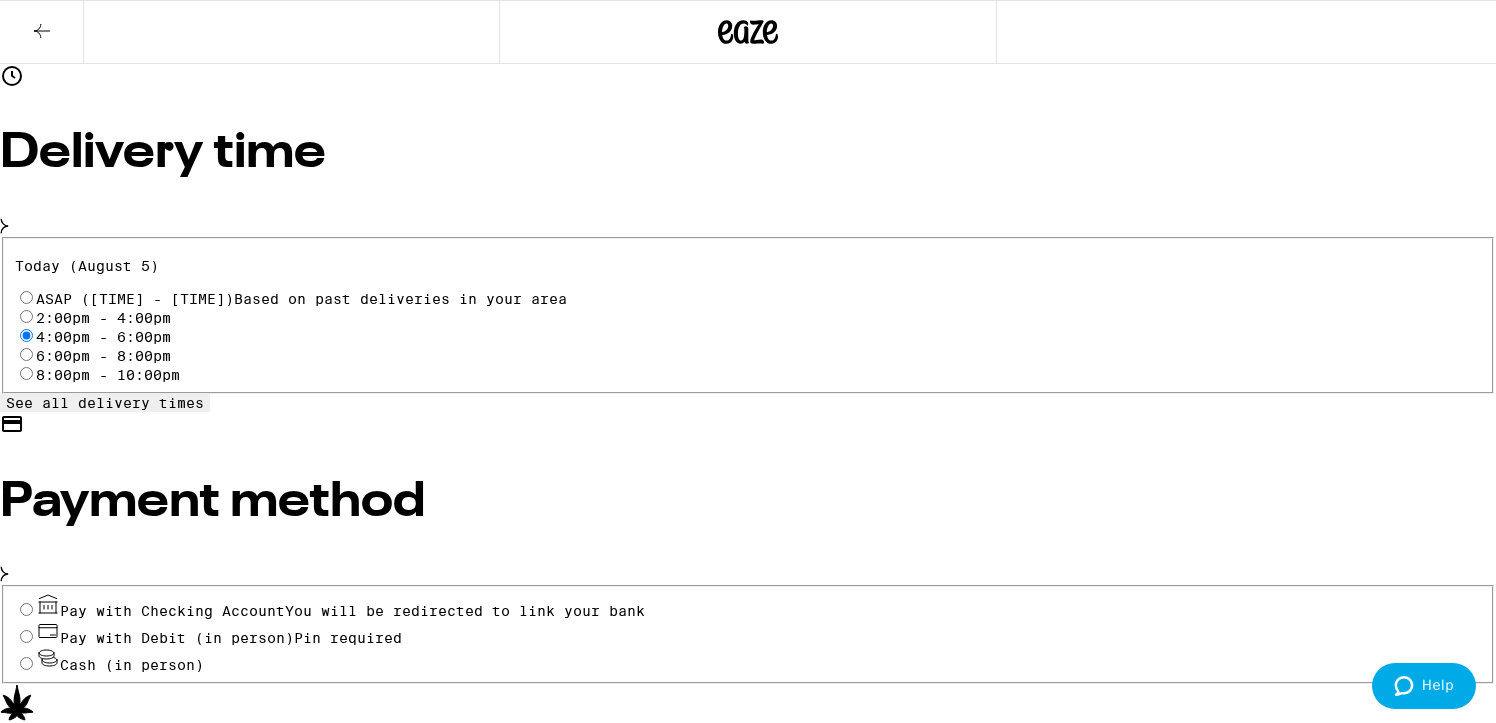 click on "Pay with Debit (in person) Pin required" at bounding box center [26, 636] 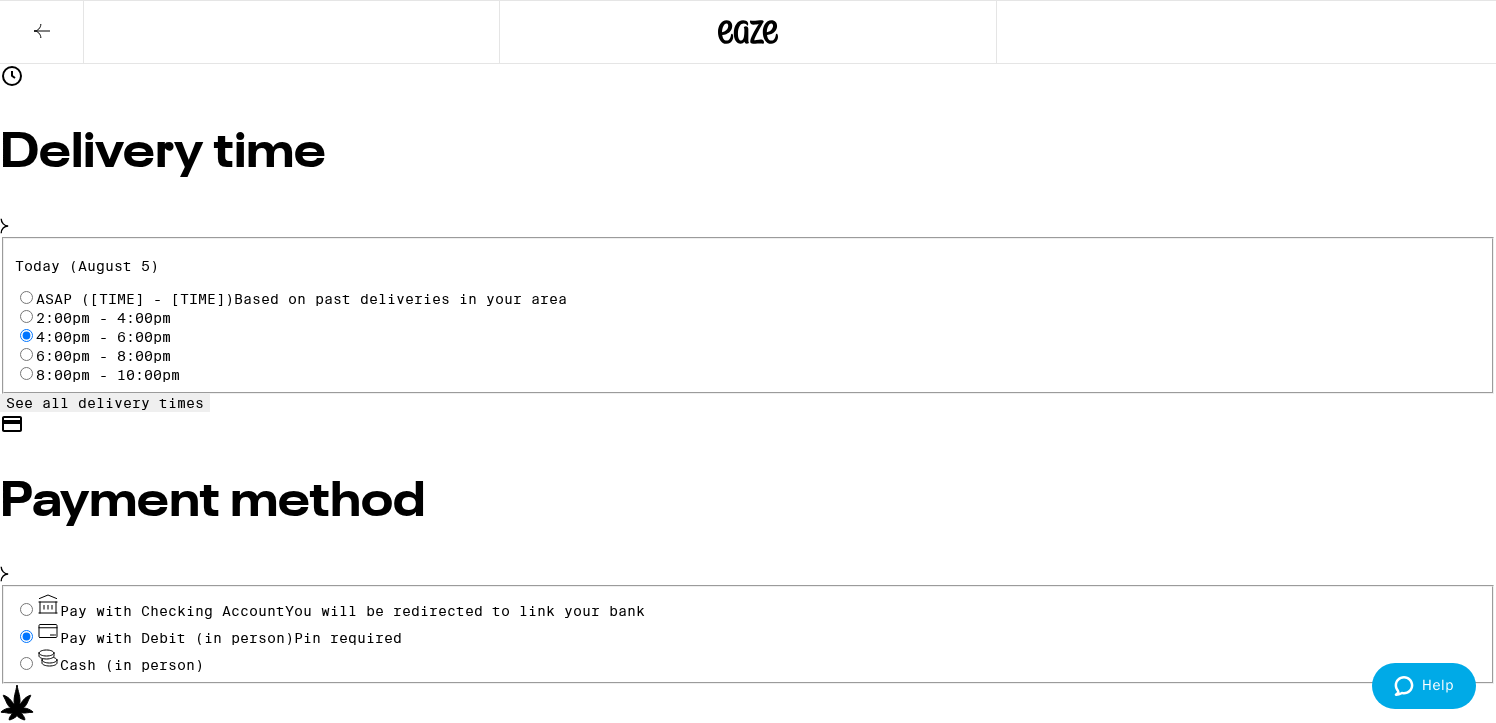 radio on "true" 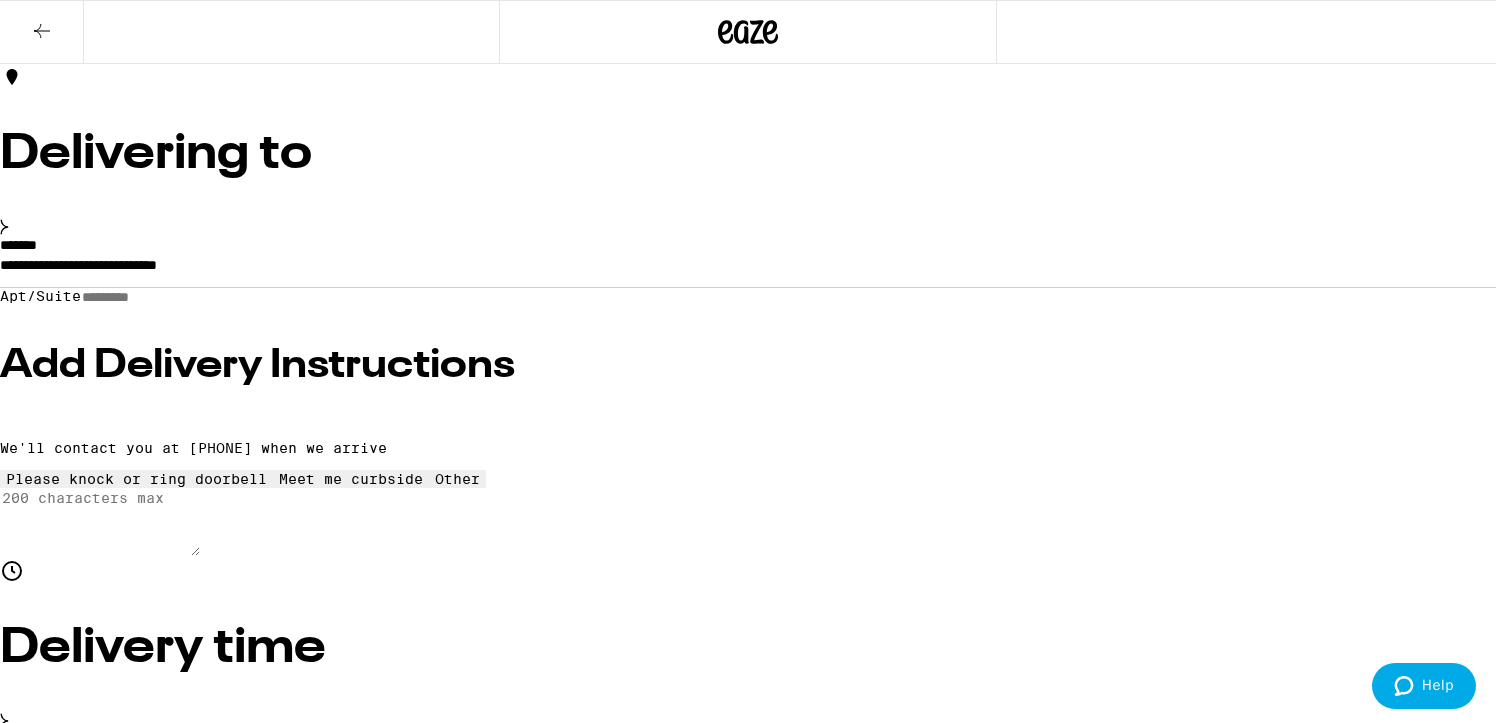 scroll, scrollTop: 134, scrollLeft: 0, axis: vertical 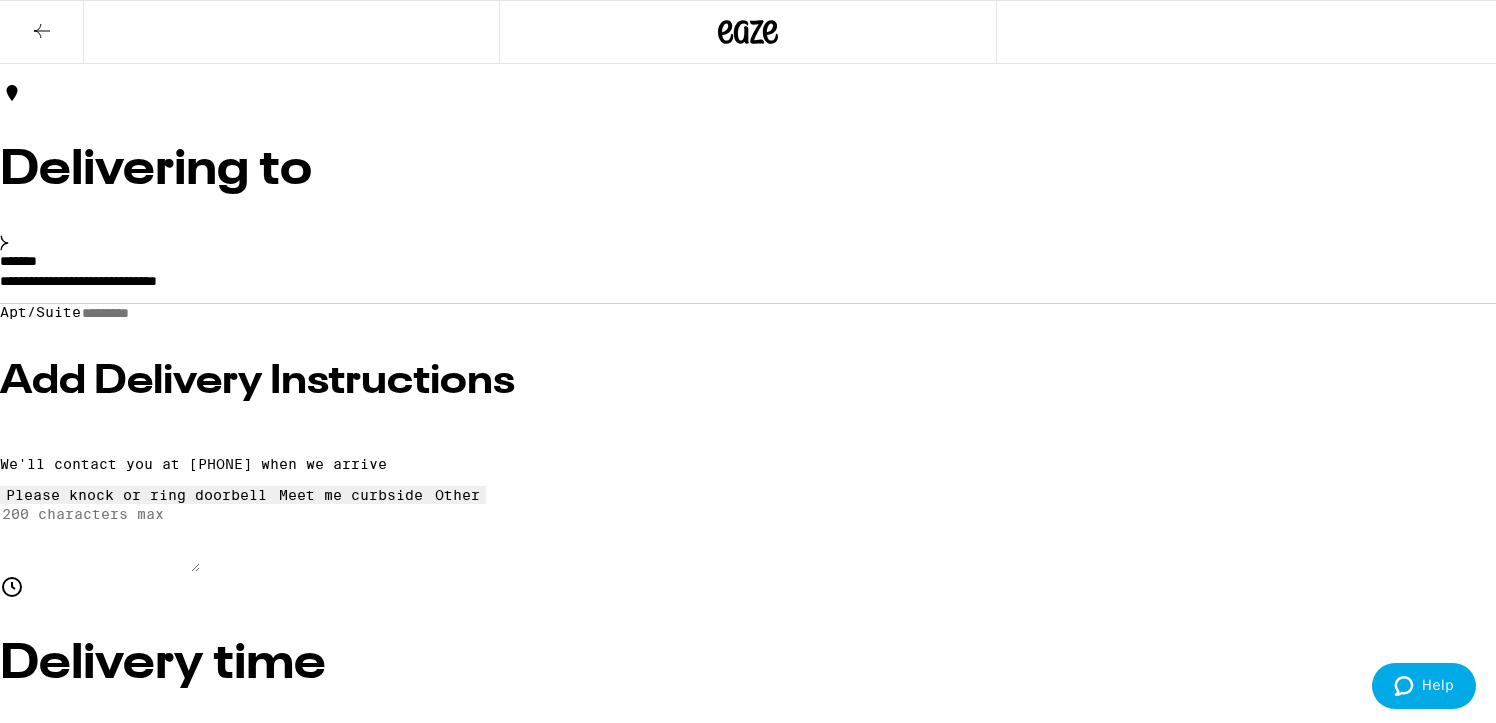 click on "Other" at bounding box center (748, 2160) 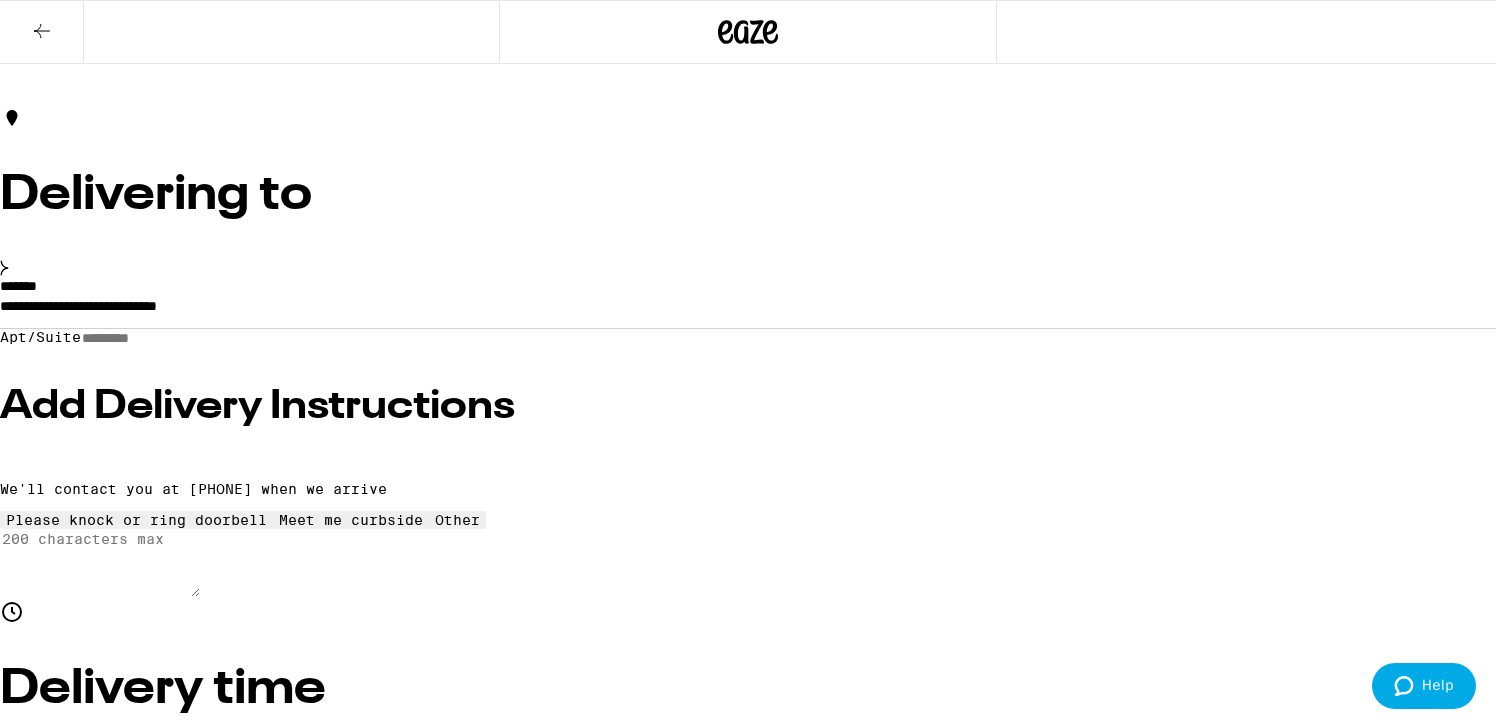 scroll, scrollTop: 0, scrollLeft: 0, axis: both 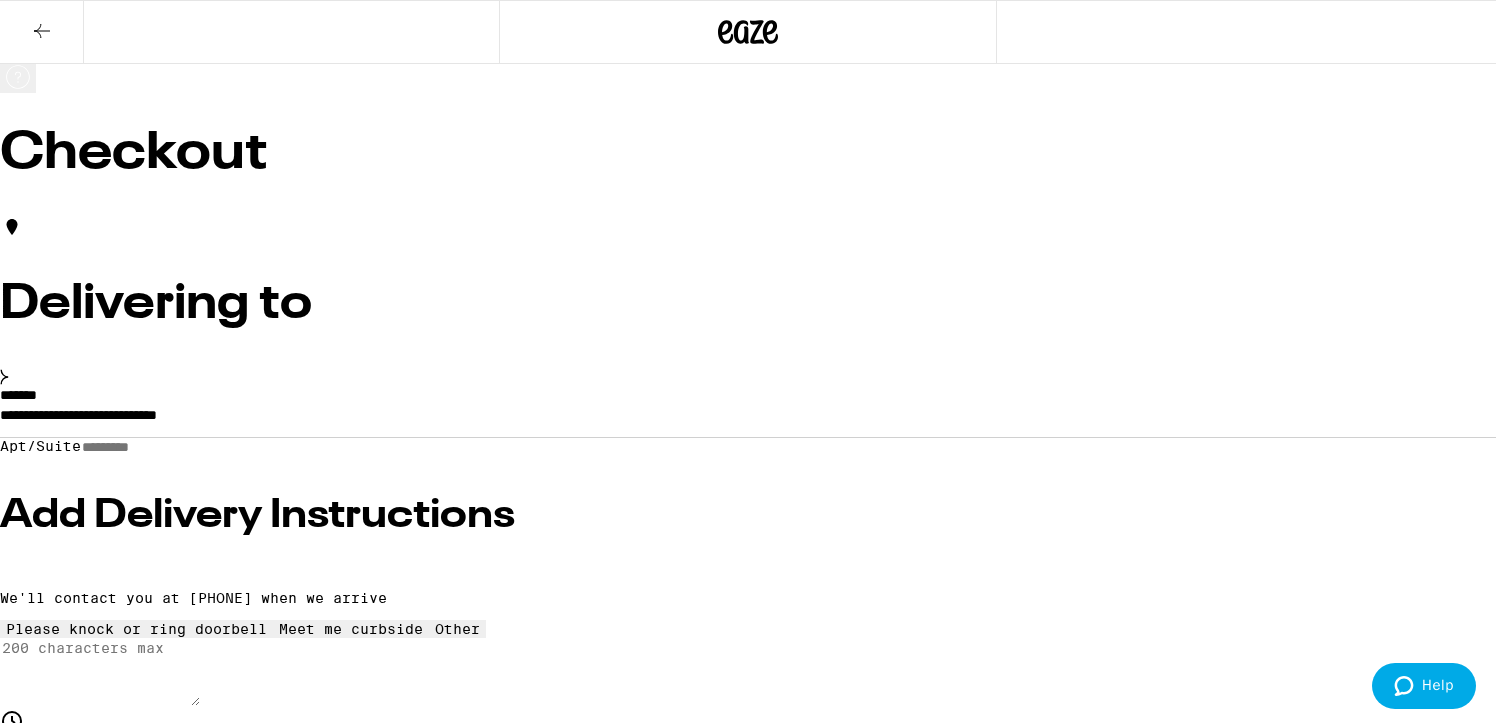 click 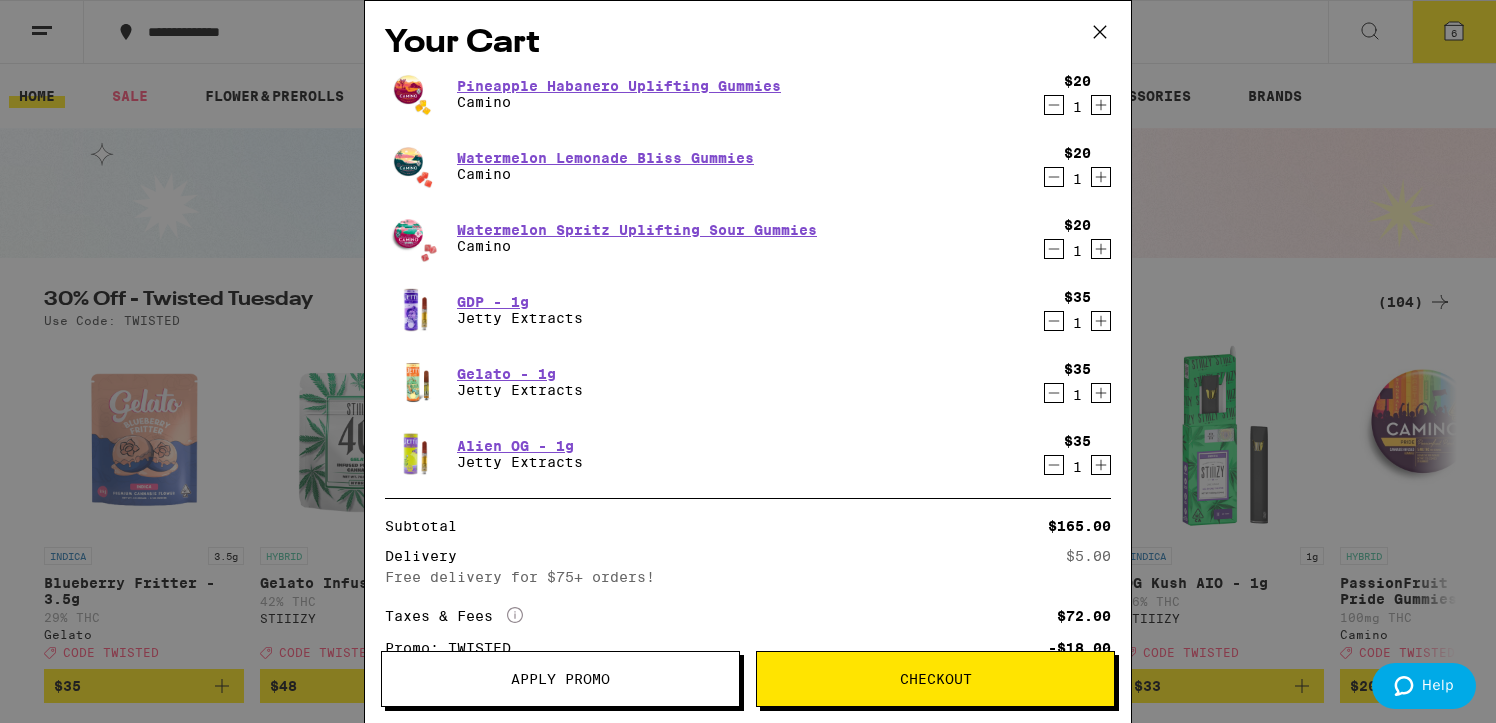 click on "Your Cart Pineapple Habanero Uplifting Gummies Camino $[PRICE] 1 Watermelon Lemonade Bliss Gummies Camino $[PRICE] 1 Watermelon Spritz Uplifting Sour Gummies Camino $[PRICE] 1 GDP - 1g Jetty Extracts $[PRICE] 1 Gelato - 1g Jetty Extracts $[PRICE] 1 Alien OG - 1g Jetty Extracts $[PRICE] Subtotal $[PRICE] Delivery $[PRICE] Free delivery for $[PRICE]+ orders! Taxes & Fees More Info $[PRICE] Promo: TWISTED -$[PRICE] Order Total $[PRICE] ⚠️ The products in this order can expose you to chemicals including marijuana or cannabis smoke, which is known to the State of California to cause cancer and birth defects or other reproductive harm. For more information go to https:// www.P65Warnings.ca.gov Apply Promo Checkout" at bounding box center (748, 361) 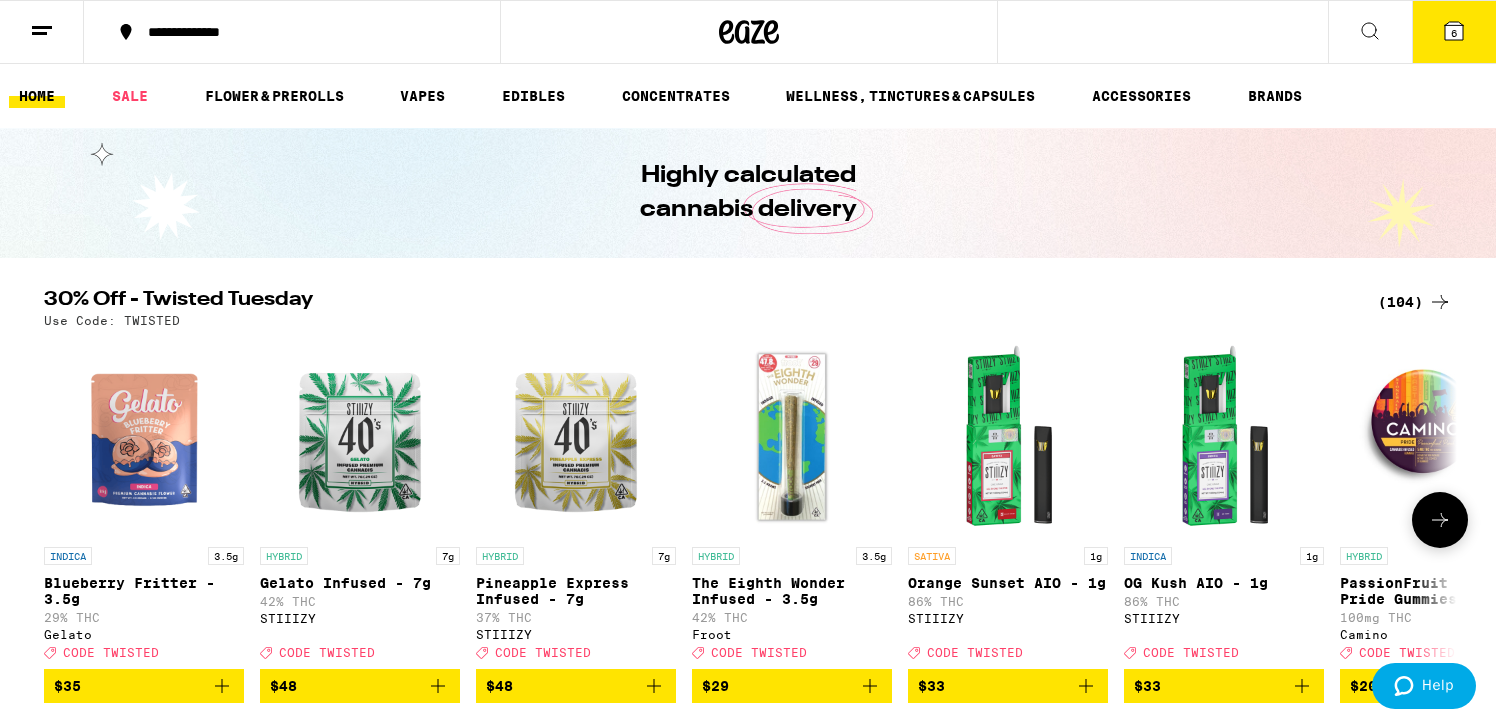 scroll, scrollTop: 0, scrollLeft: 0, axis: both 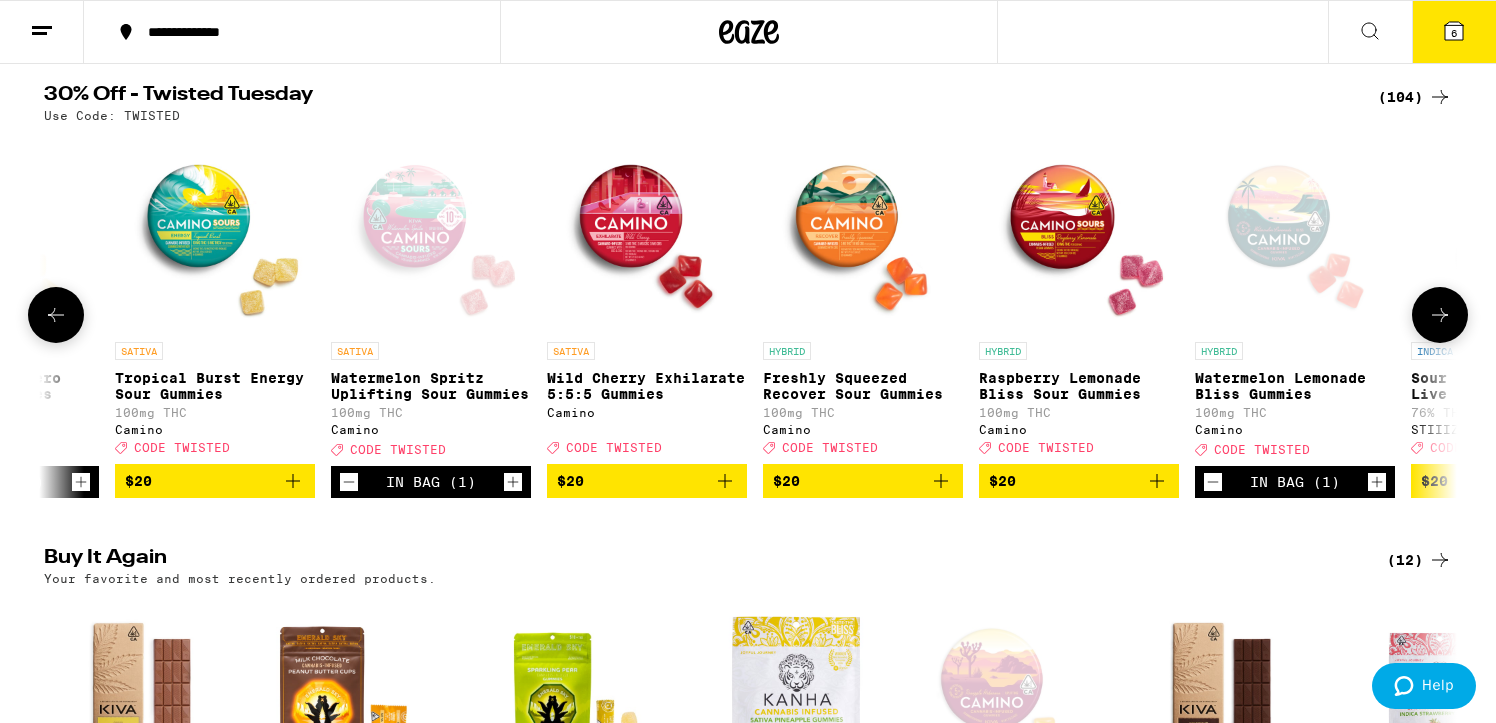 click 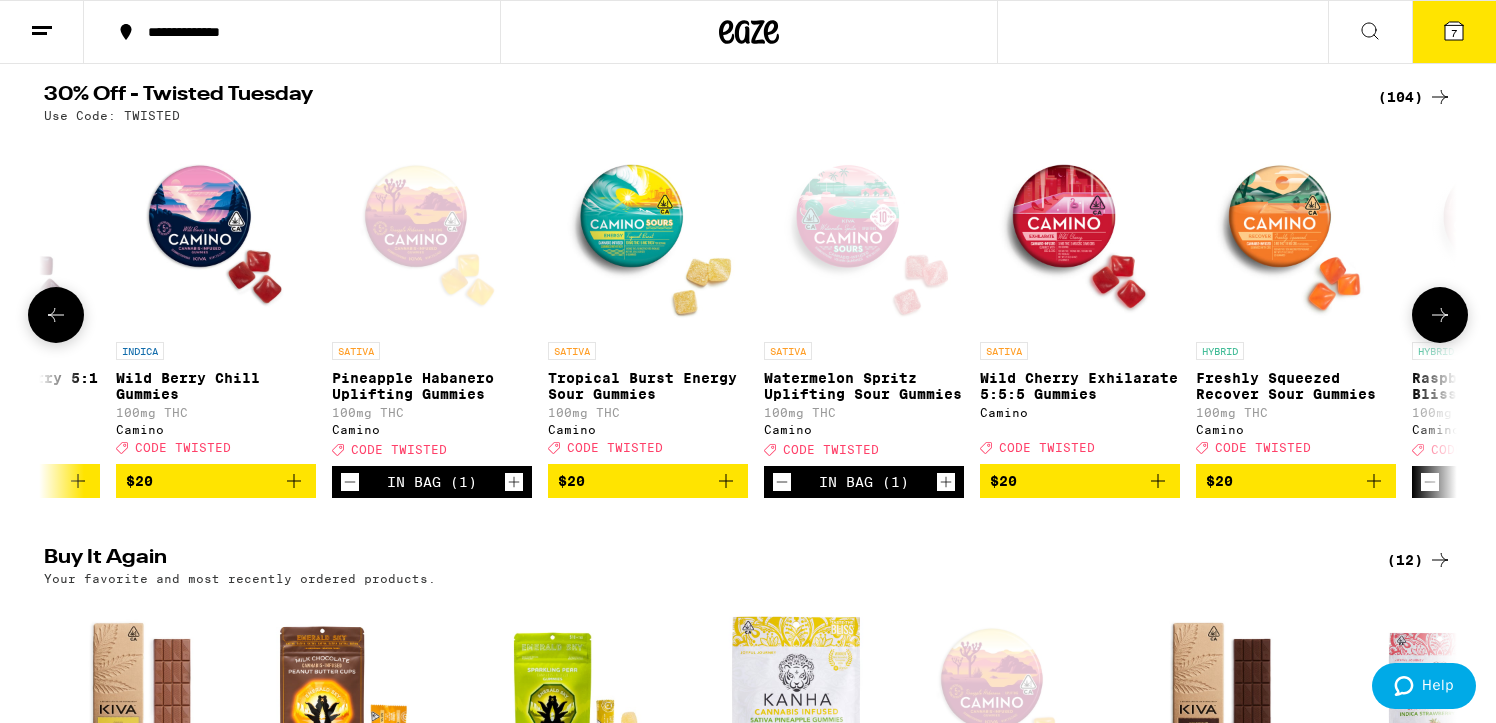 scroll, scrollTop: 0, scrollLeft: 6679, axis: horizontal 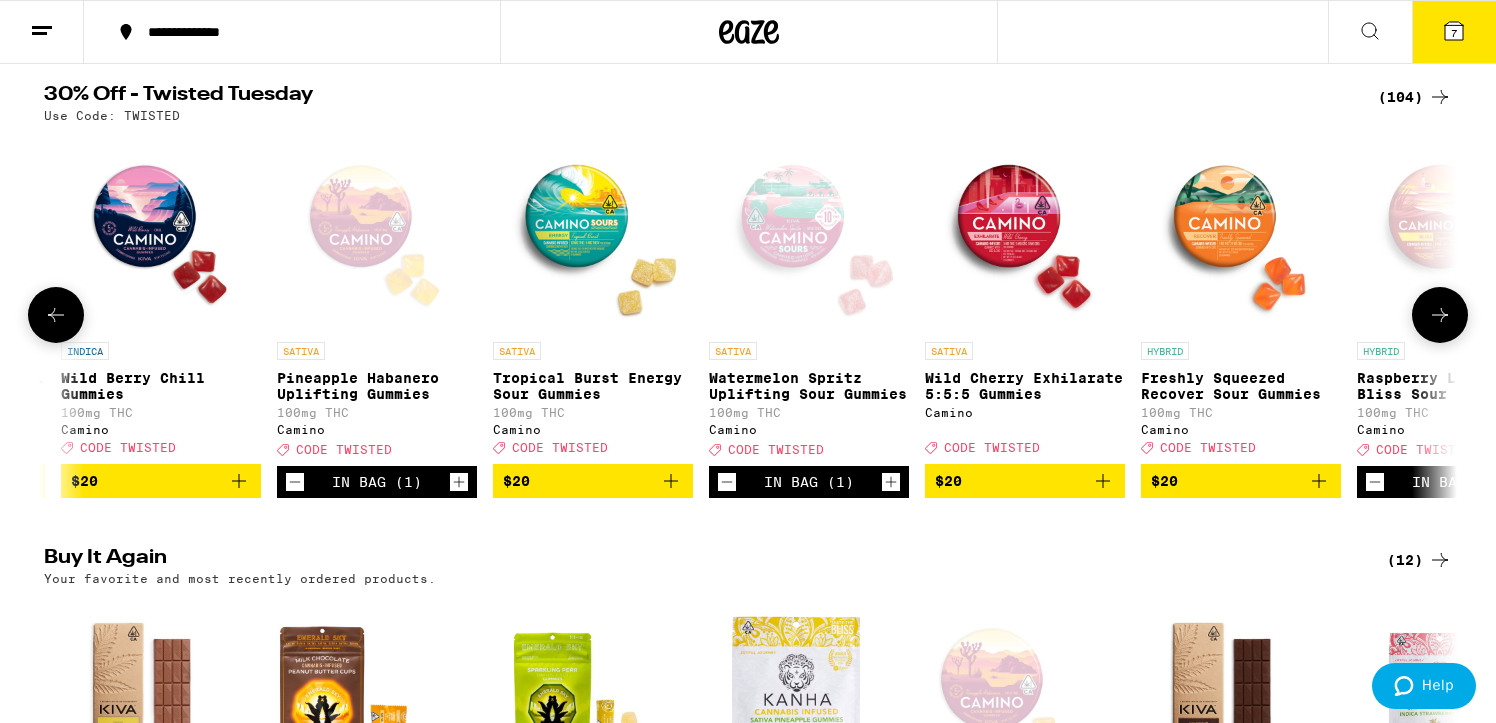 click 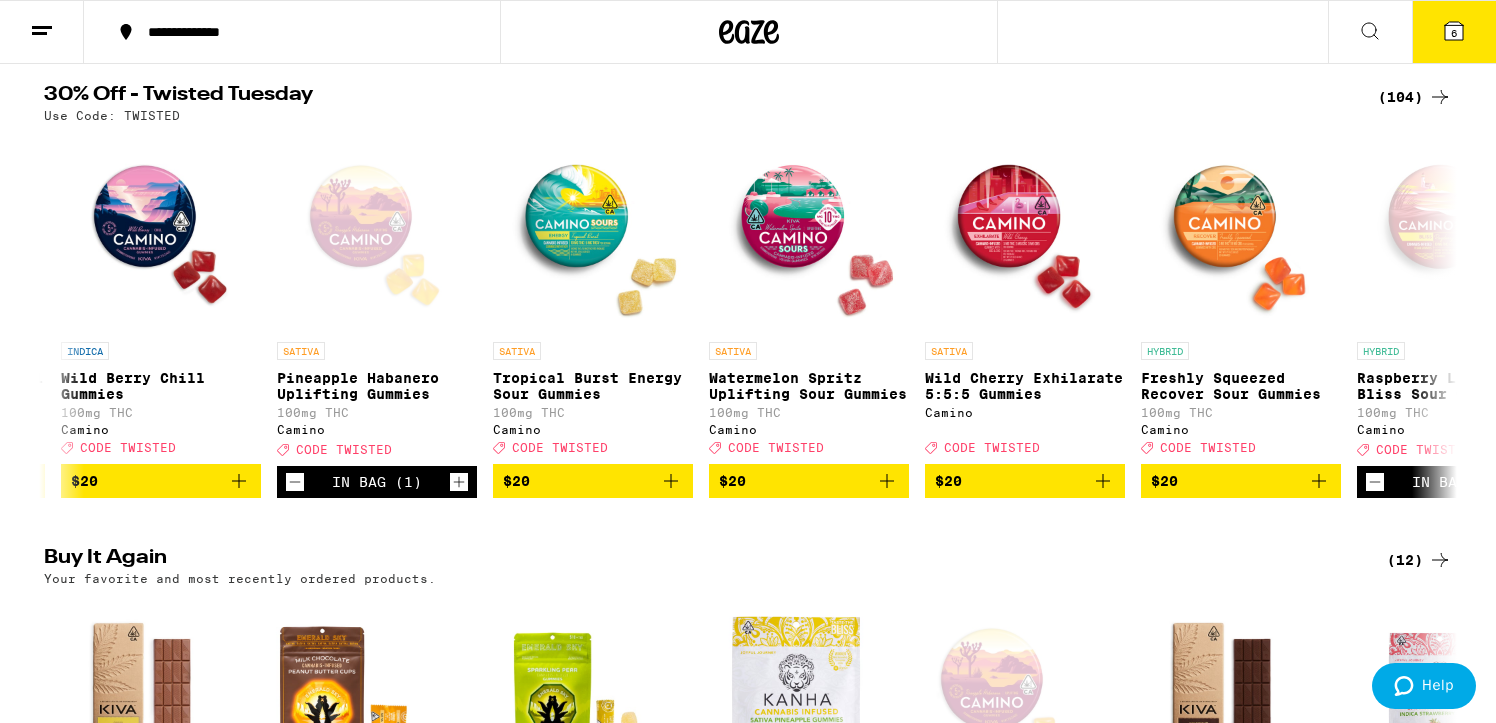 click 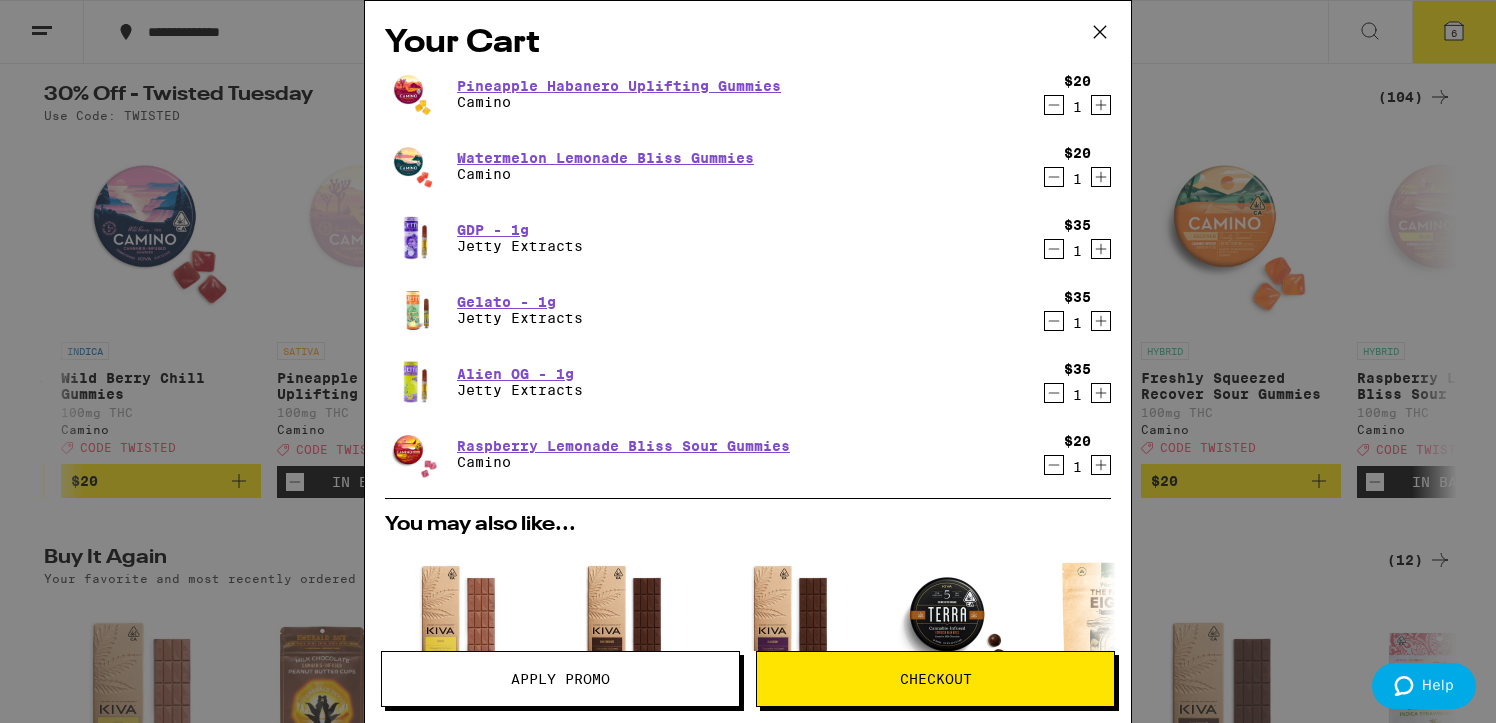 click on "Apply Promo" at bounding box center [560, 679] 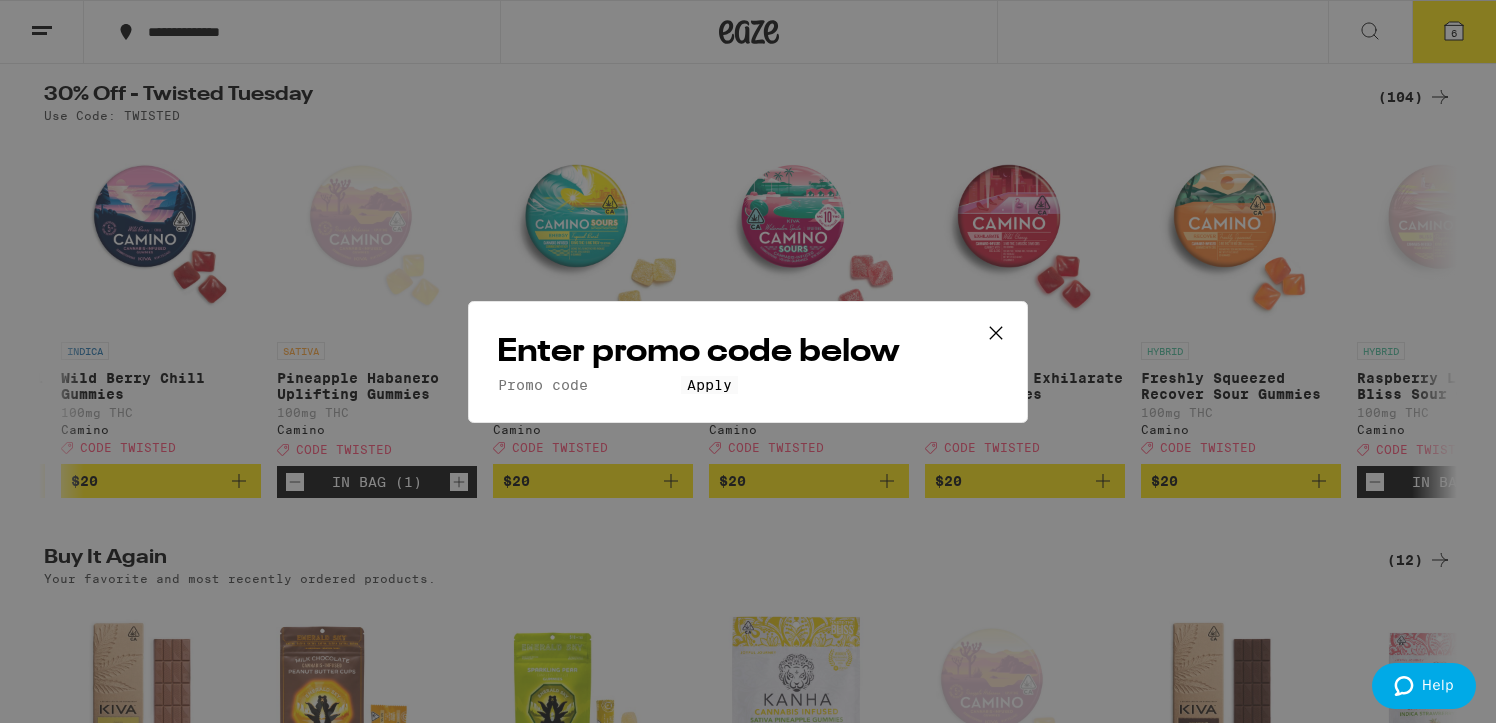 scroll, scrollTop: 0, scrollLeft: 0, axis: both 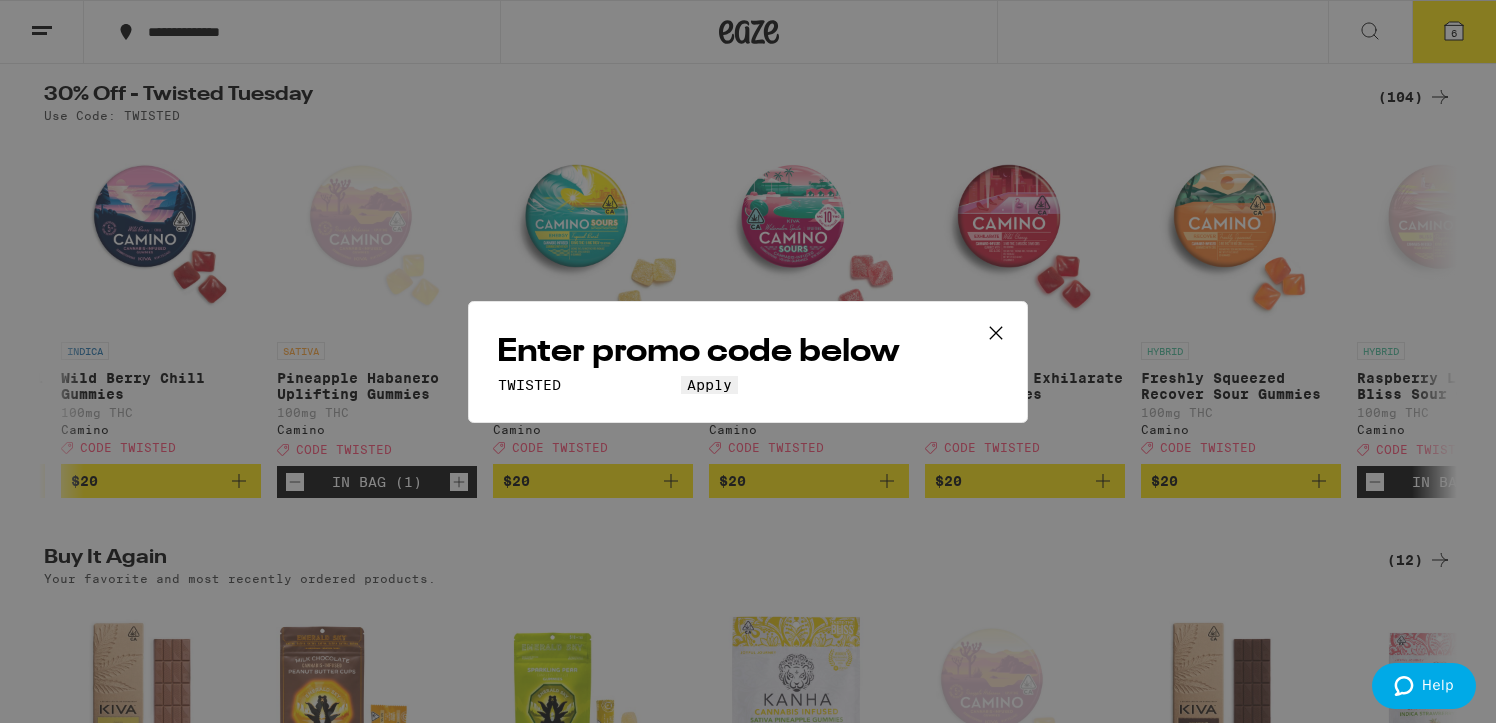 type on "TWISTED" 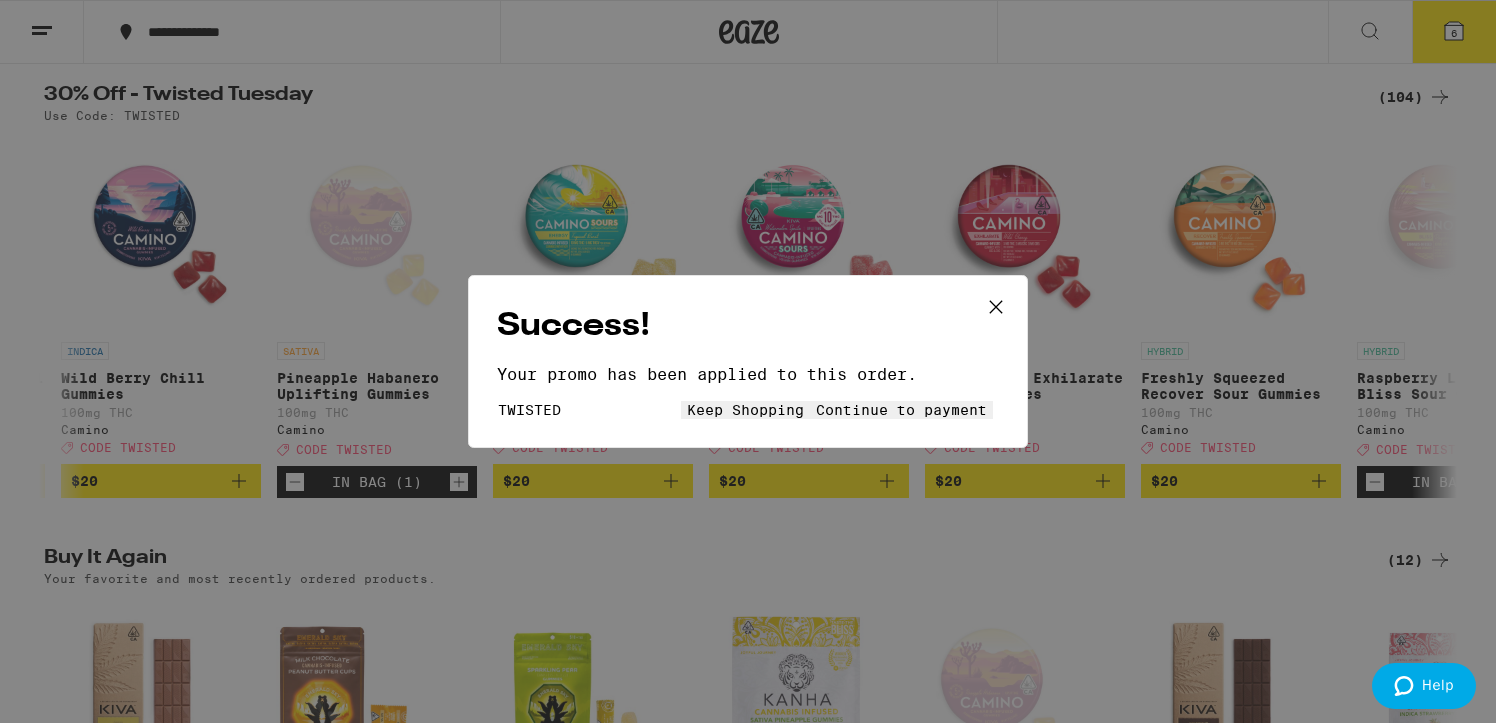 click on "Continue to payment" at bounding box center [901, 410] 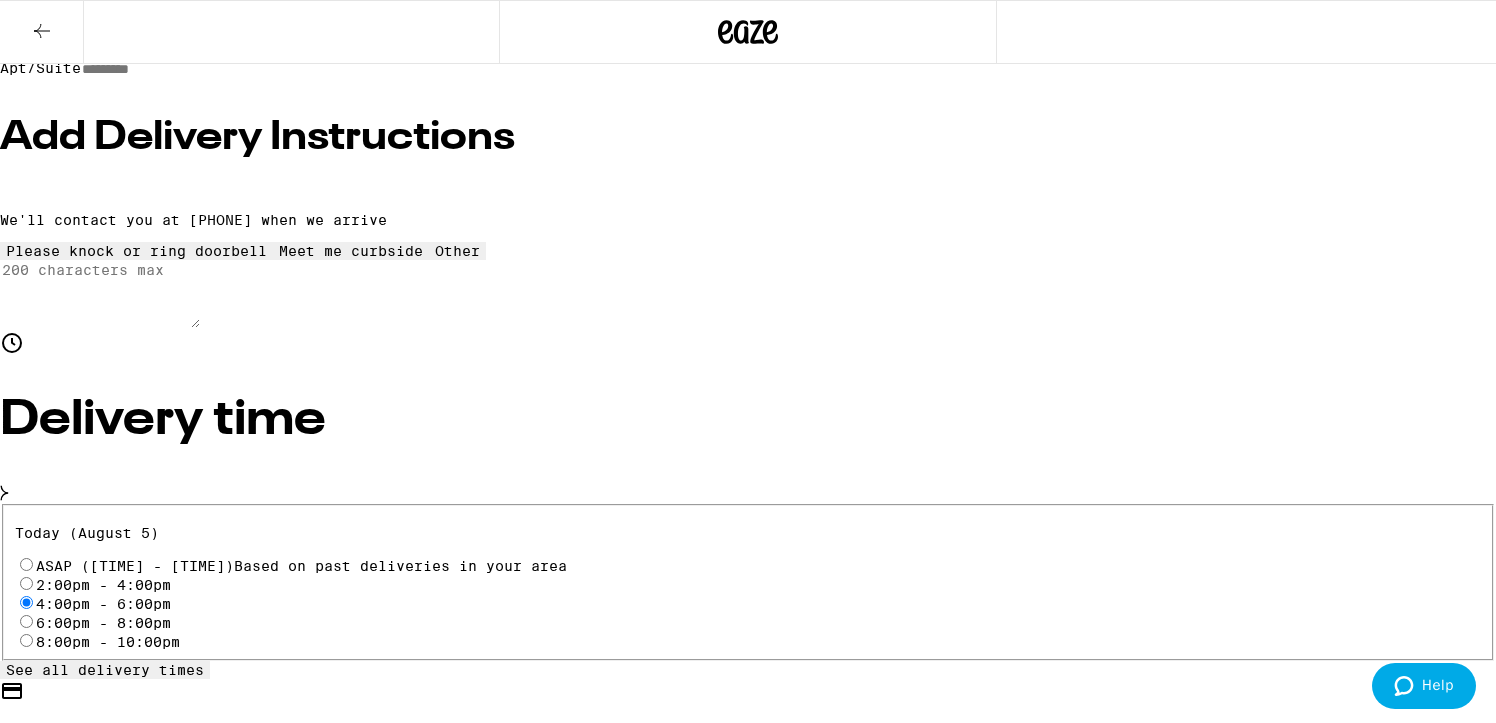 scroll, scrollTop: 342, scrollLeft: 0, axis: vertical 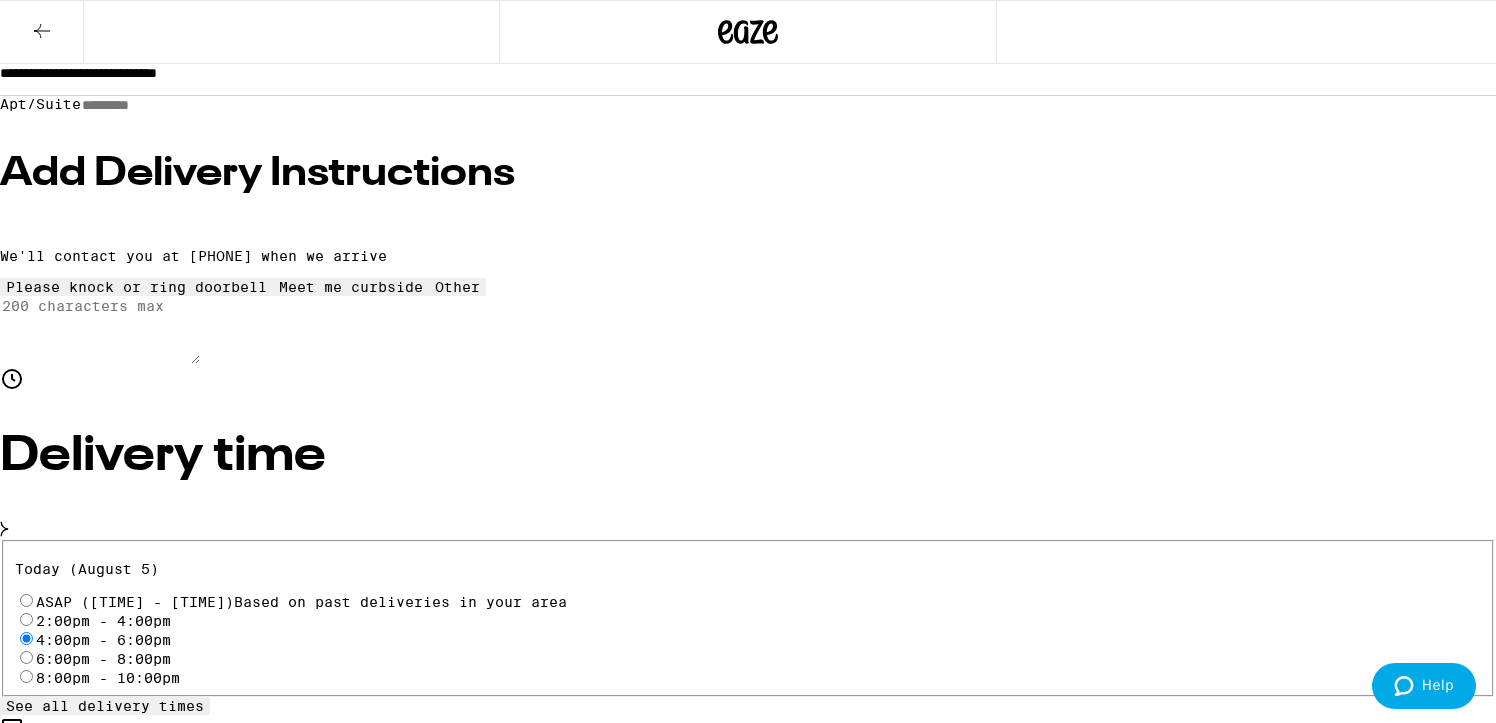 click on "Place Order" at bounding box center (55, 2080) 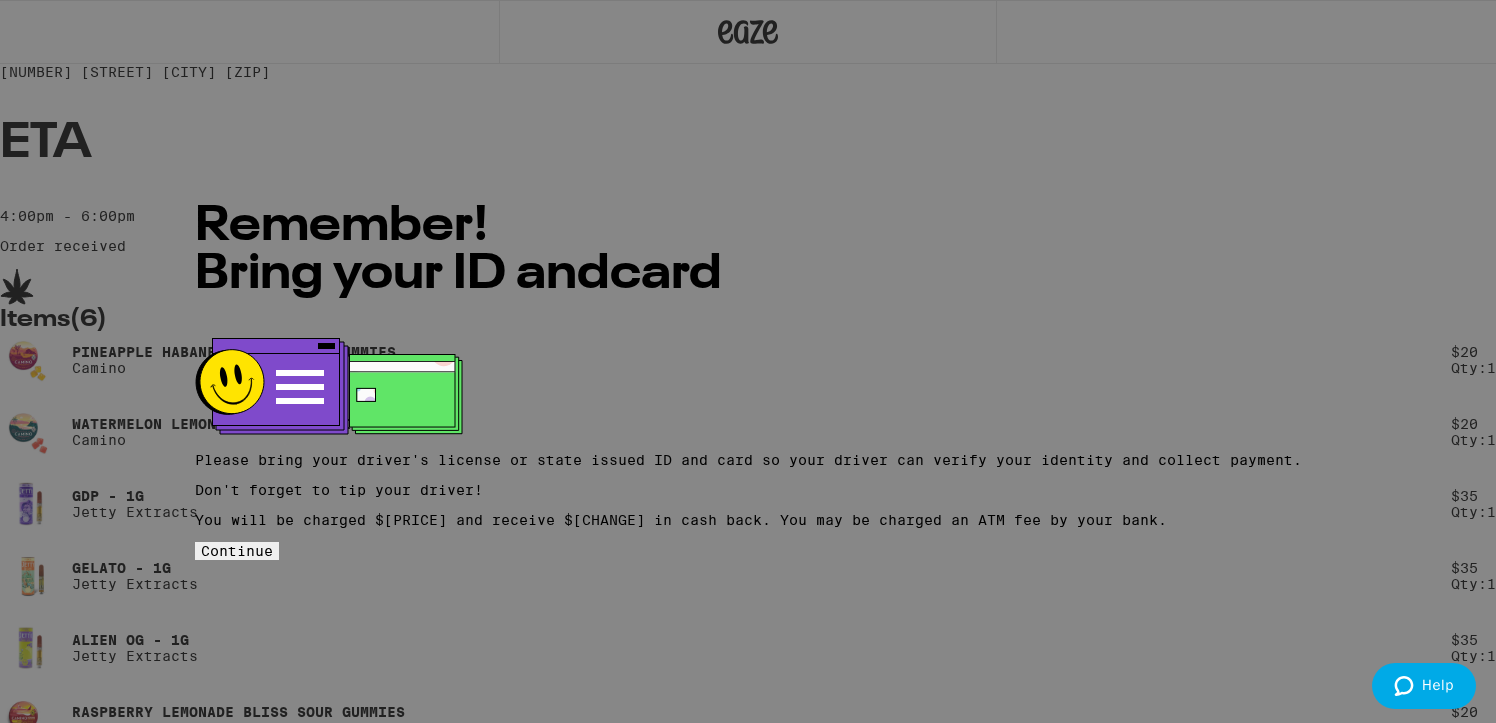 click on "Continue" at bounding box center (237, 551) 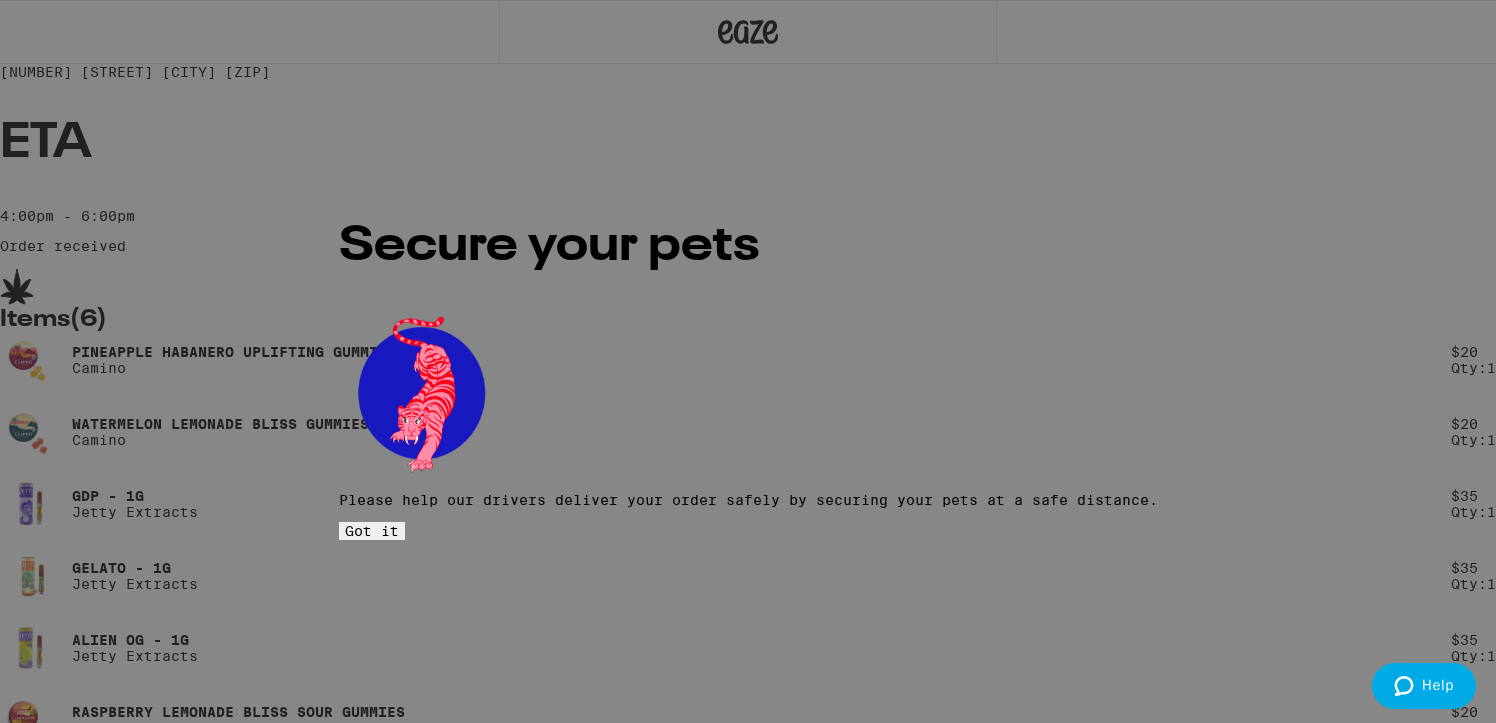 click on "Got it" at bounding box center [372, 531] 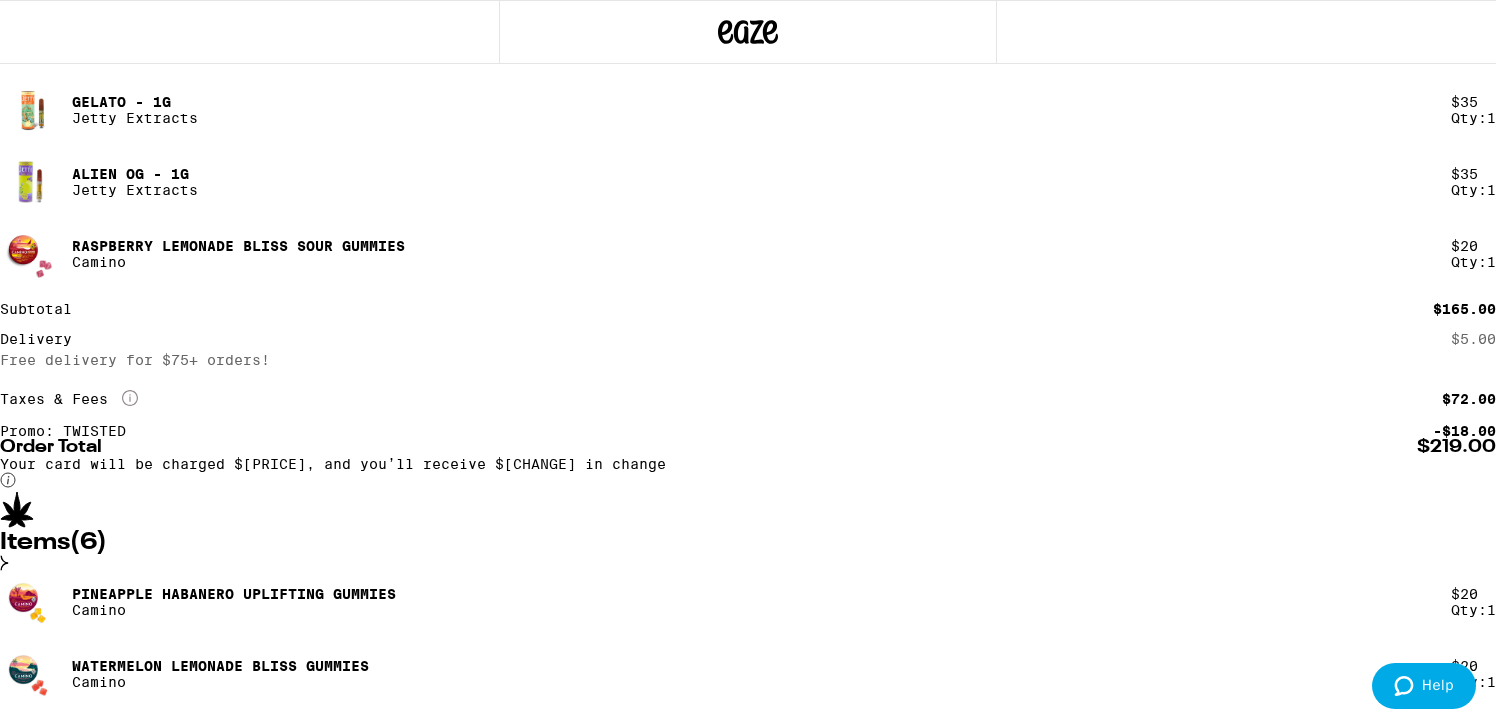 scroll, scrollTop: 0, scrollLeft: 0, axis: both 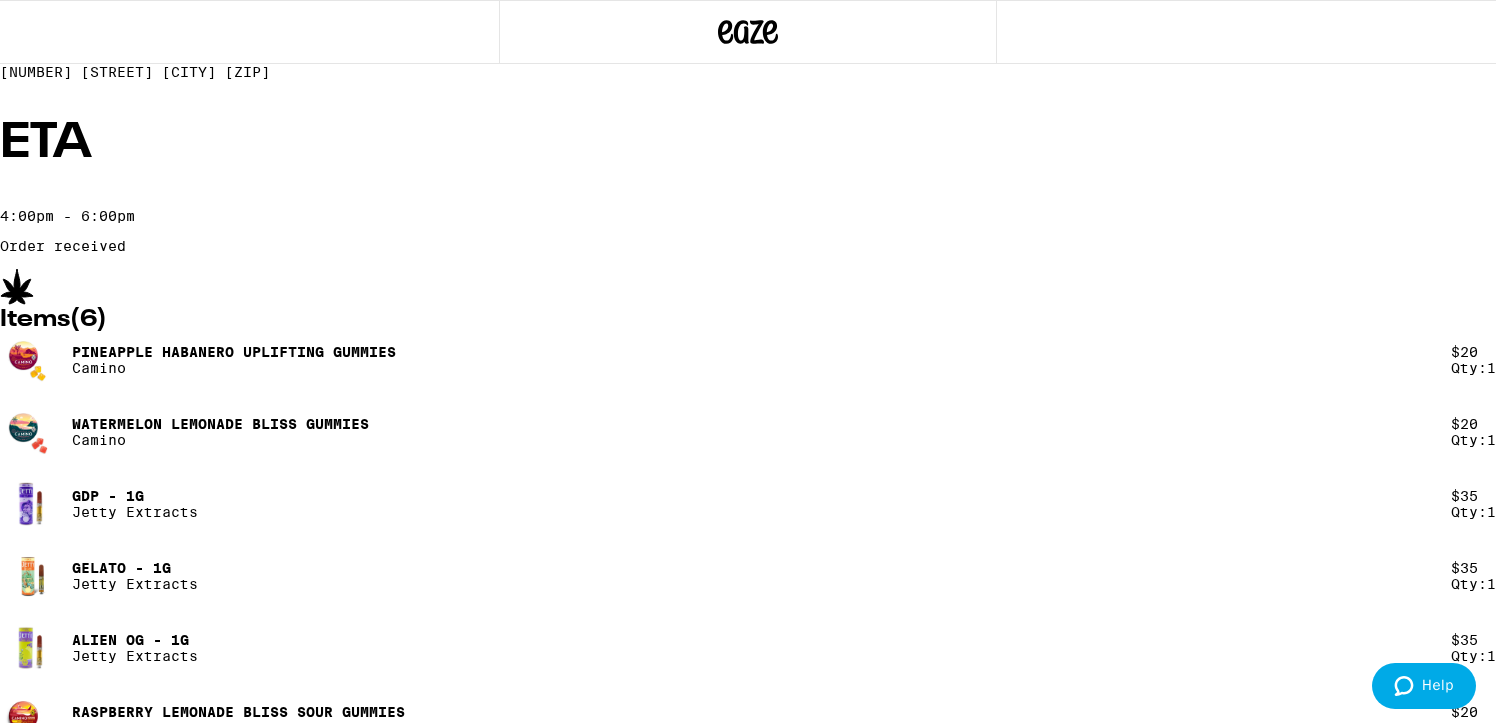 click 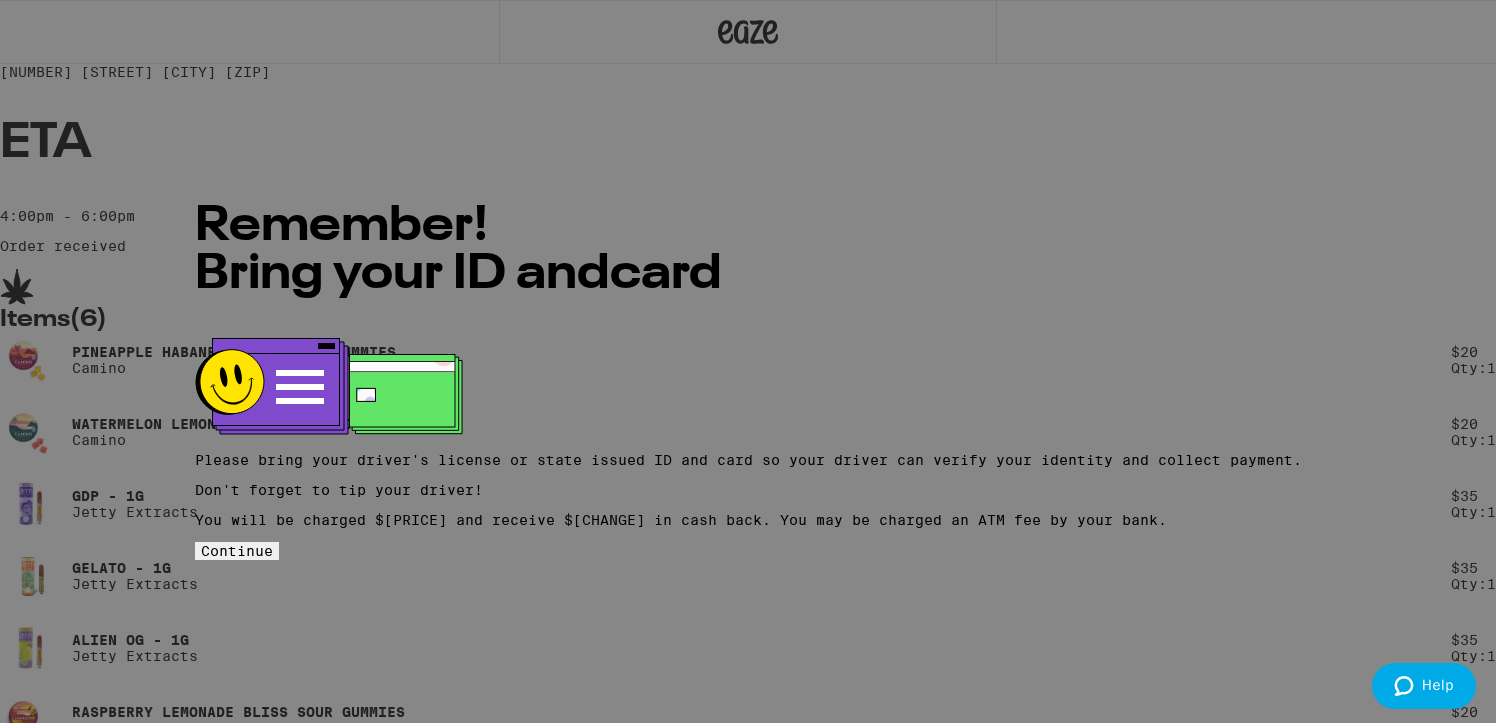 click on "Continue" at bounding box center [237, 551] 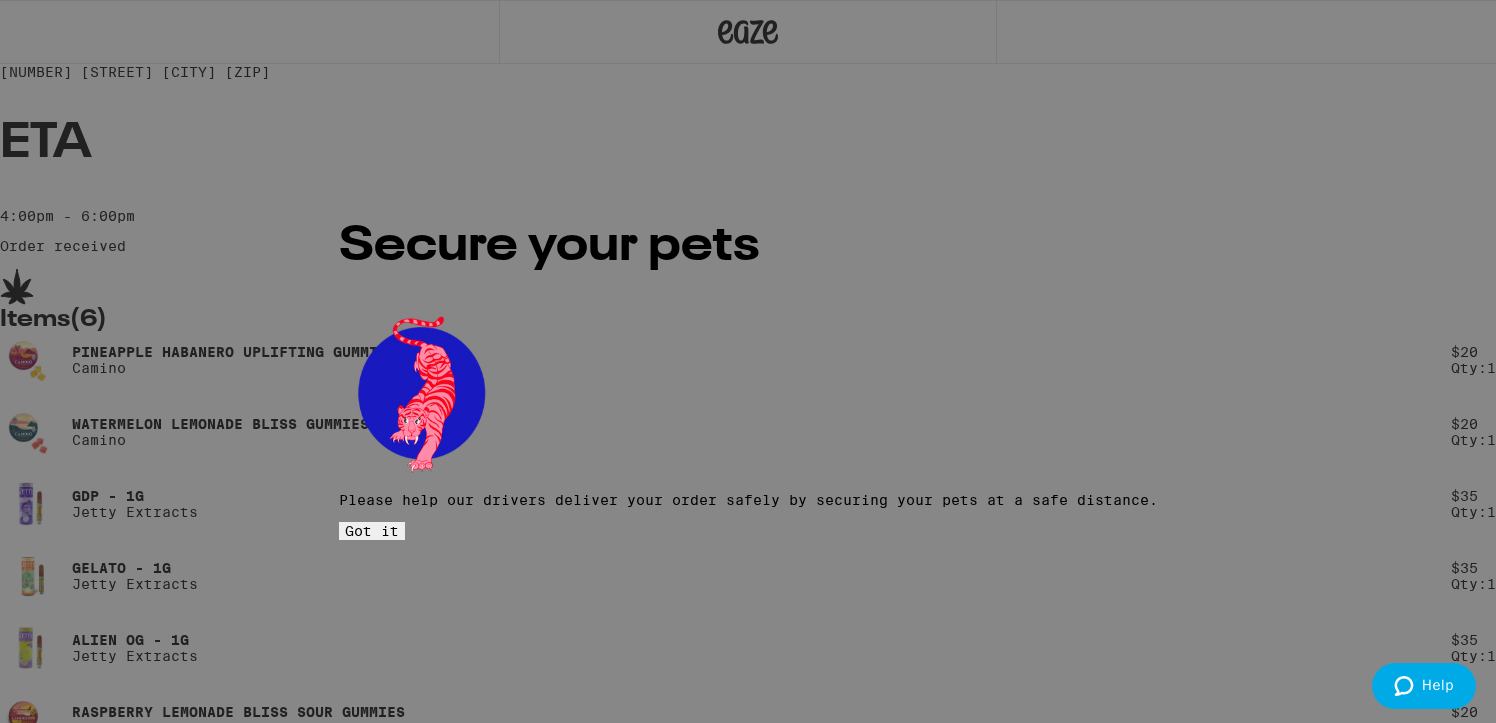 click on "Got it" at bounding box center (372, 531) 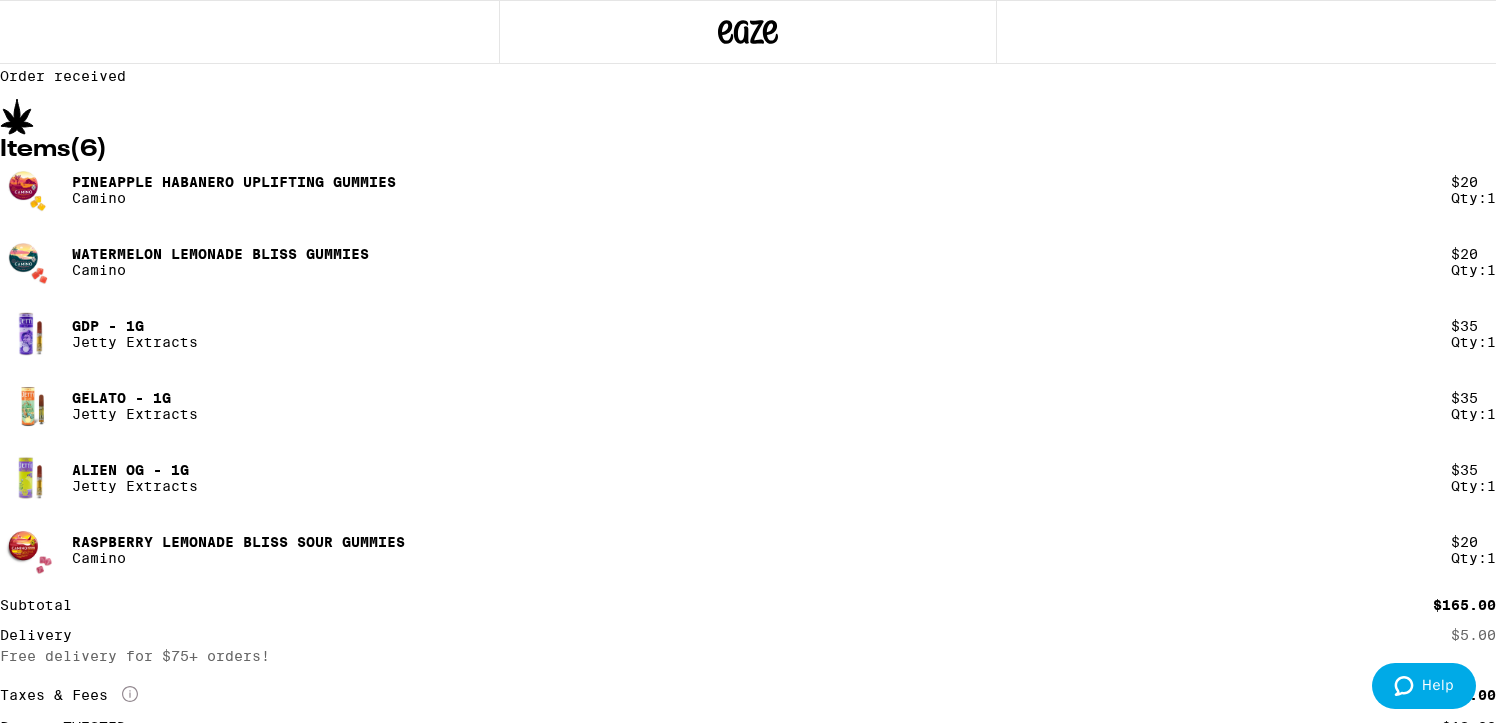 scroll, scrollTop: 172, scrollLeft: 0, axis: vertical 